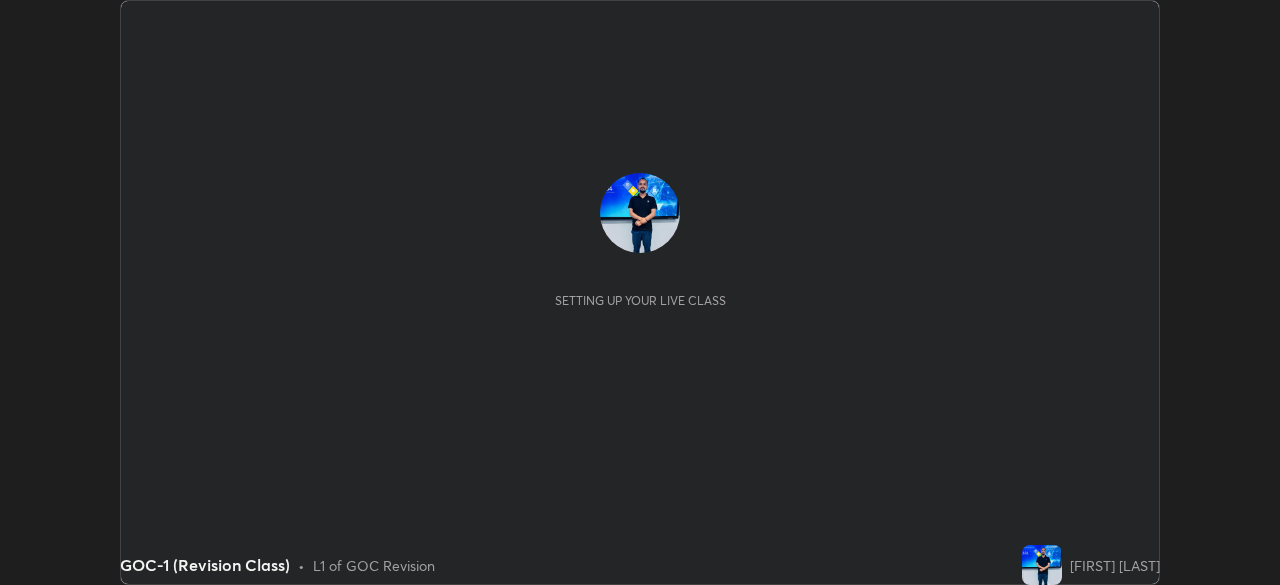 scroll, scrollTop: 0, scrollLeft: 0, axis: both 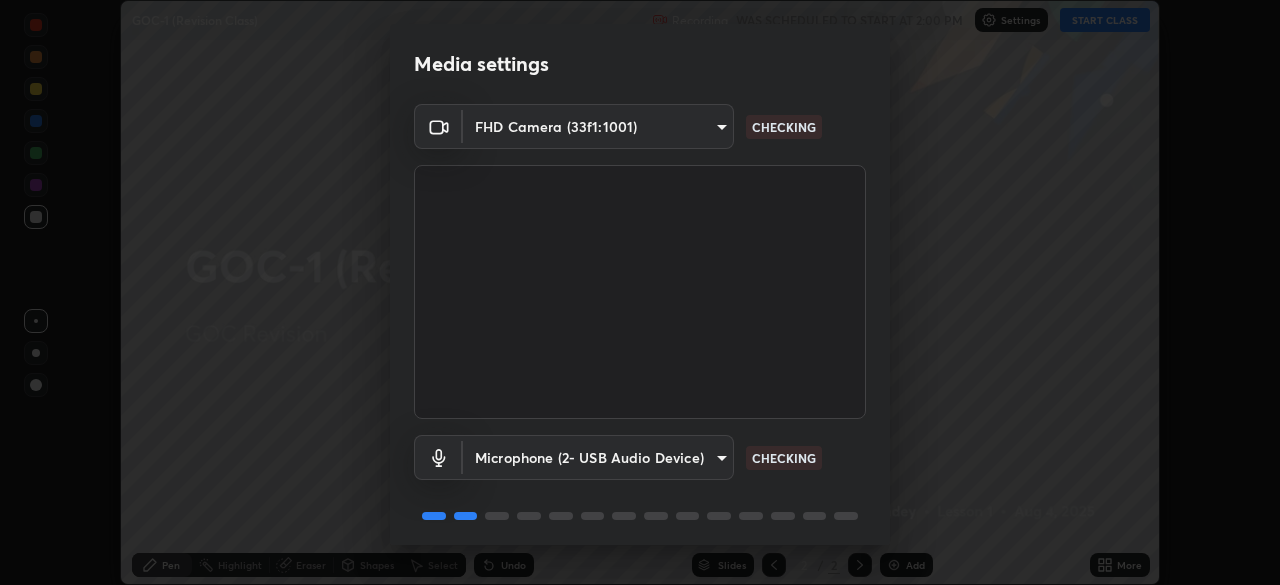 click on "Media settings FHD Camera (33f1:1001) [HASH] CHECKING Microphone (2- USB Audio Device) [HASH] CHECKING 1 / 5 Next" at bounding box center (640, 292) 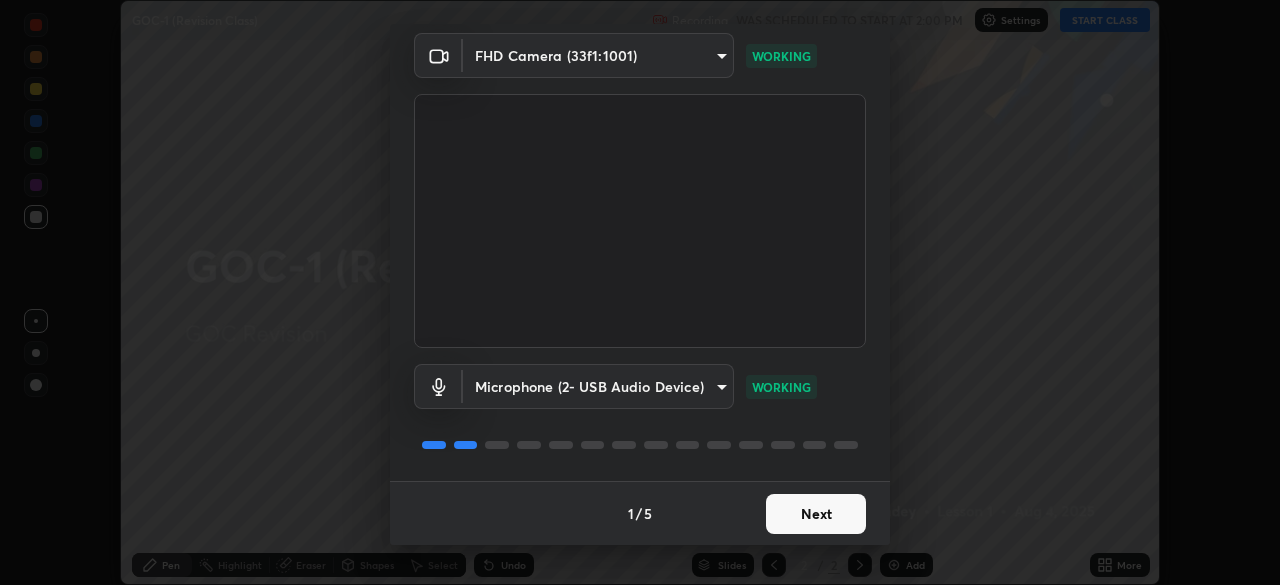 click on "Next" at bounding box center [816, 514] 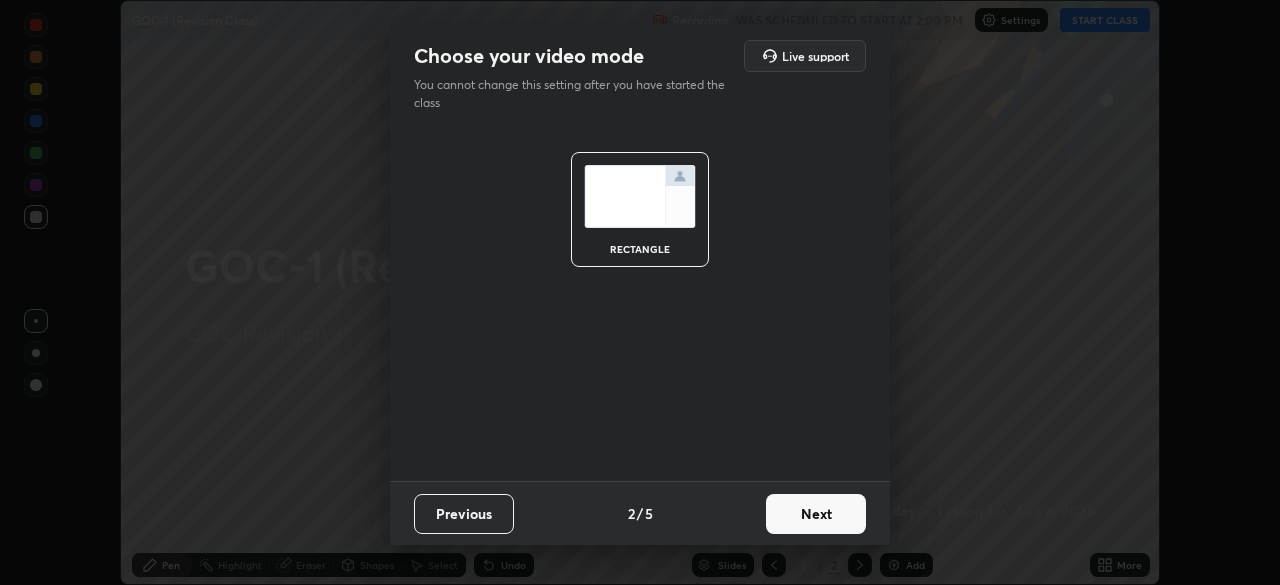 scroll, scrollTop: 0, scrollLeft: 0, axis: both 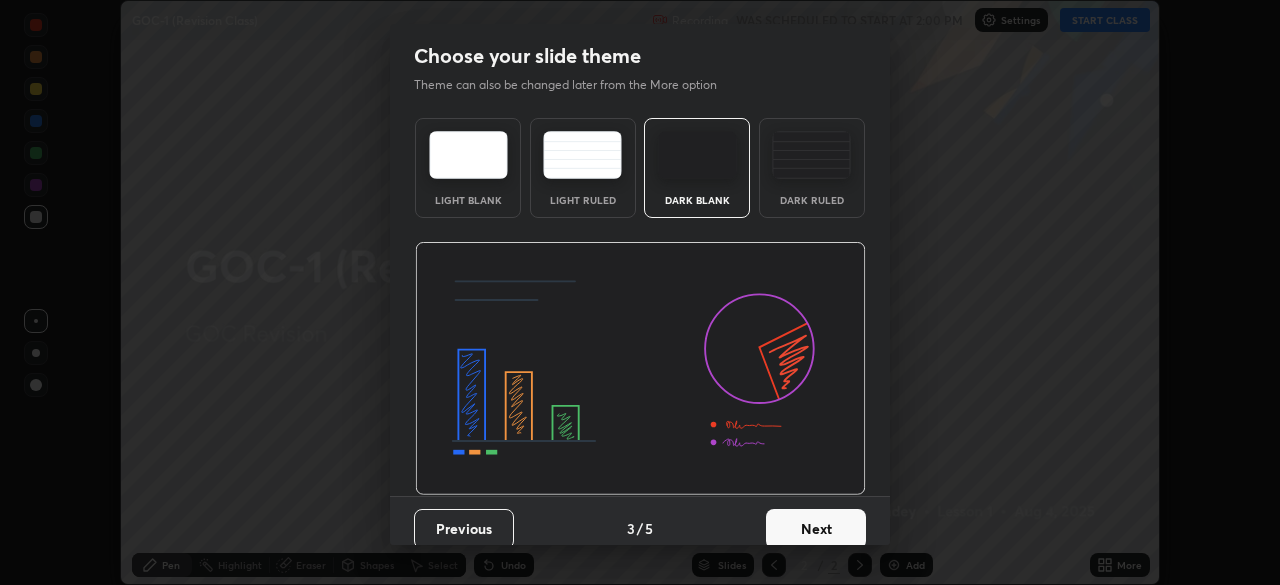 click at bounding box center [811, 155] 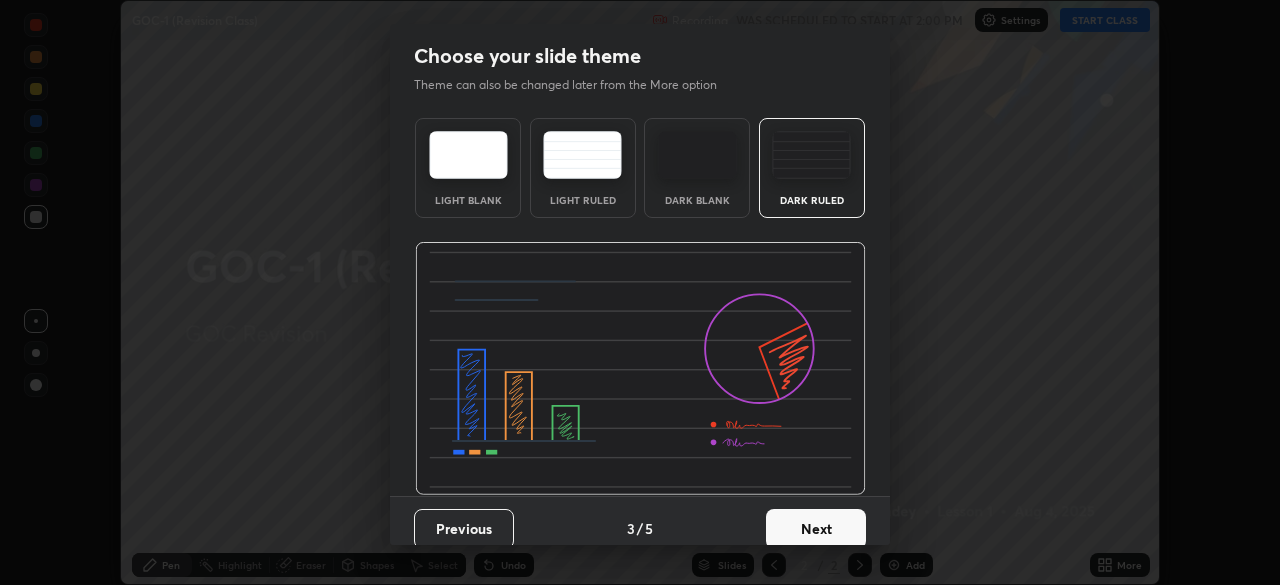 click on "Next" at bounding box center [816, 529] 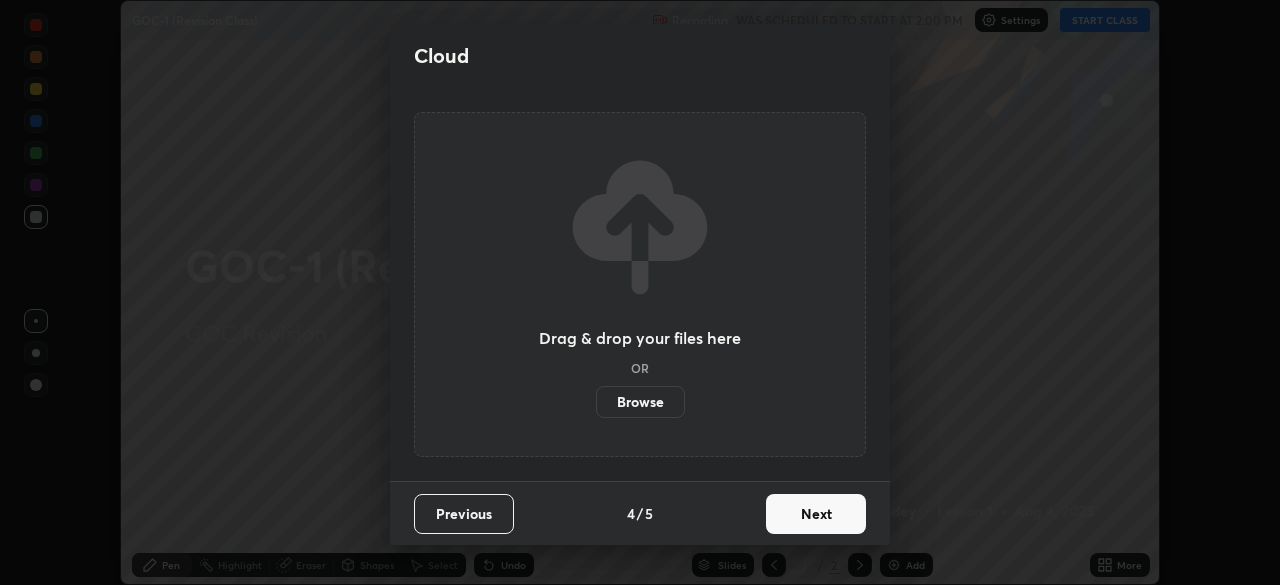 click on "Browse" at bounding box center [640, 402] 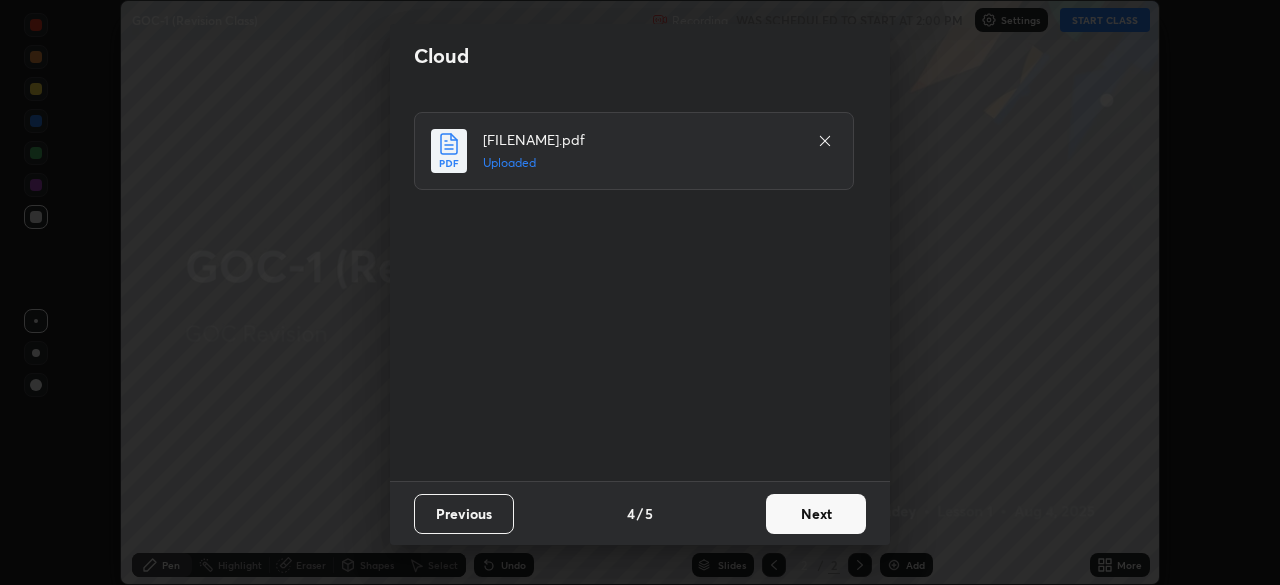 click on "Next" at bounding box center (816, 514) 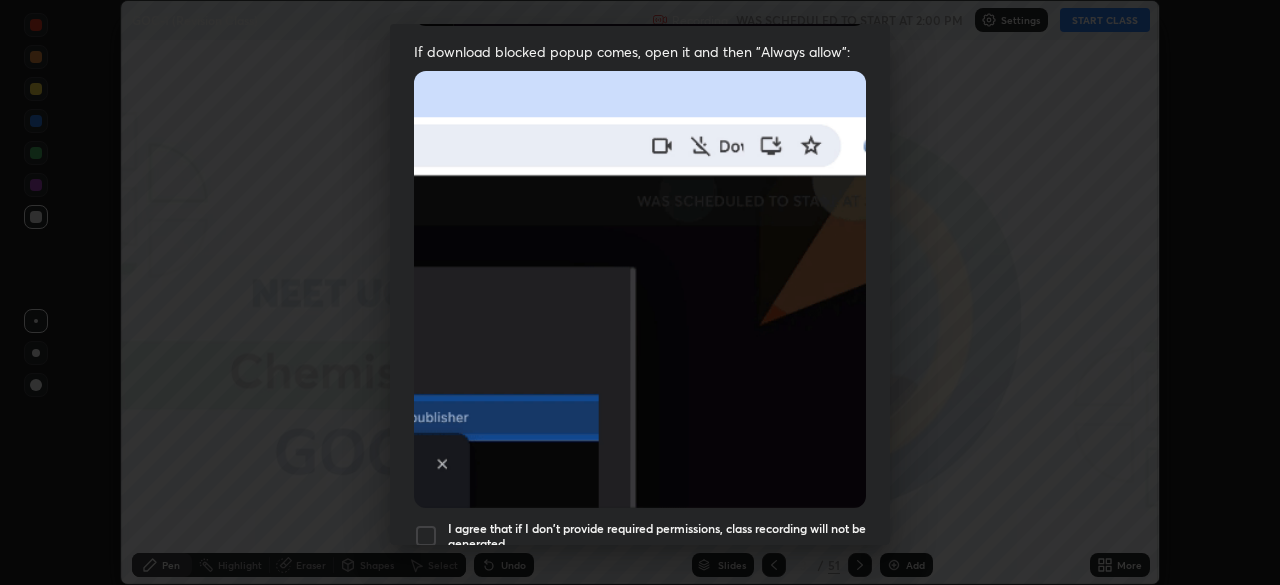 scroll, scrollTop: 417, scrollLeft: 0, axis: vertical 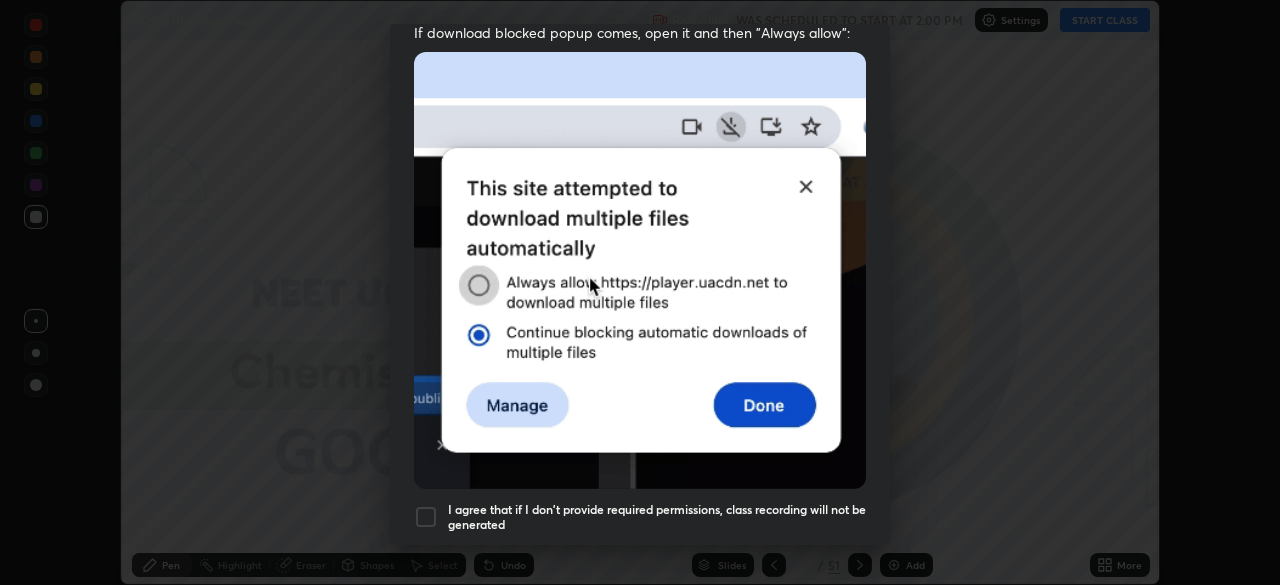 click at bounding box center [426, 517] 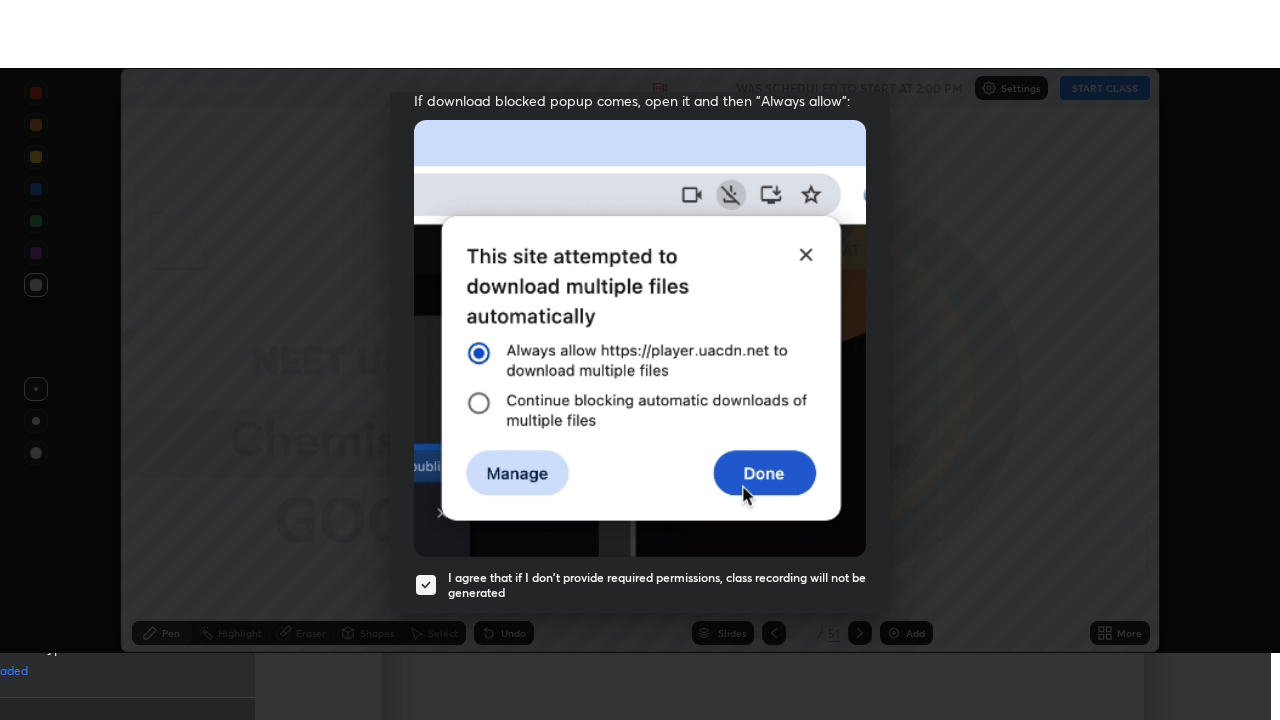 scroll, scrollTop: 479, scrollLeft: 0, axis: vertical 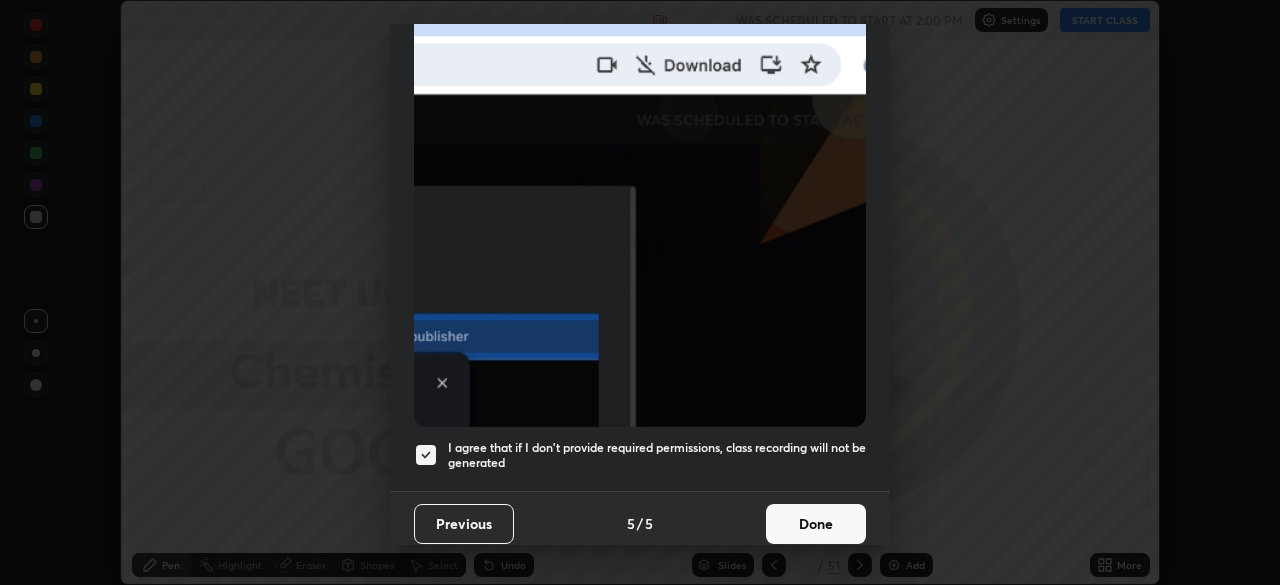 click on "Done" at bounding box center [816, 524] 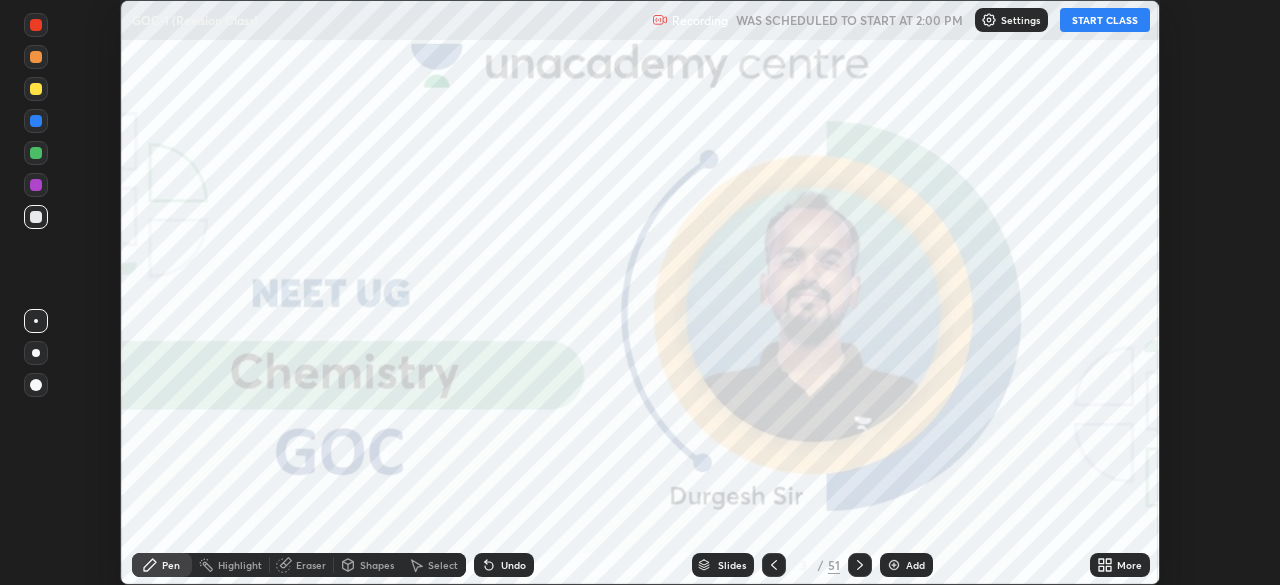 click on "START CLASS" at bounding box center [1105, 20] 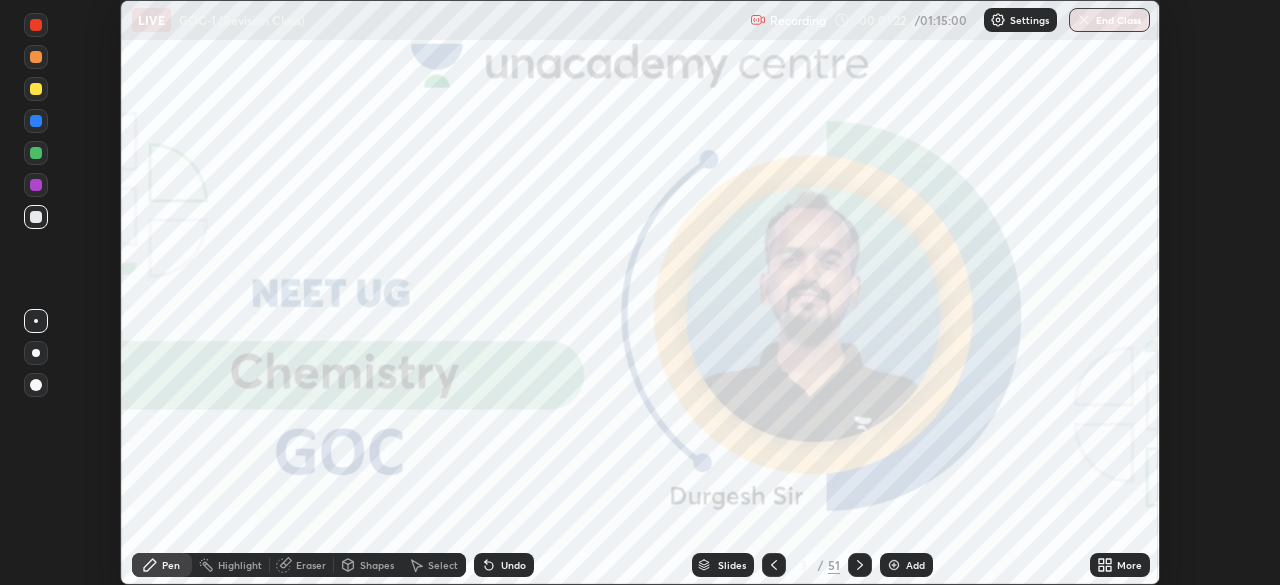 click 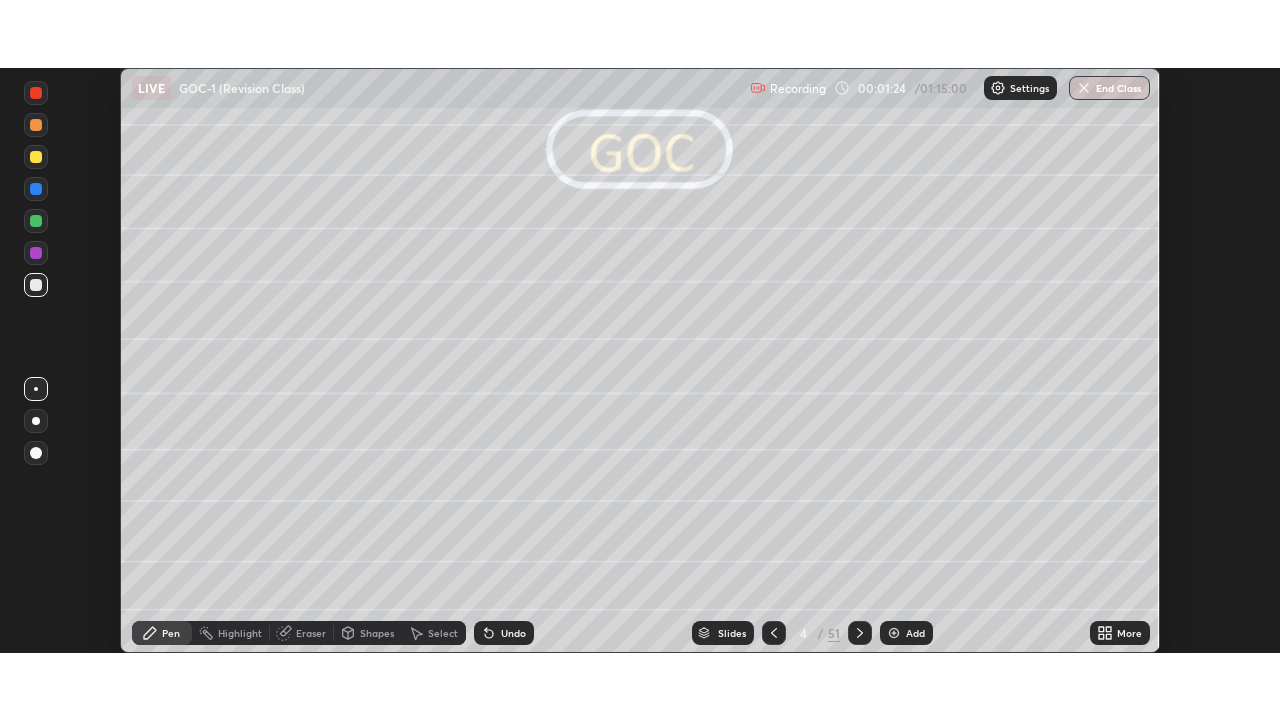 scroll, scrollTop: 99280, scrollLeft: 98720, axis: both 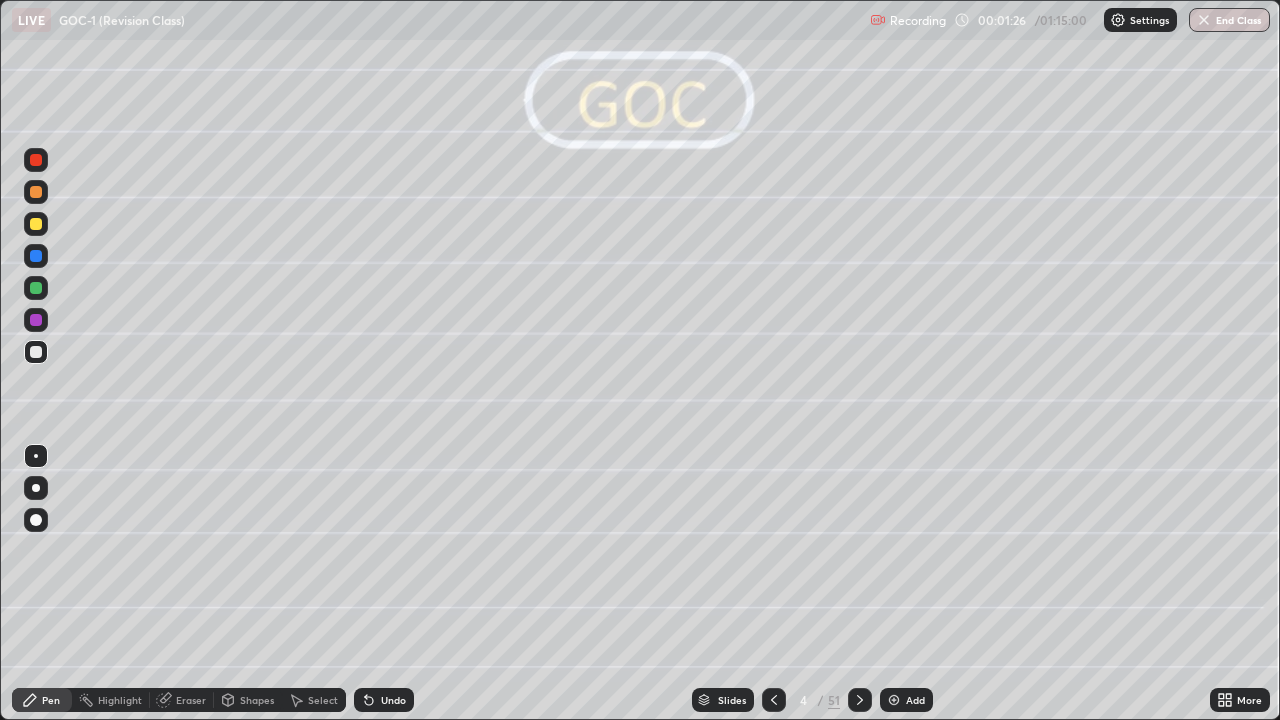 click at bounding box center (36, 320) 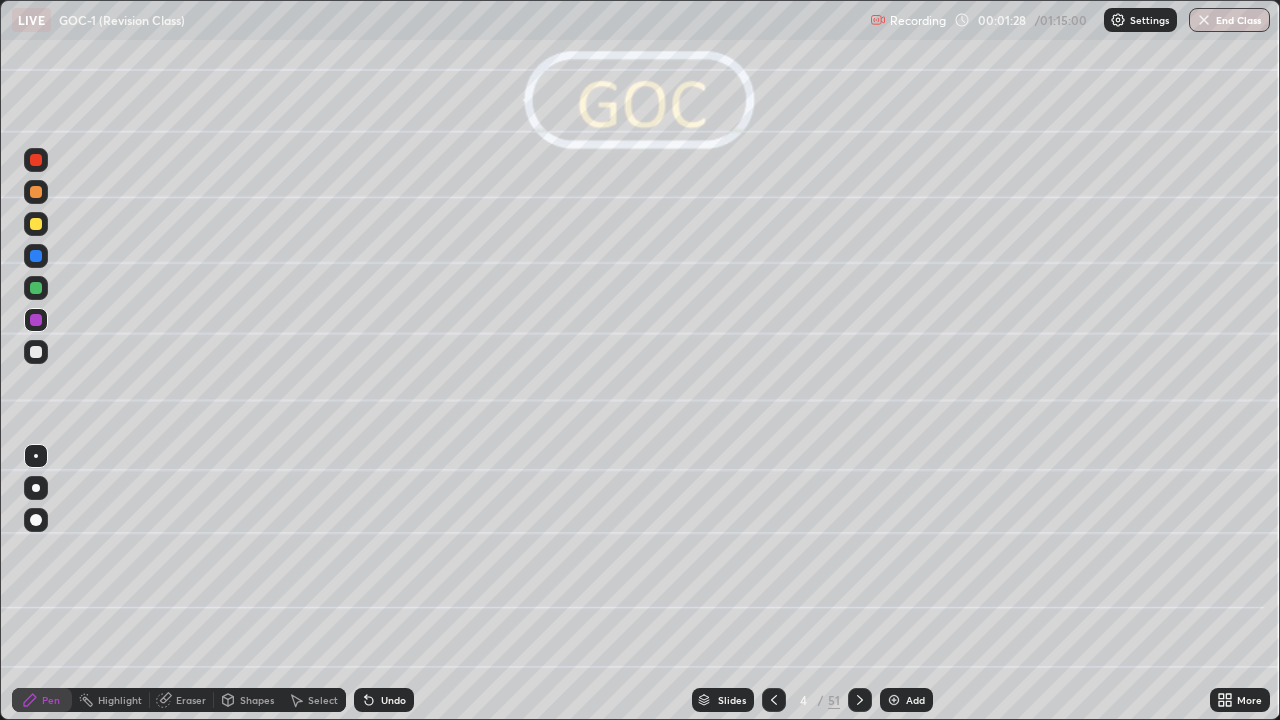 click at bounding box center (36, 456) 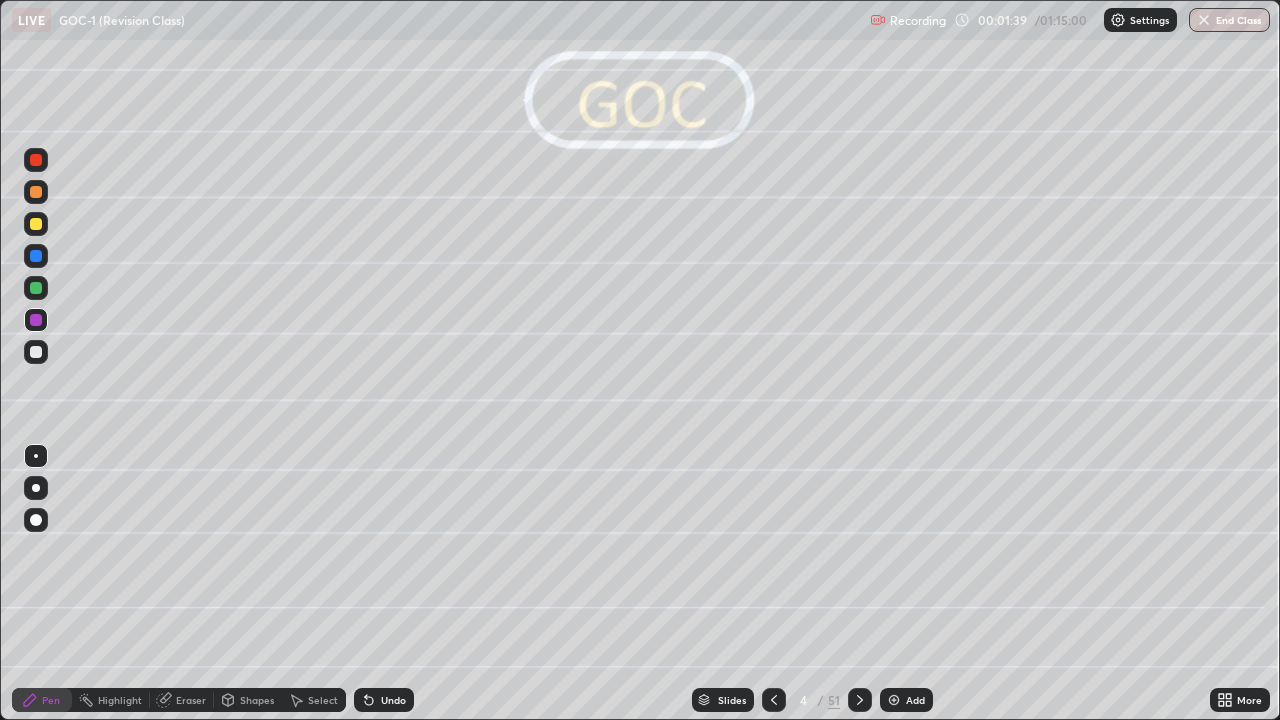 click on "Undo" at bounding box center (393, 700) 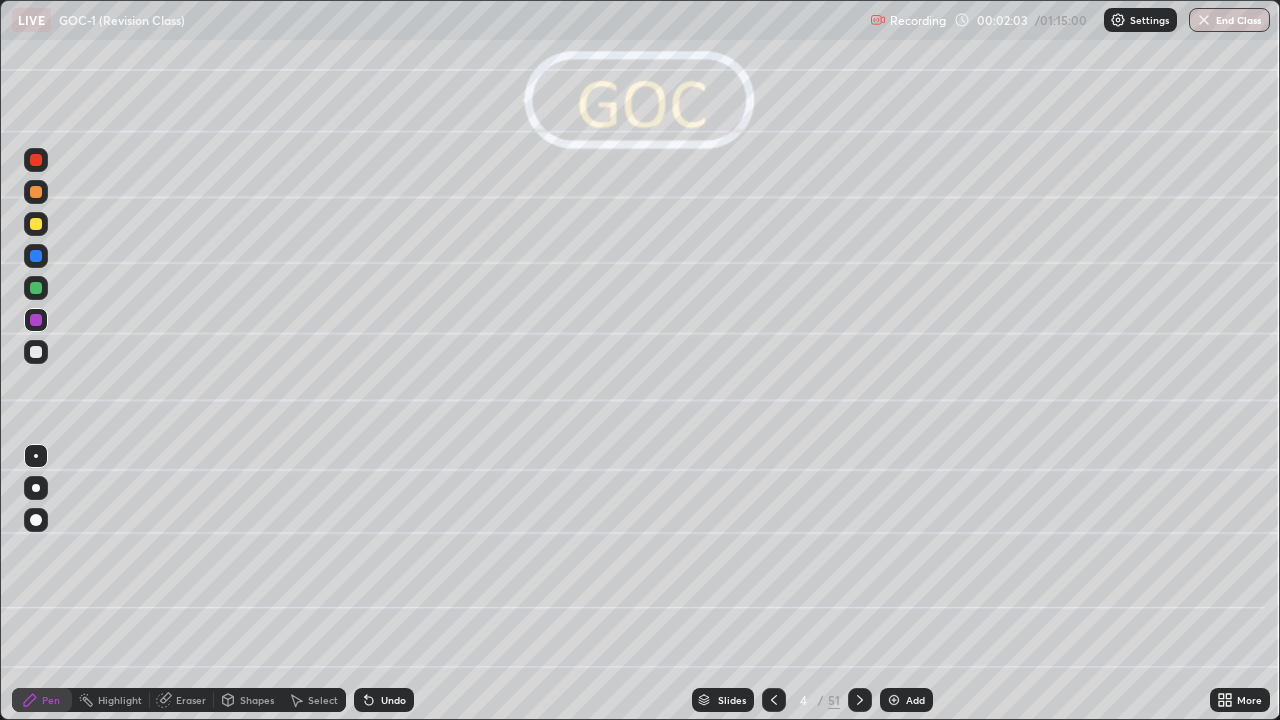 click at bounding box center (36, 224) 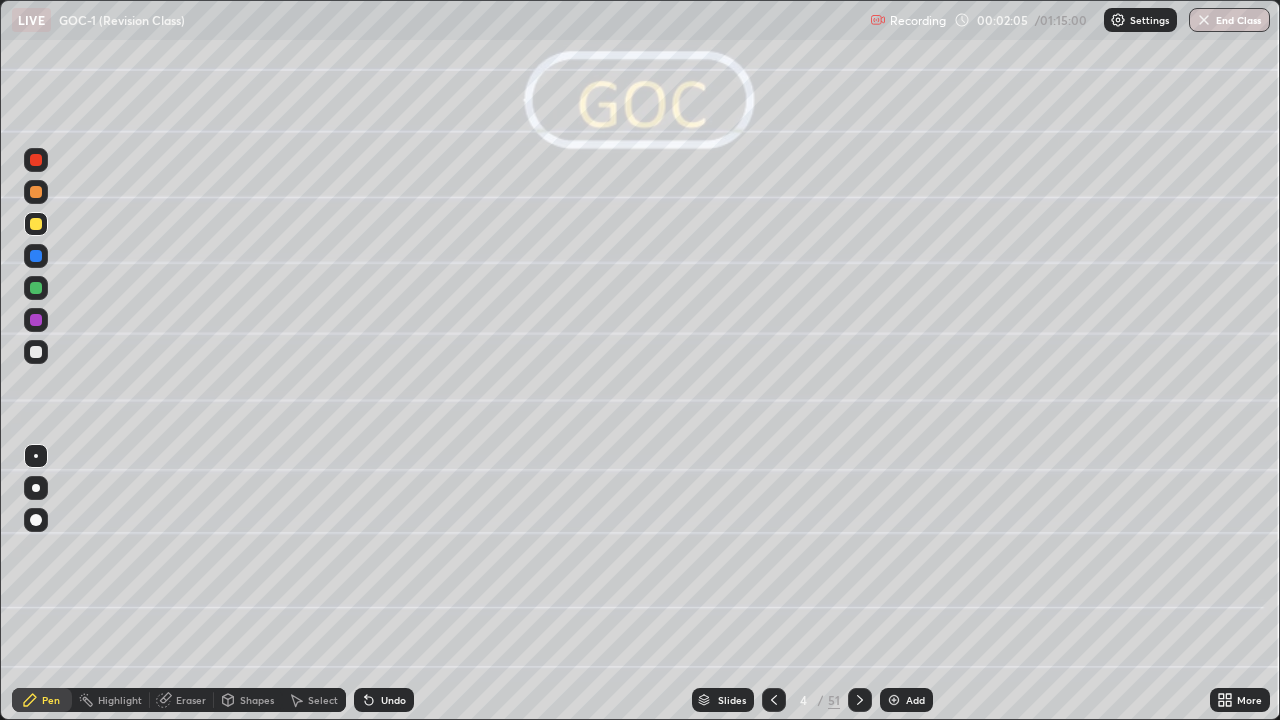 click on "Shapes" at bounding box center (257, 700) 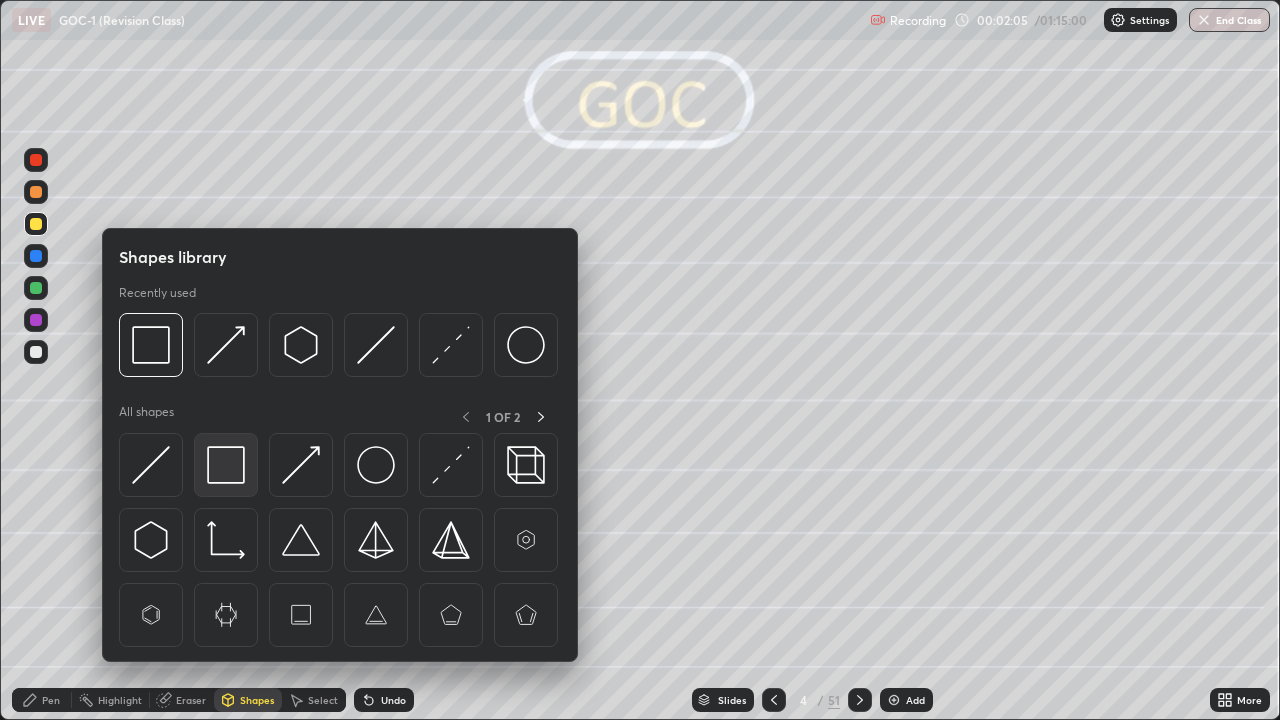 click at bounding box center [226, 465] 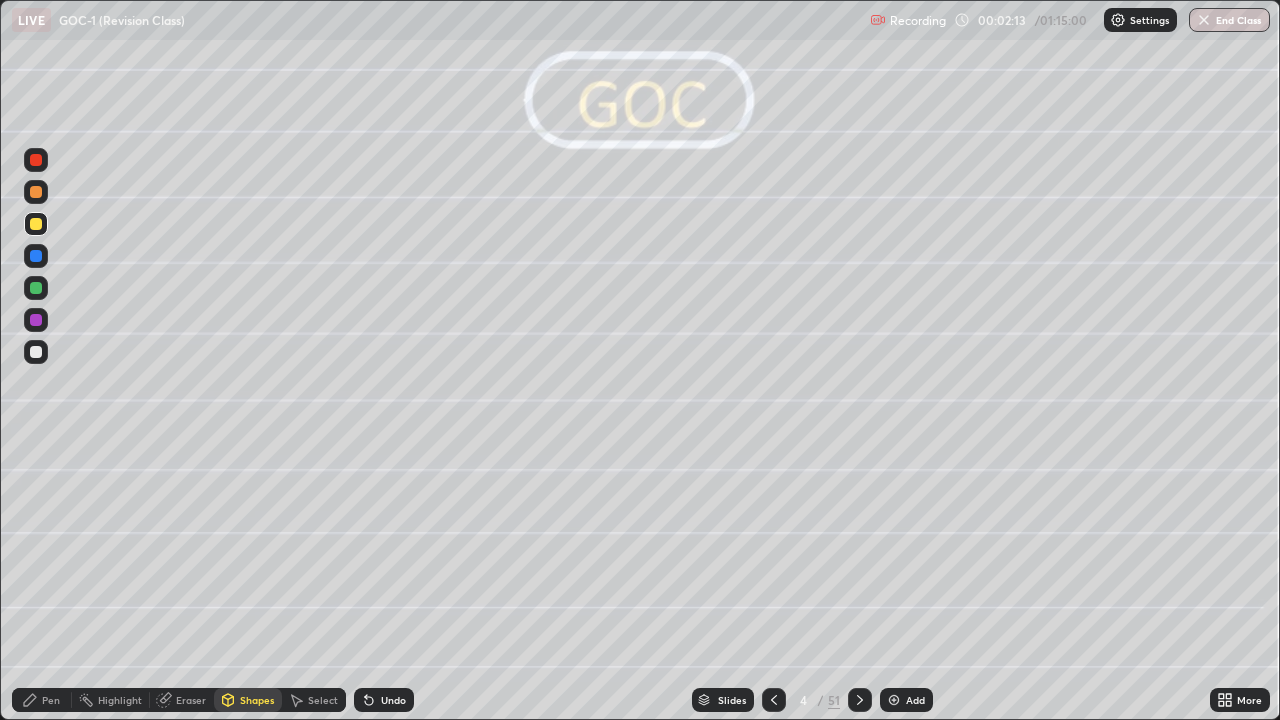 click on "Shapes" at bounding box center [248, 700] 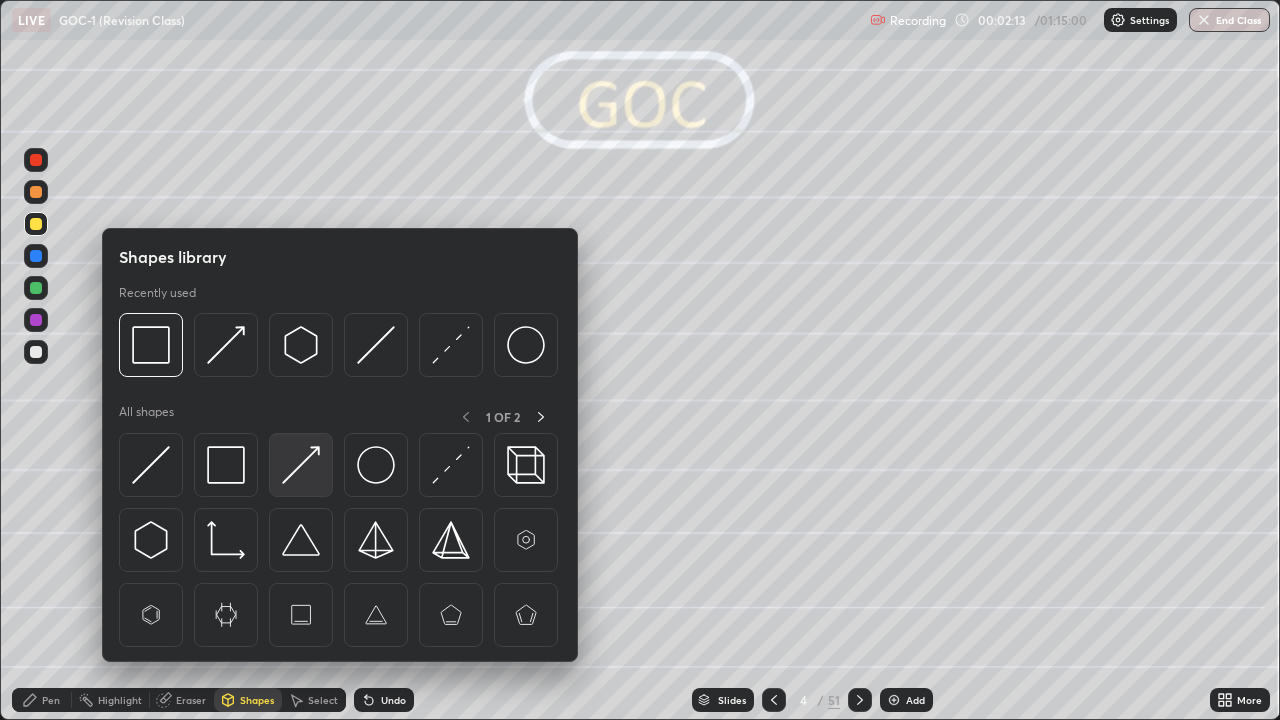 click at bounding box center [301, 465] 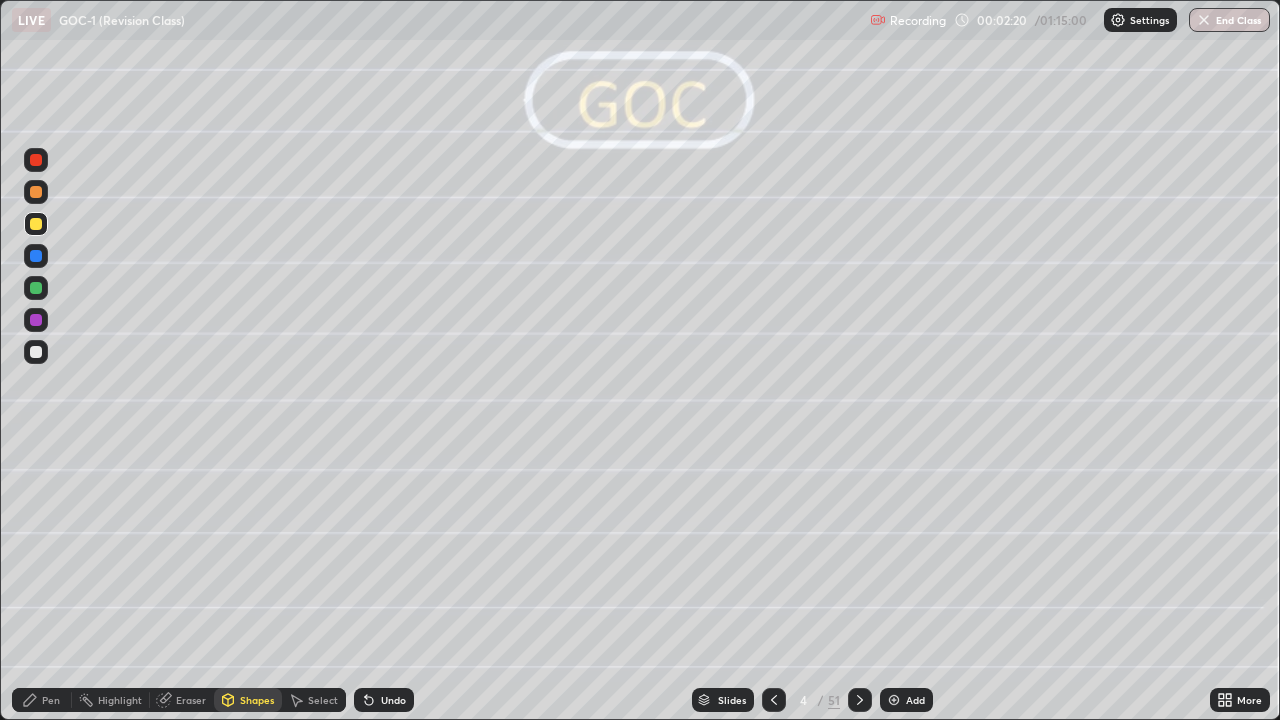 click at bounding box center (36, 352) 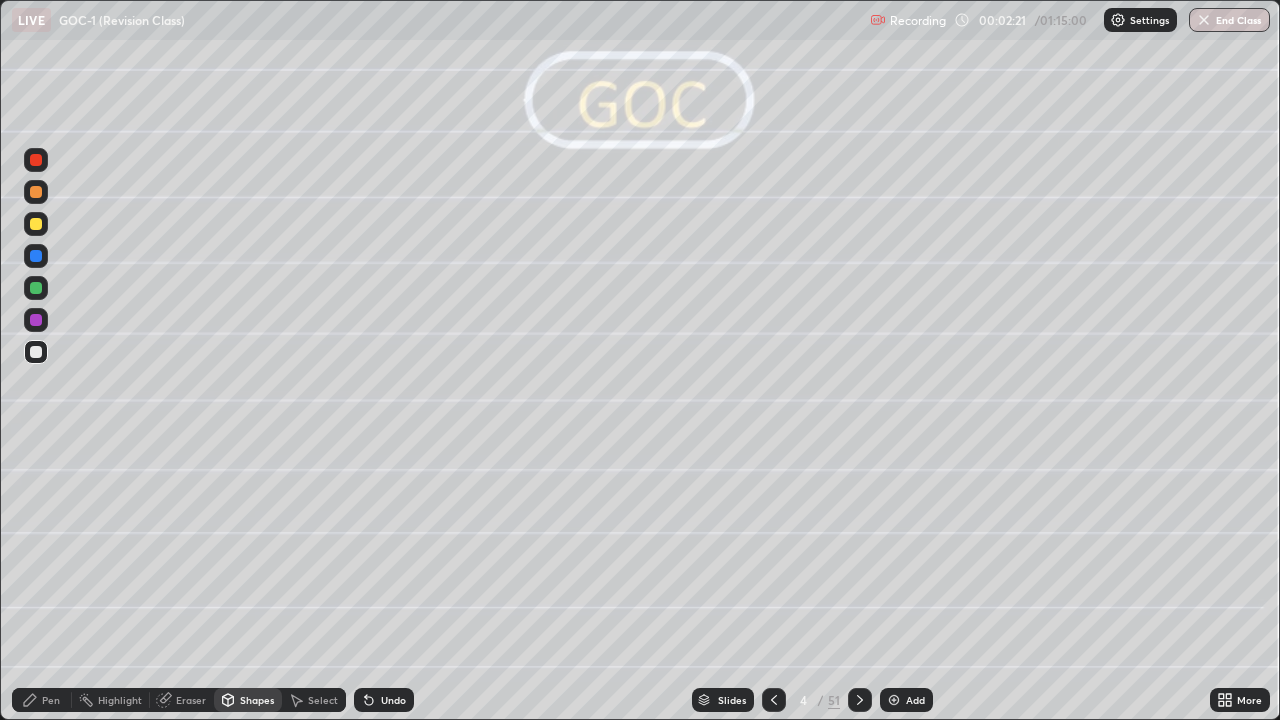 click on "Pen" at bounding box center (51, 700) 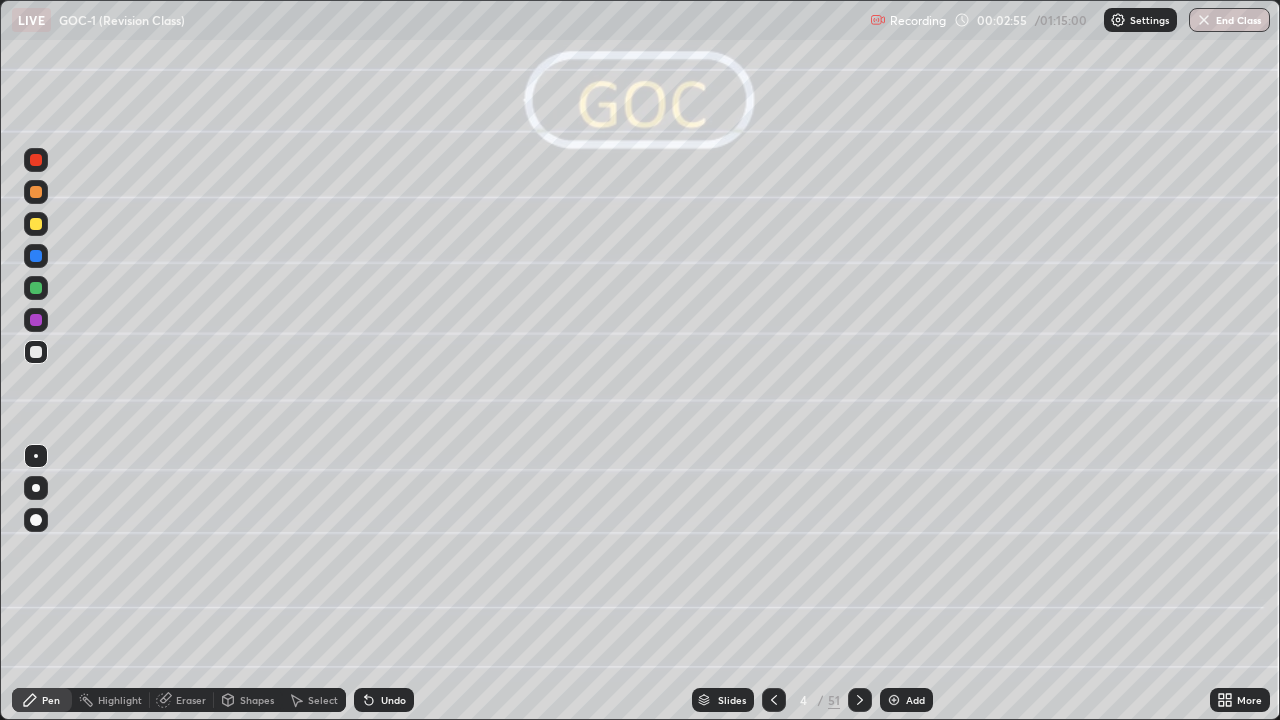 click on "Undo" at bounding box center [393, 700] 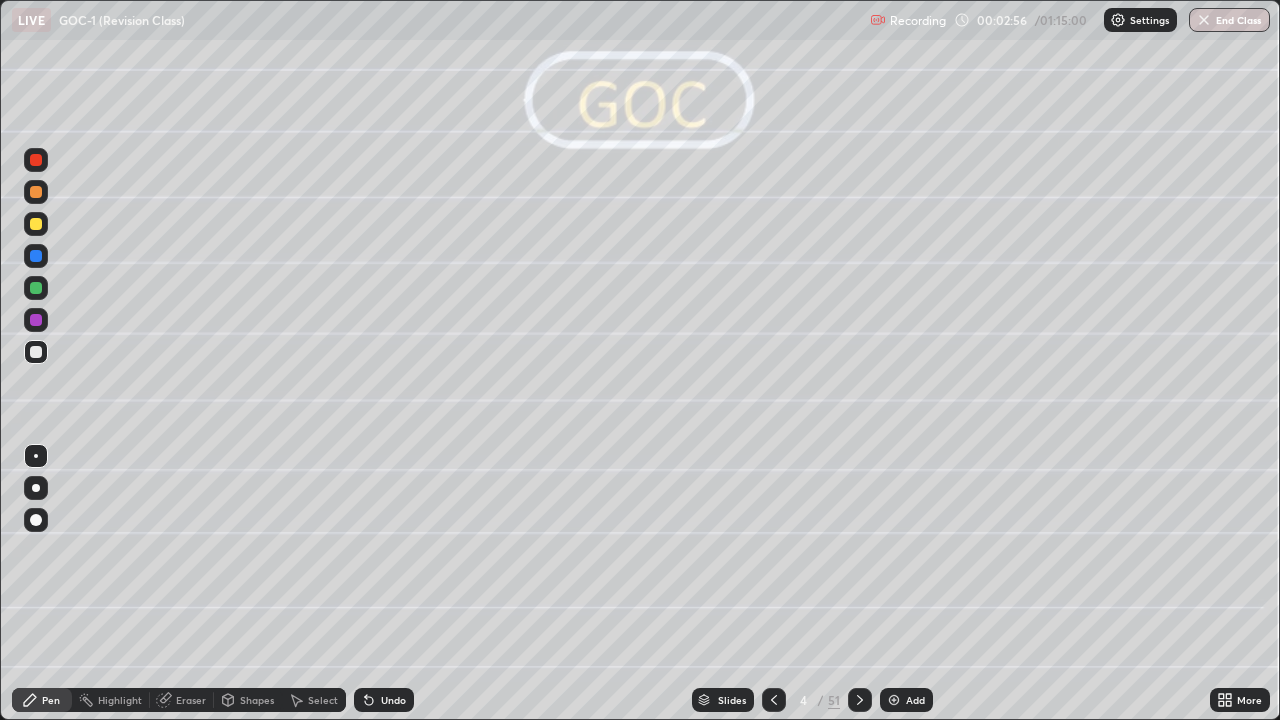 click on "Undo" at bounding box center [393, 700] 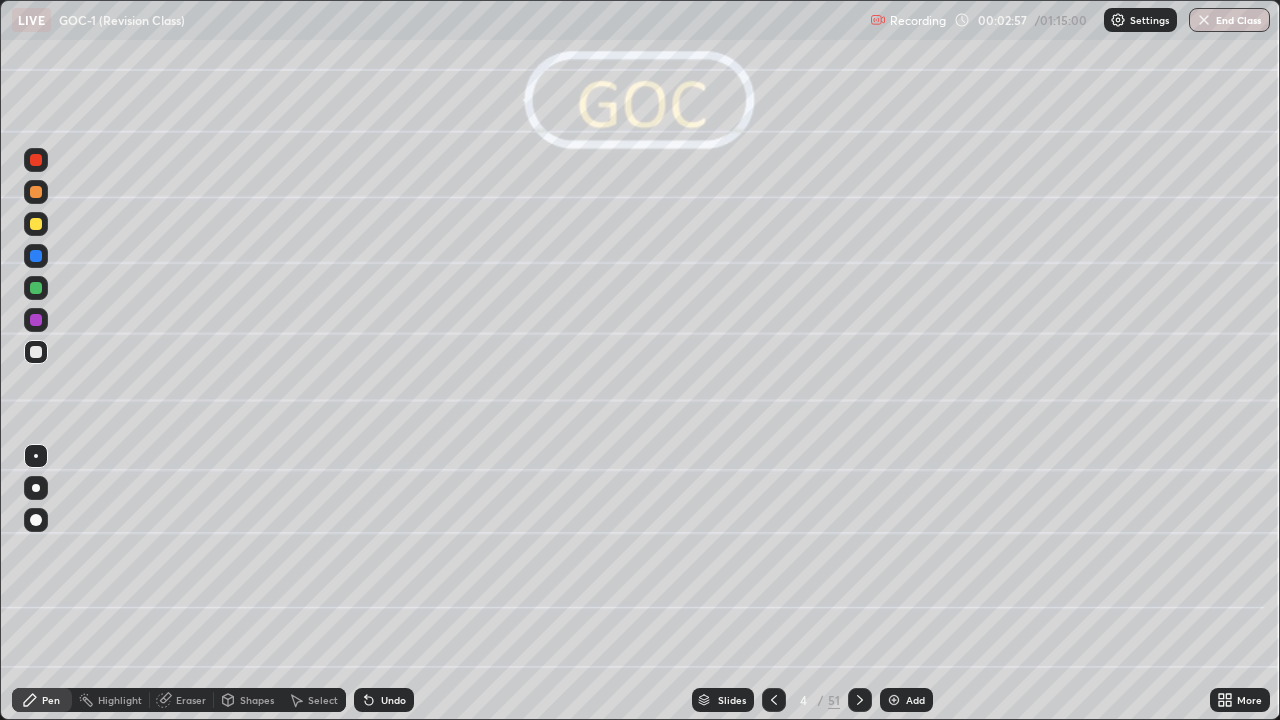 click on "Undo" at bounding box center [384, 700] 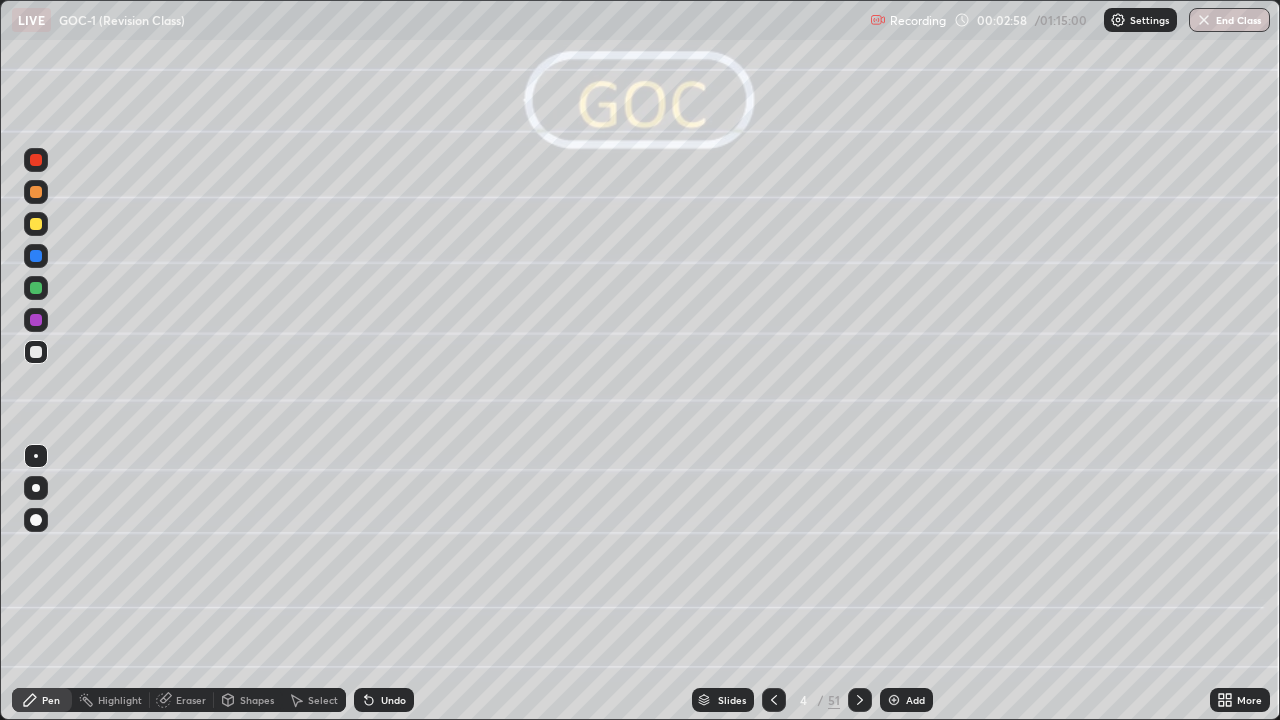 click on "Shapes" at bounding box center (257, 700) 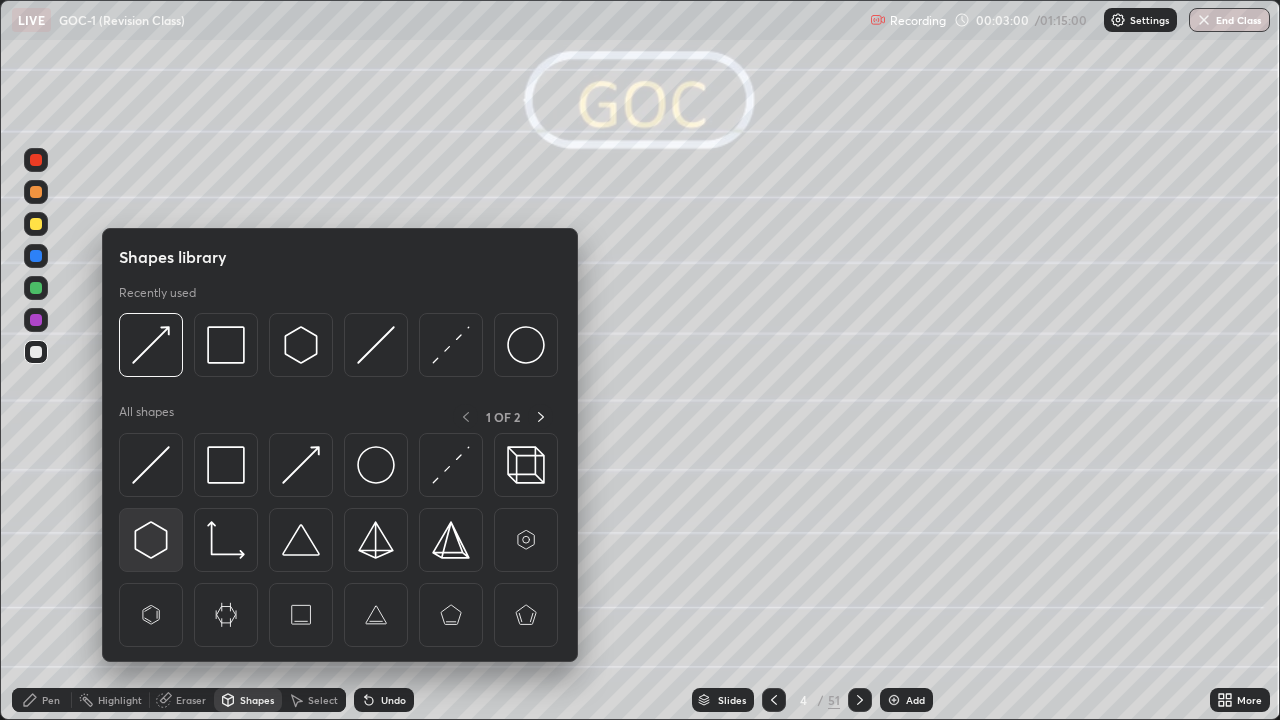click at bounding box center [151, 540] 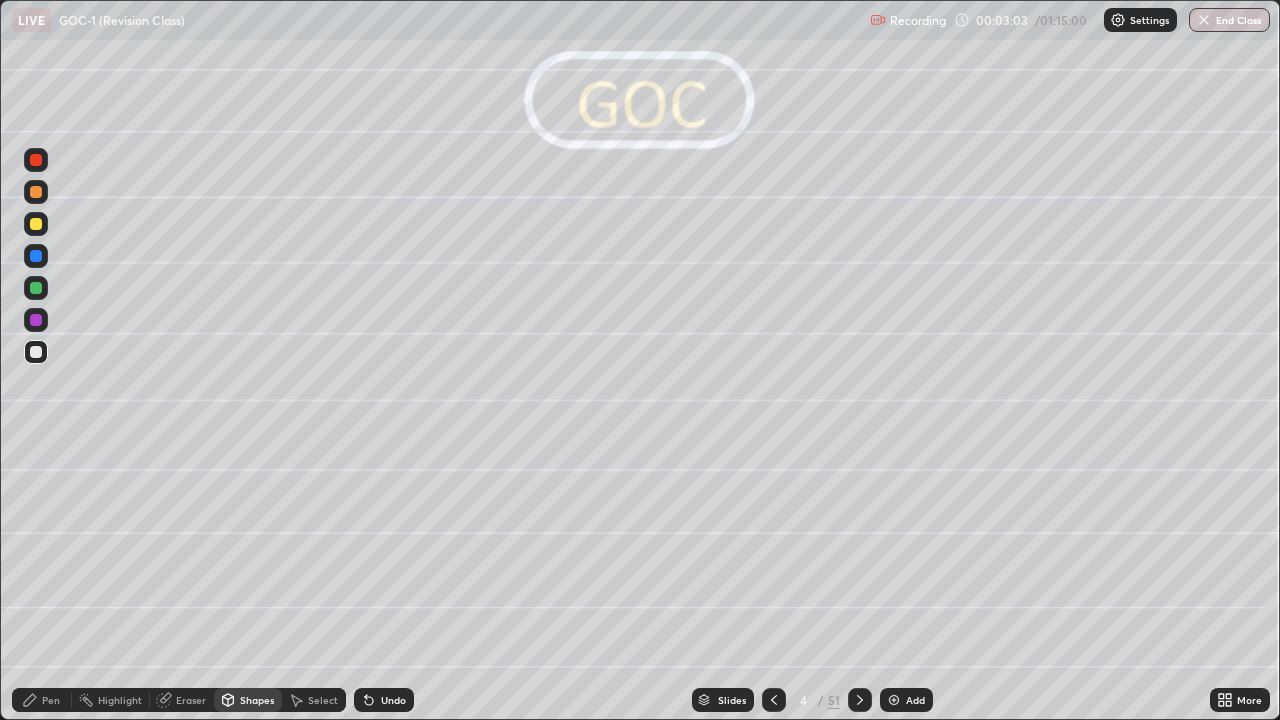 click at bounding box center [36, 320] 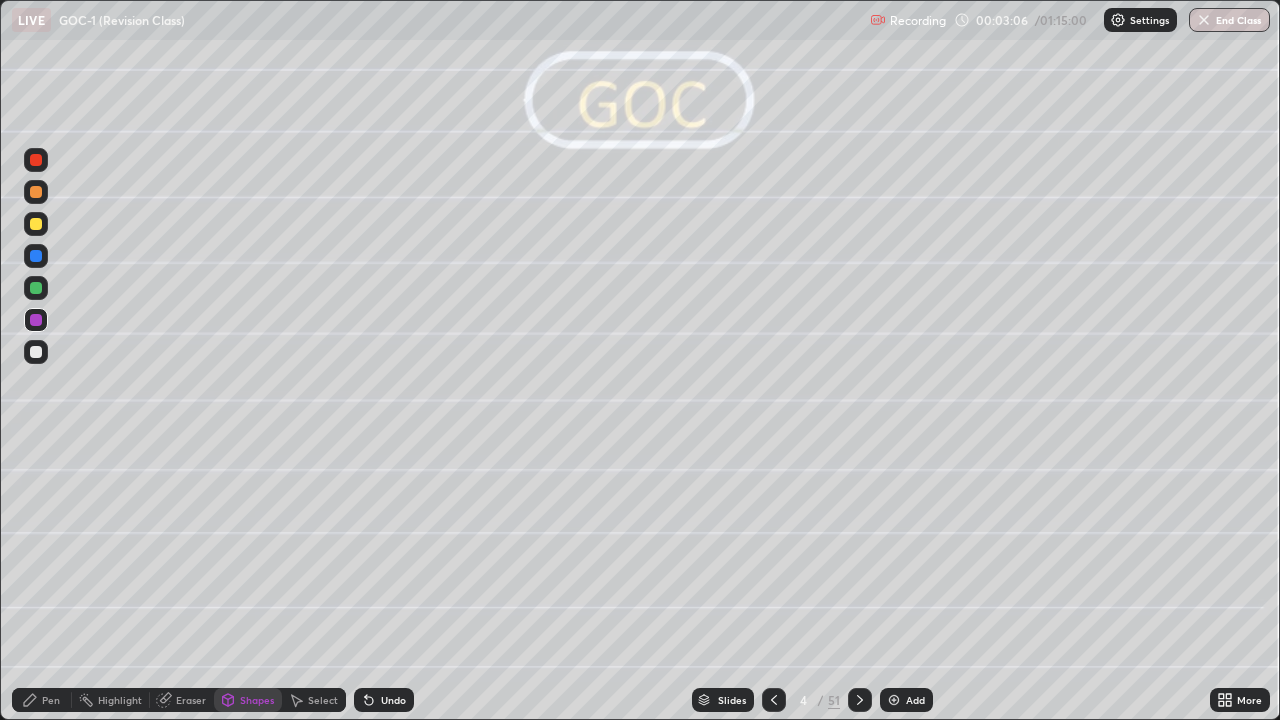 click on "Undo" at bounding box center (393, 700) 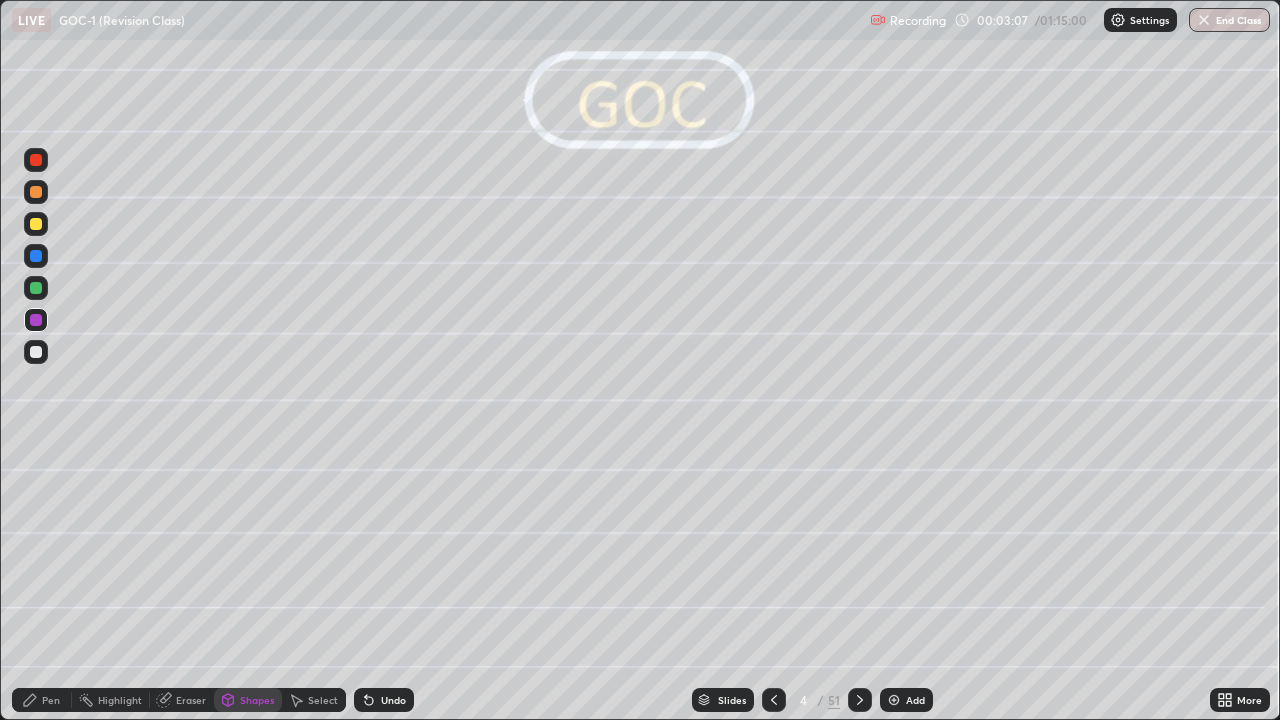 click on "Pen" at bounding box center (51, 700) 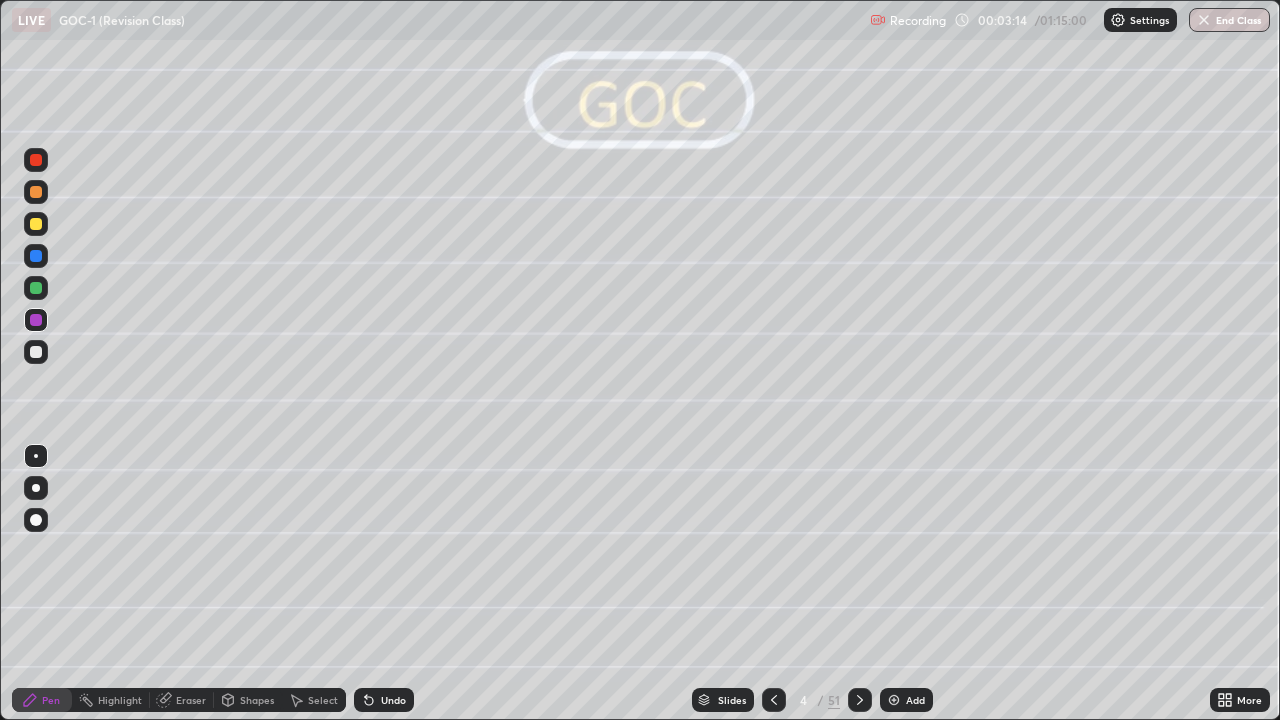 click at bounding box center [36, 288] 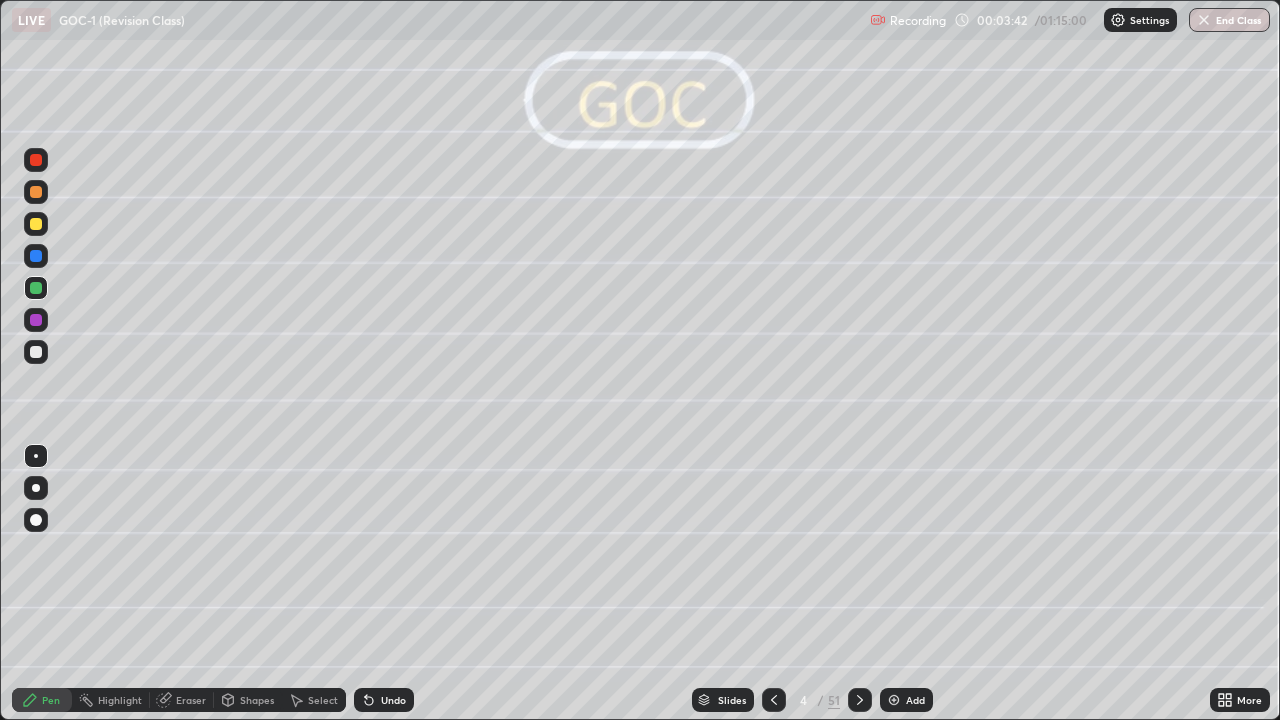 click on "Shapes" at bounding box center (257, 700) 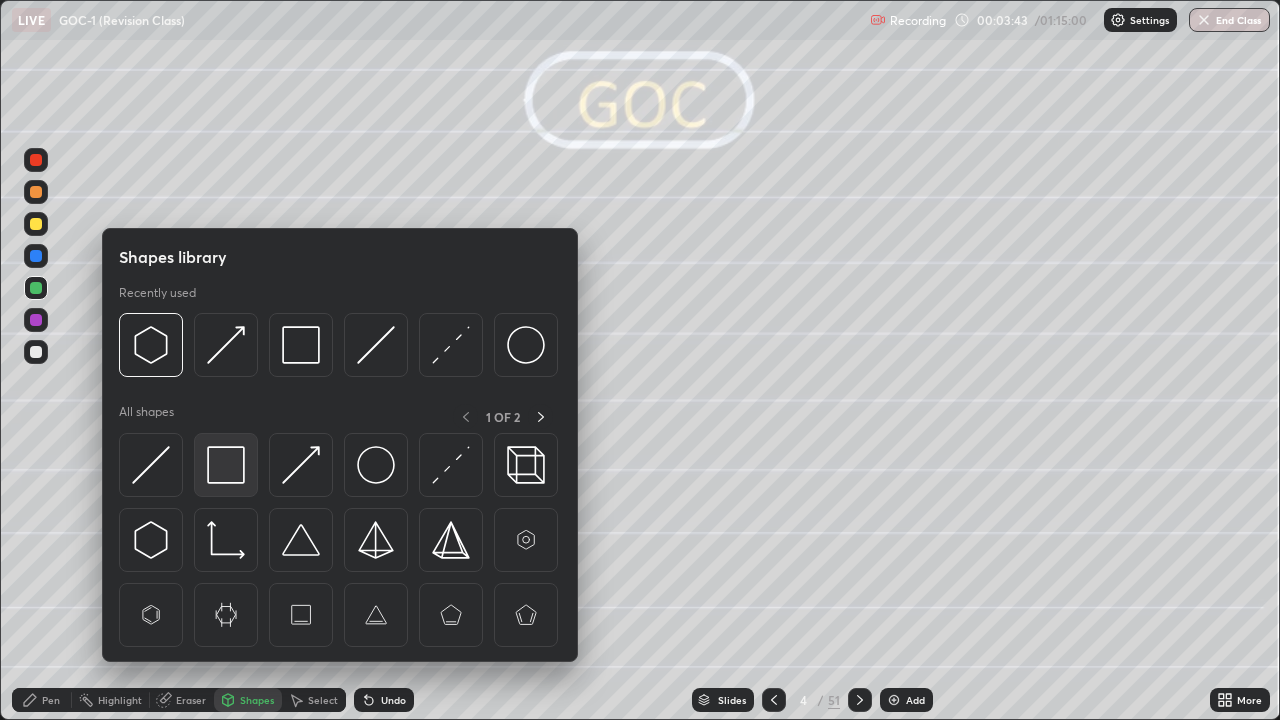 click at bounding box center [226, 465] 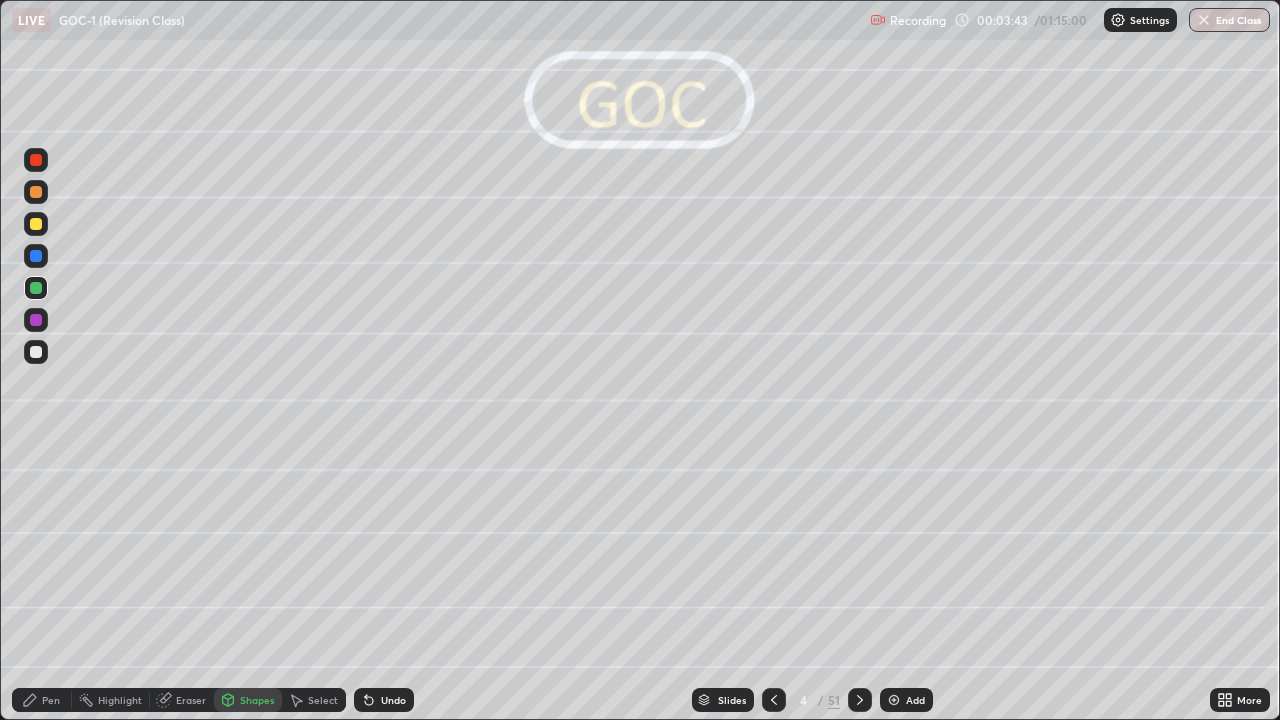 click at bounding box center (36, 224) 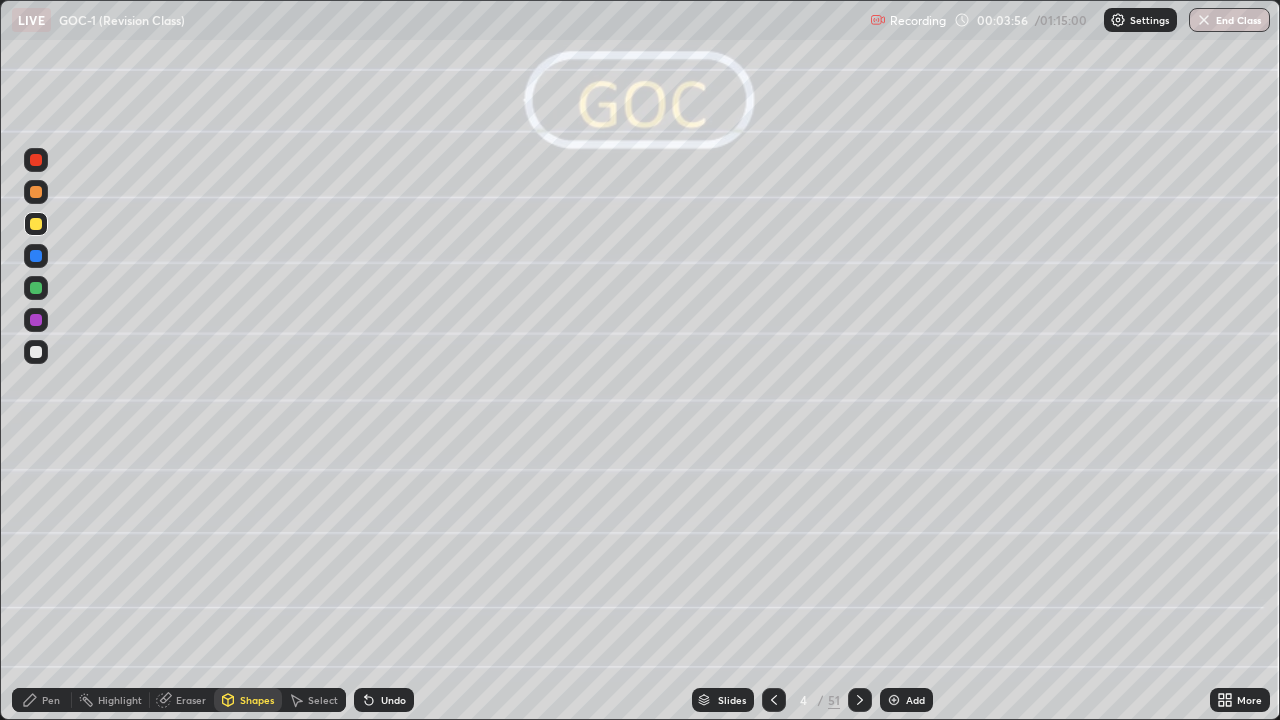click at bounding box center [36, 288] 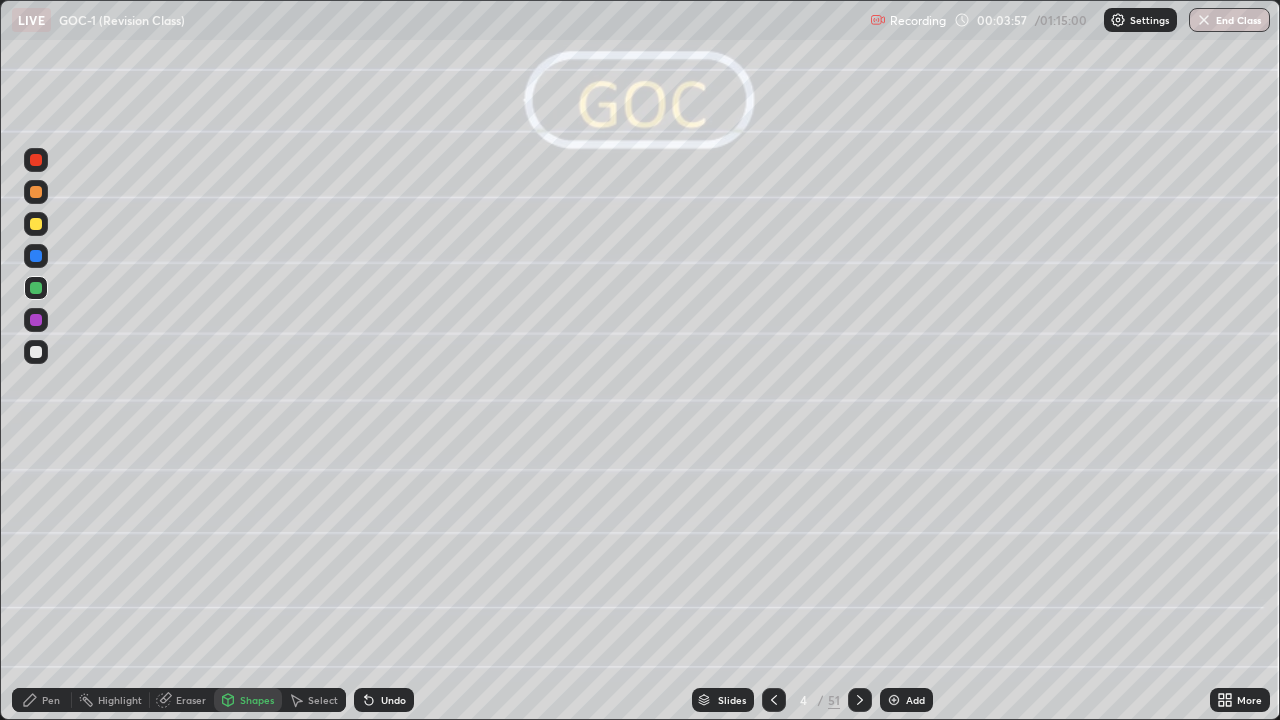 click on "Pen" at bounding box center (51, 700) 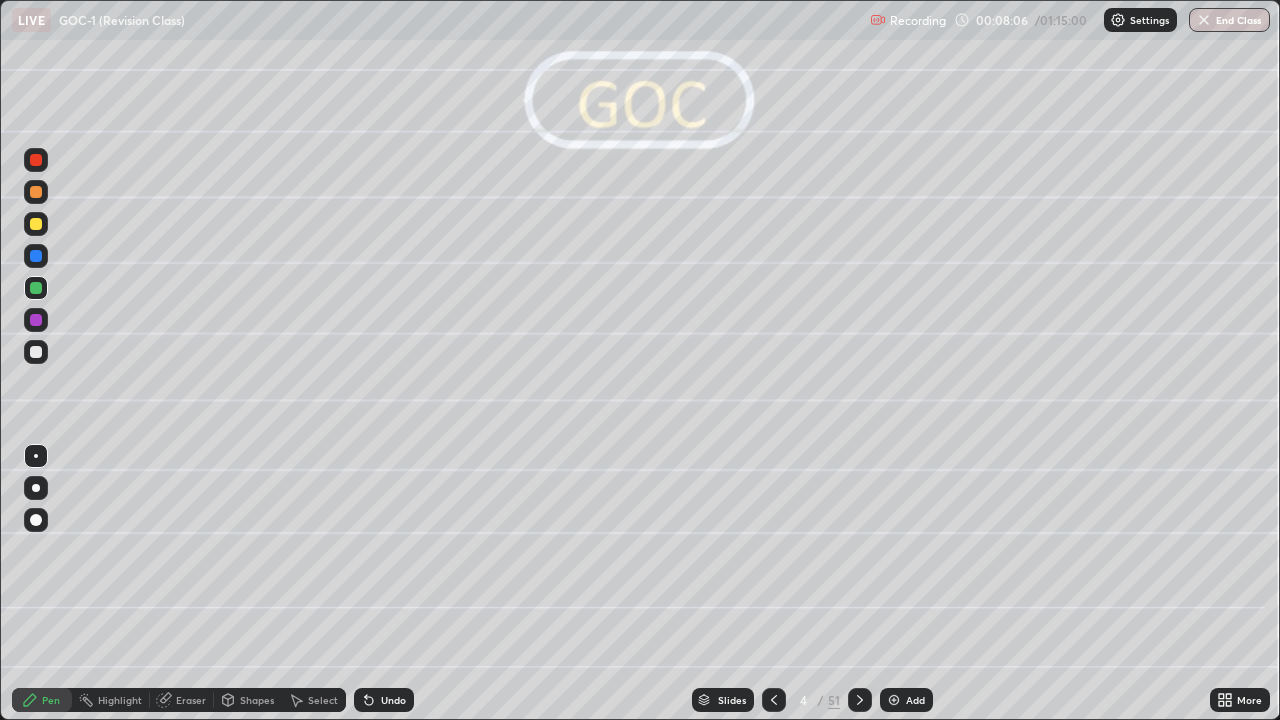 click at bounding box center [894, 700] 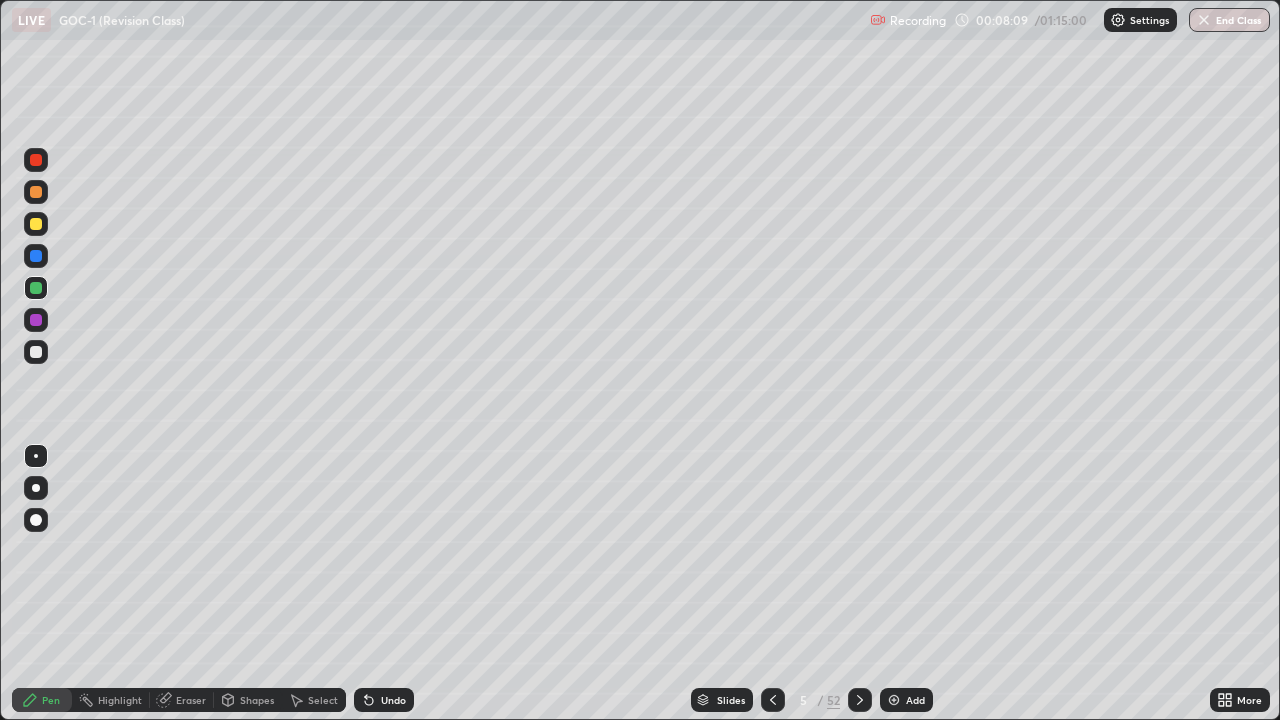 click at bounding box center [36, 320] 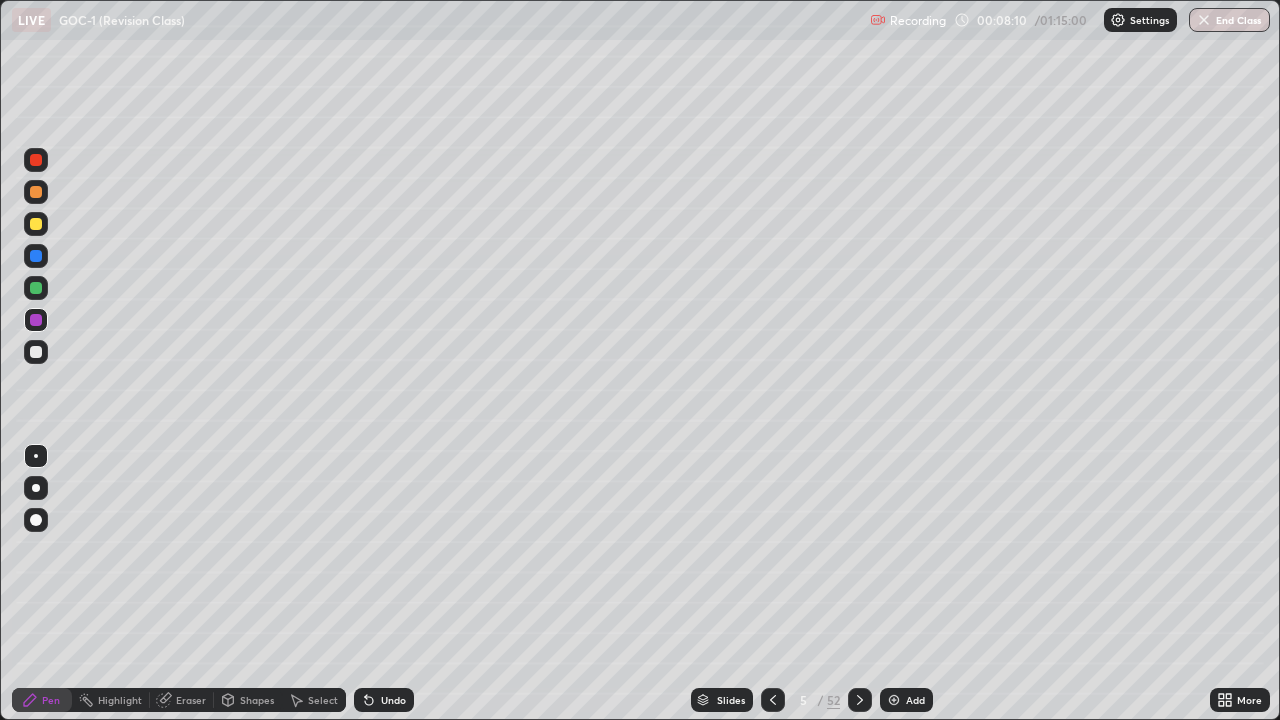 click at bounding box center [36, 488] 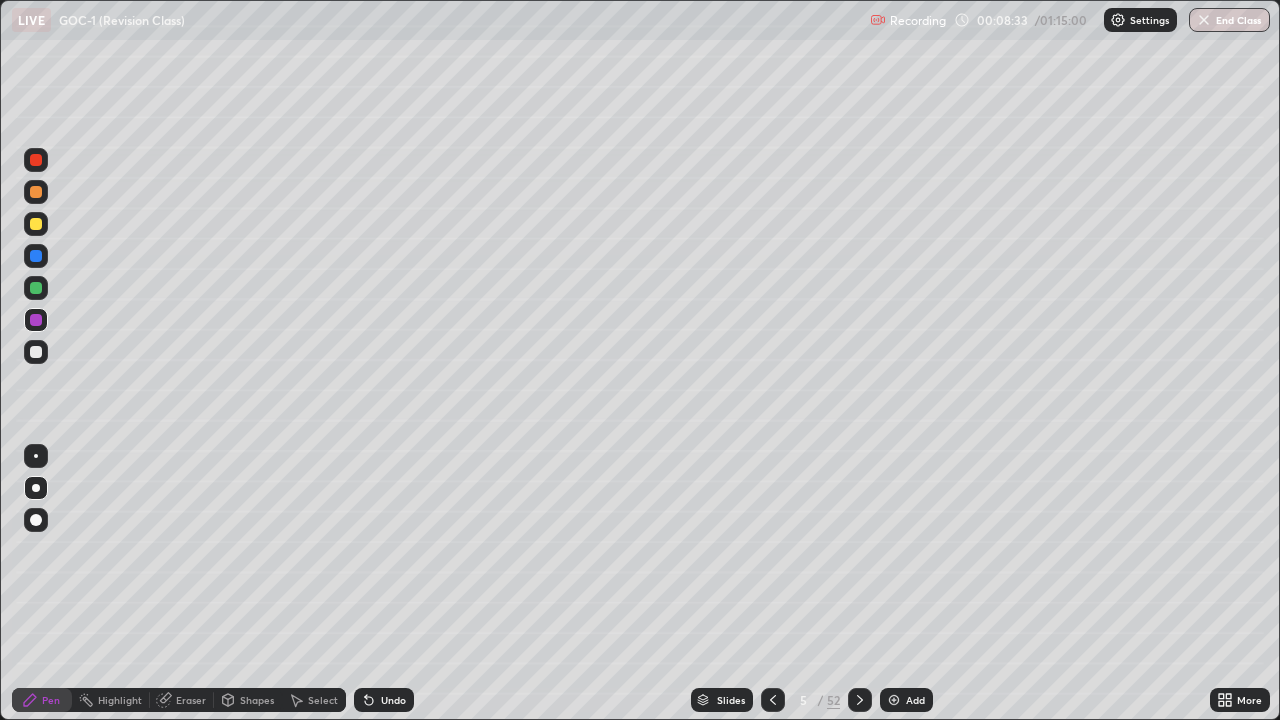 click at bounding box center [773, 700] 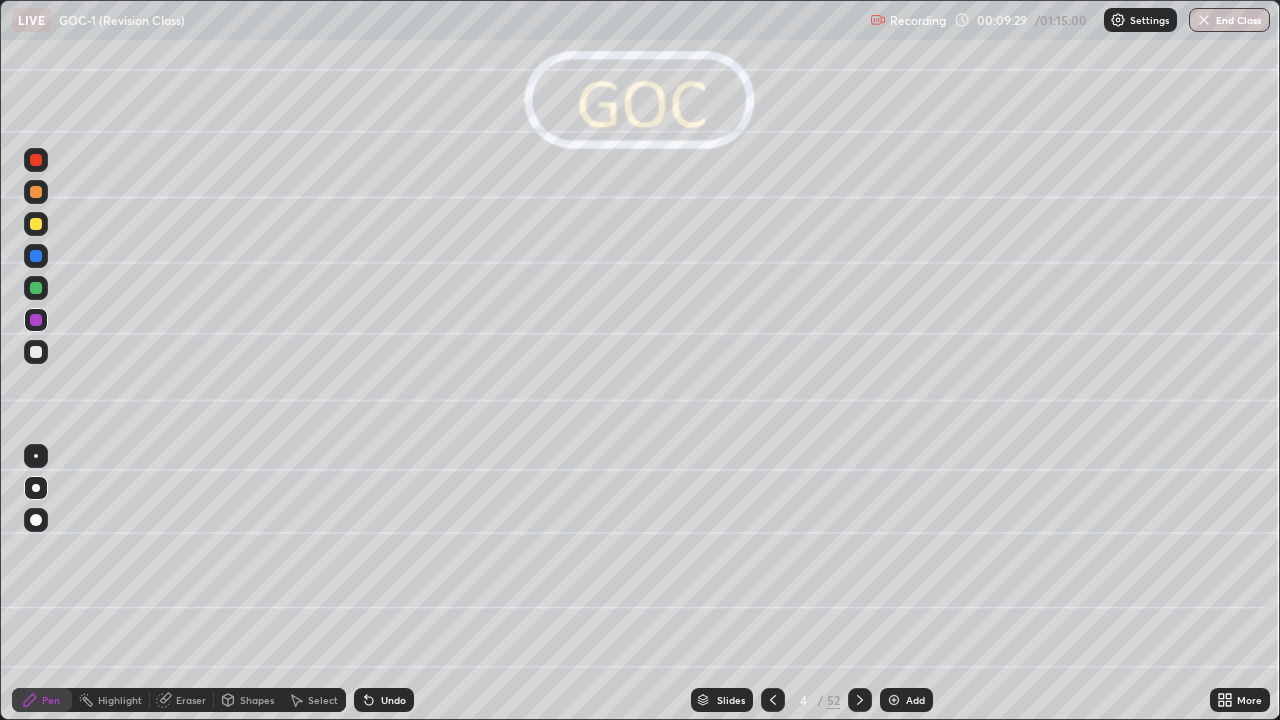 click on "Undo" at bounding box center (393, 700) 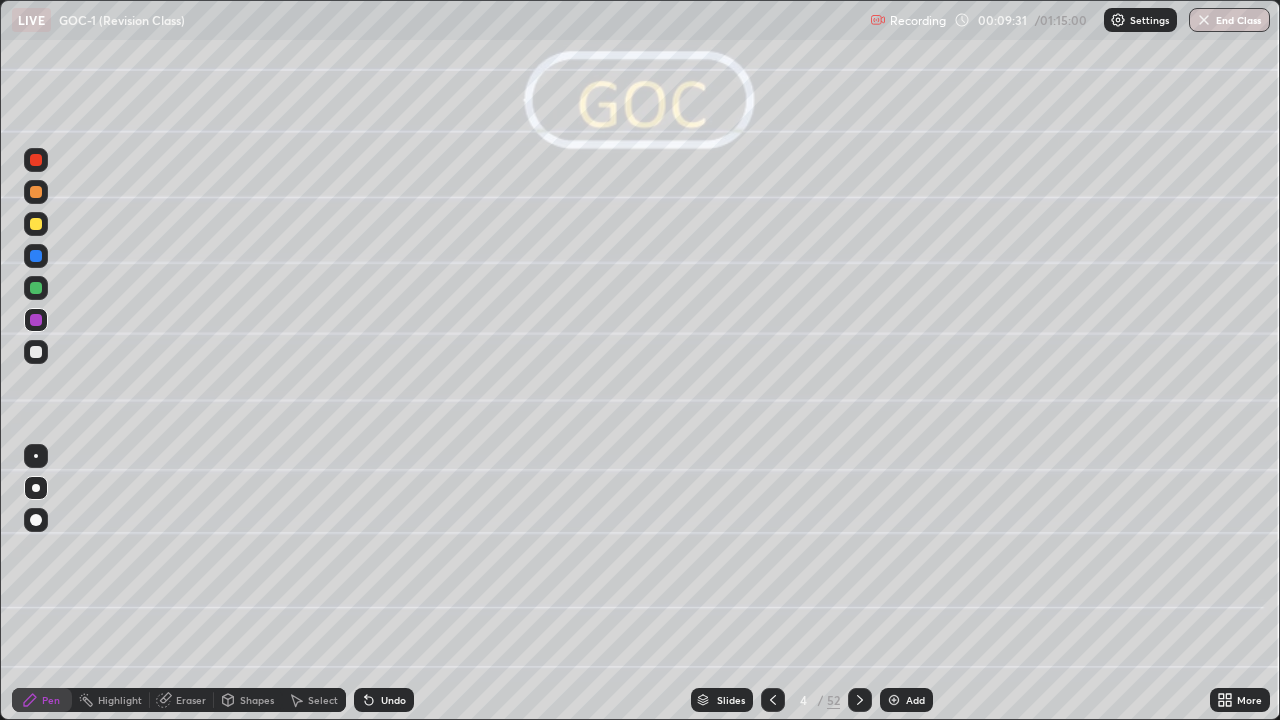 click at bounding box center [36, 456] 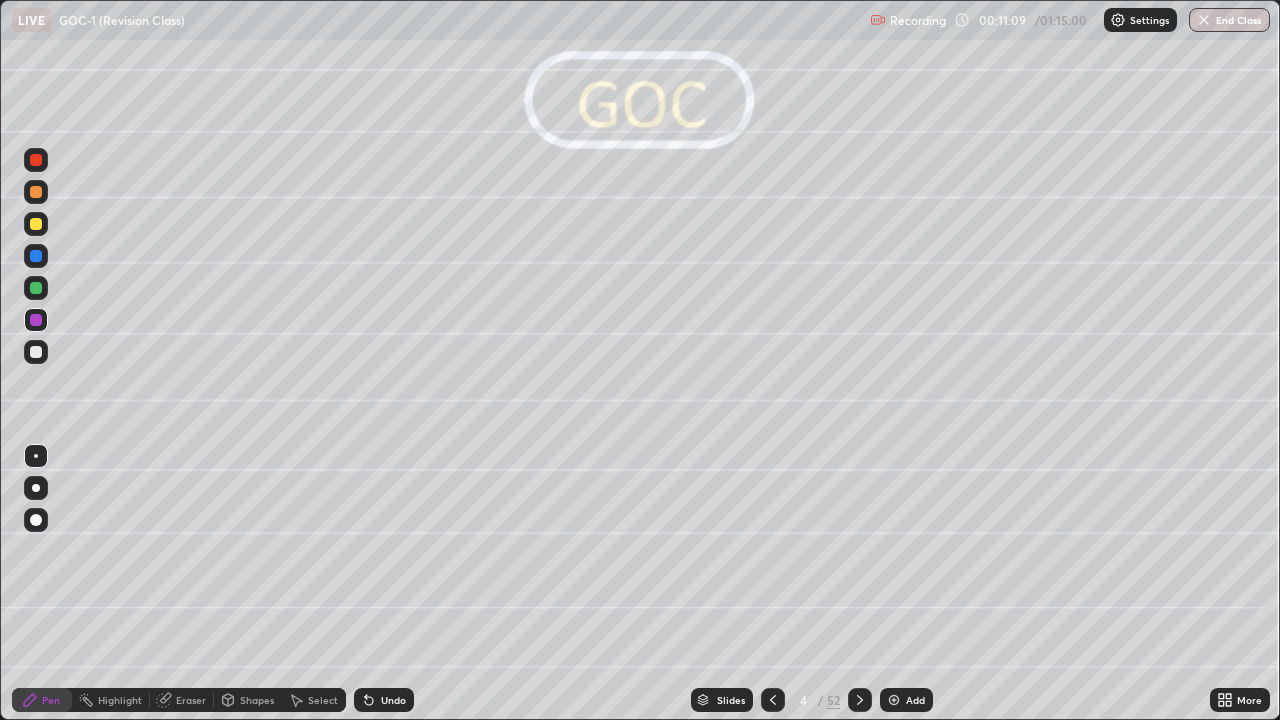 click 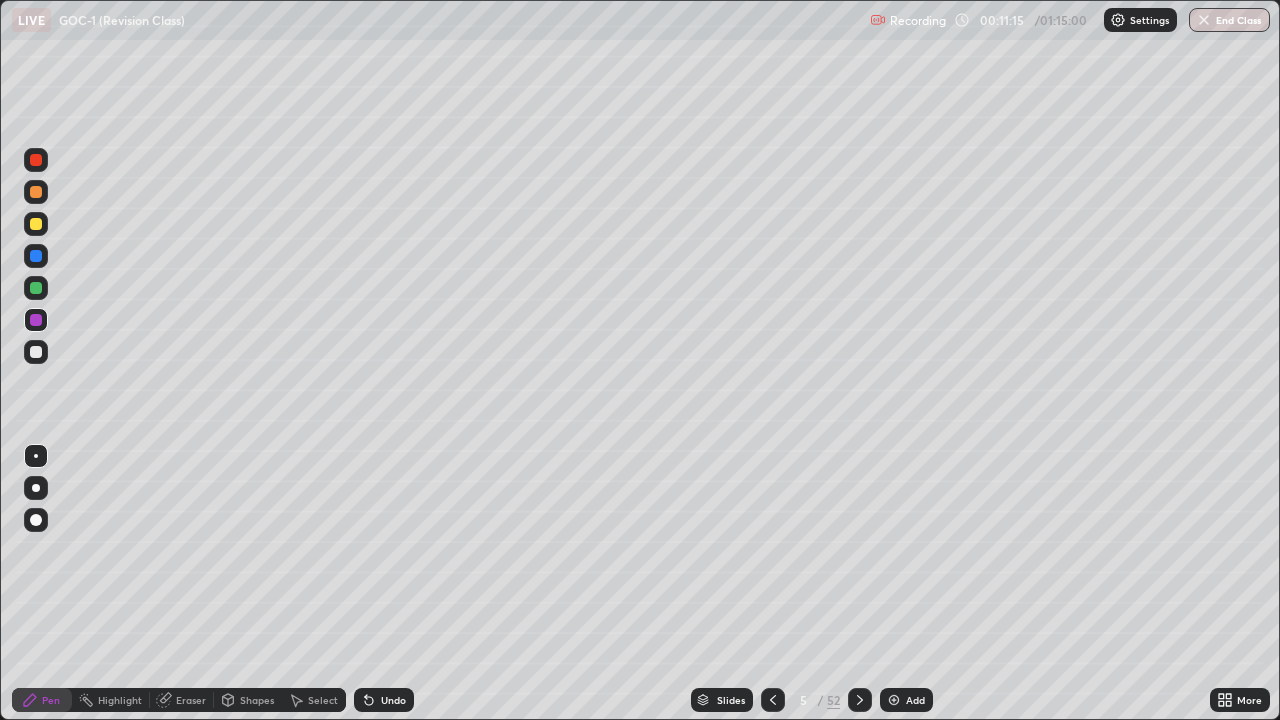 click at bounding box center (36, 288) 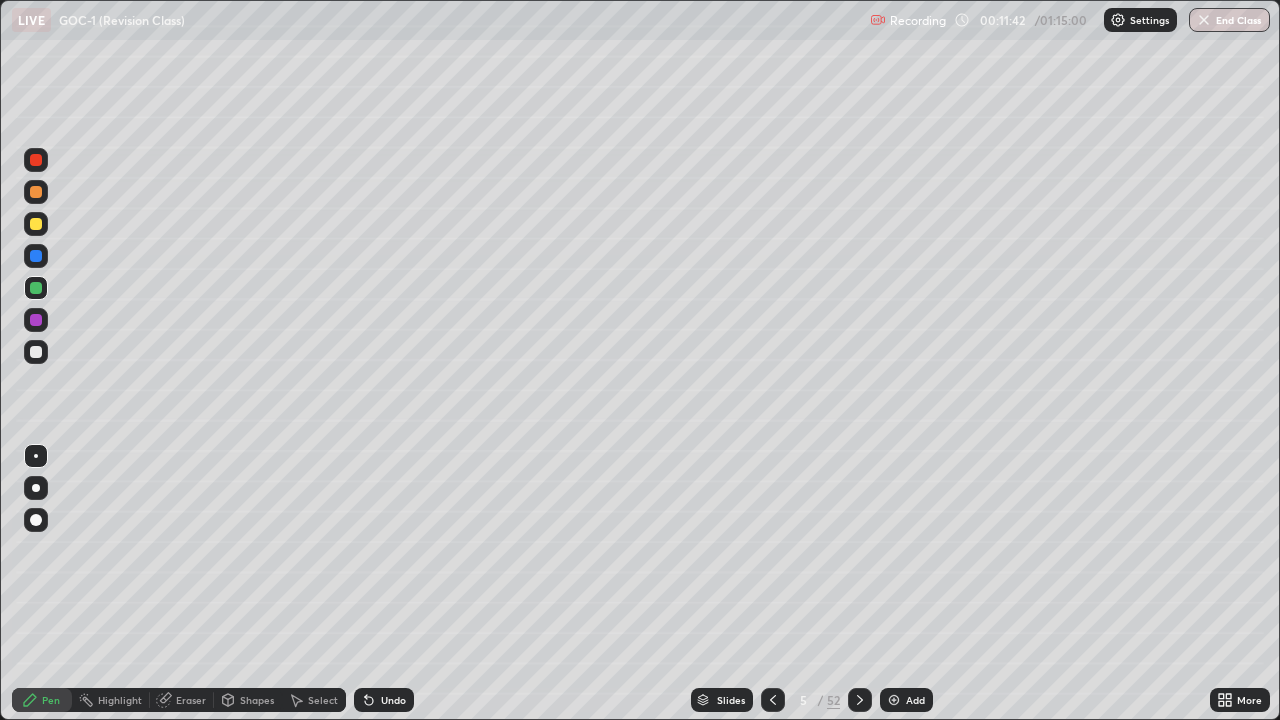 click at bounding box center [36, 320] 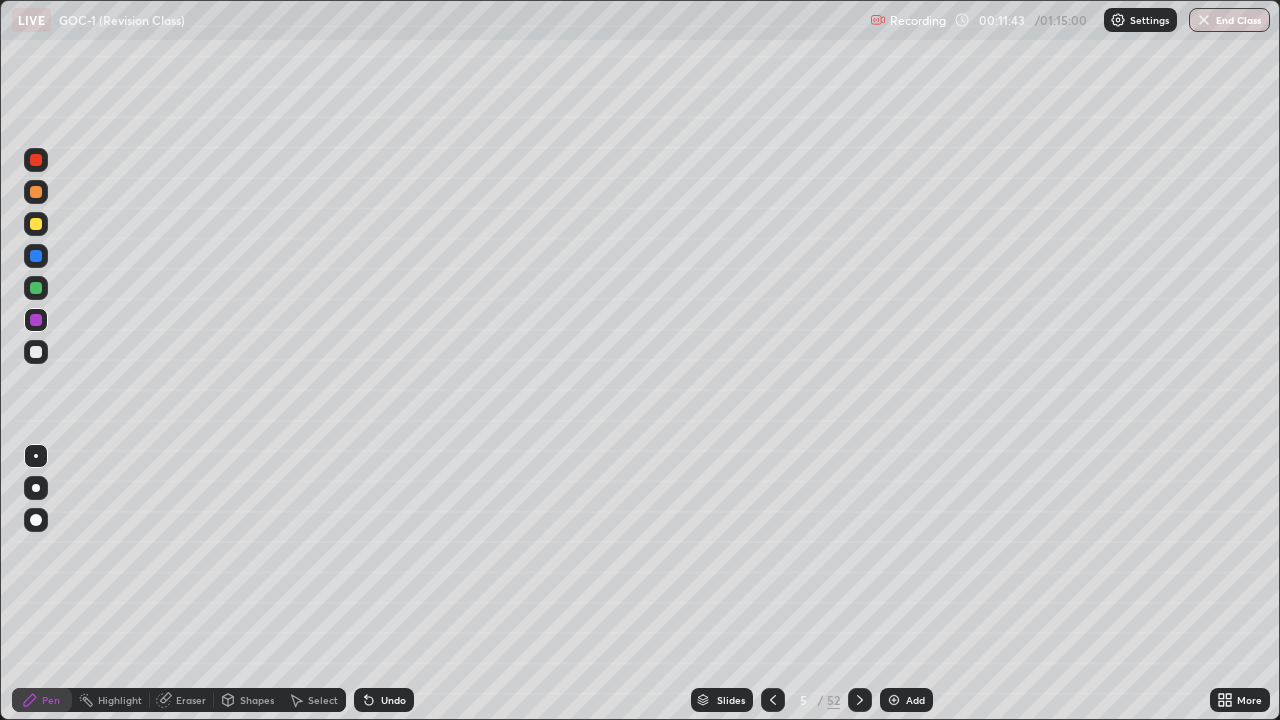 click on "Shapes" at bounding box center [248, 700] 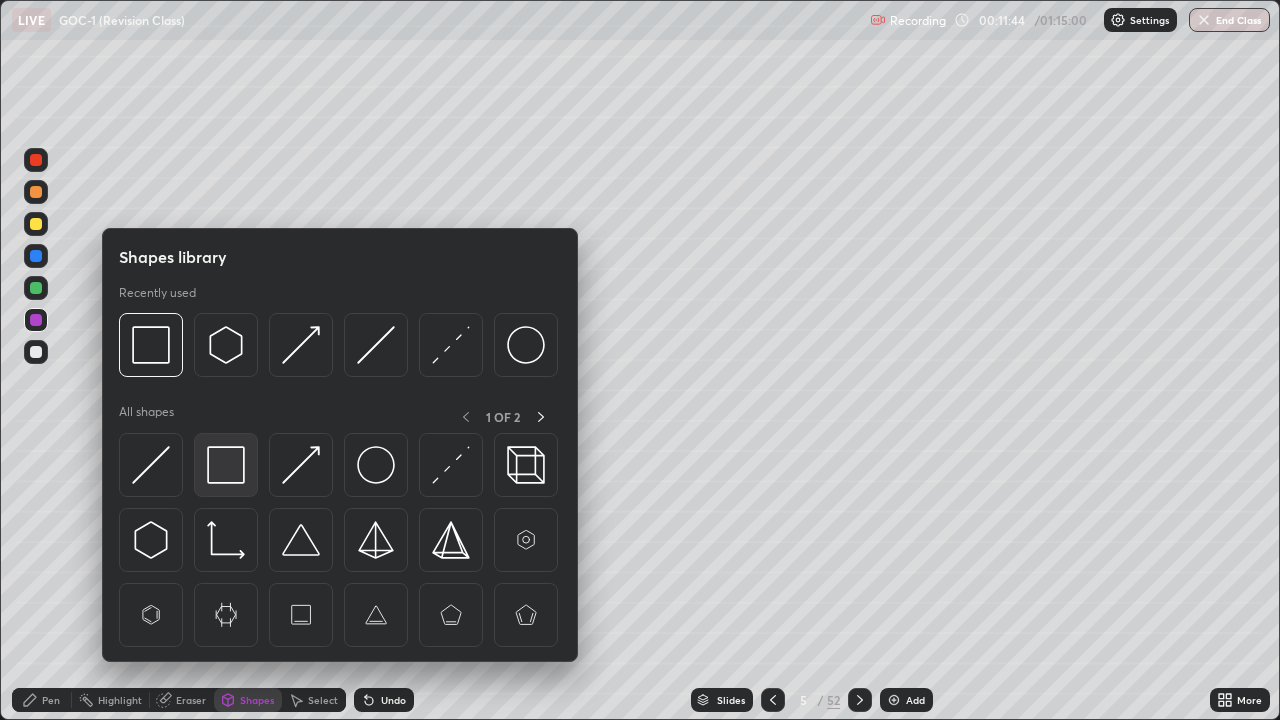 click at bounding box center [226, 465] 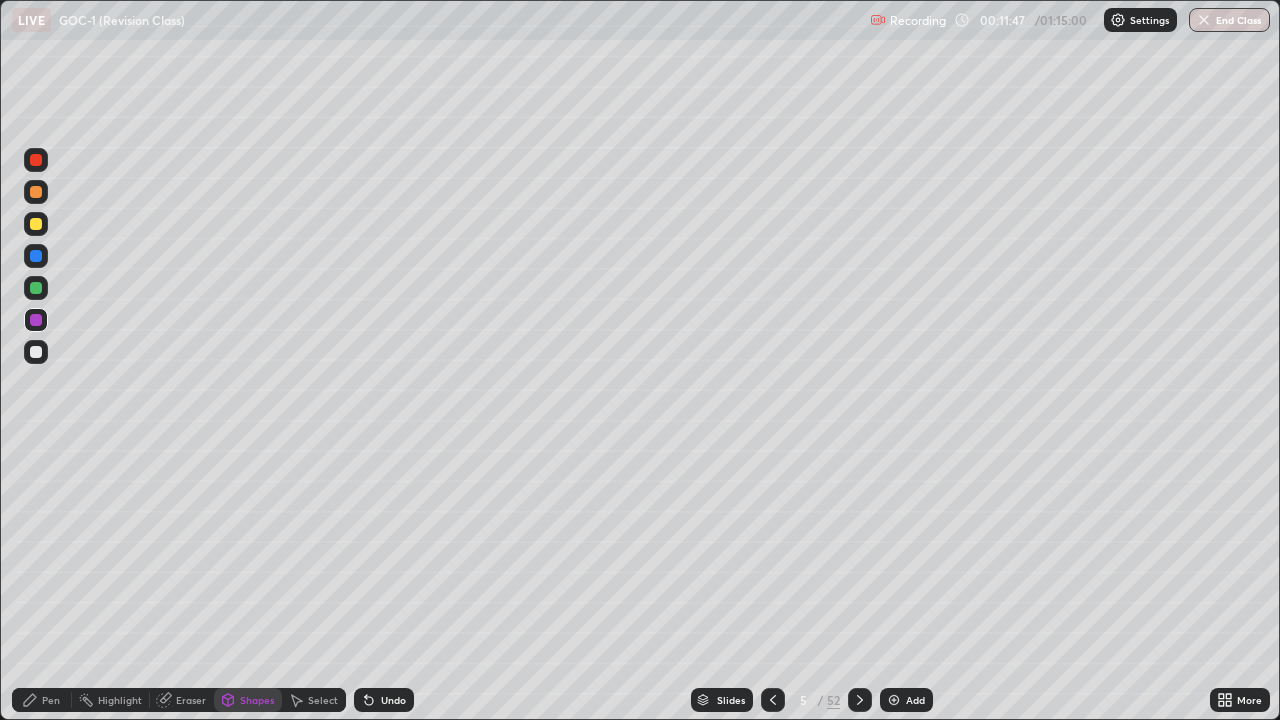 click on "Pen" at bounding box center [42, 700] 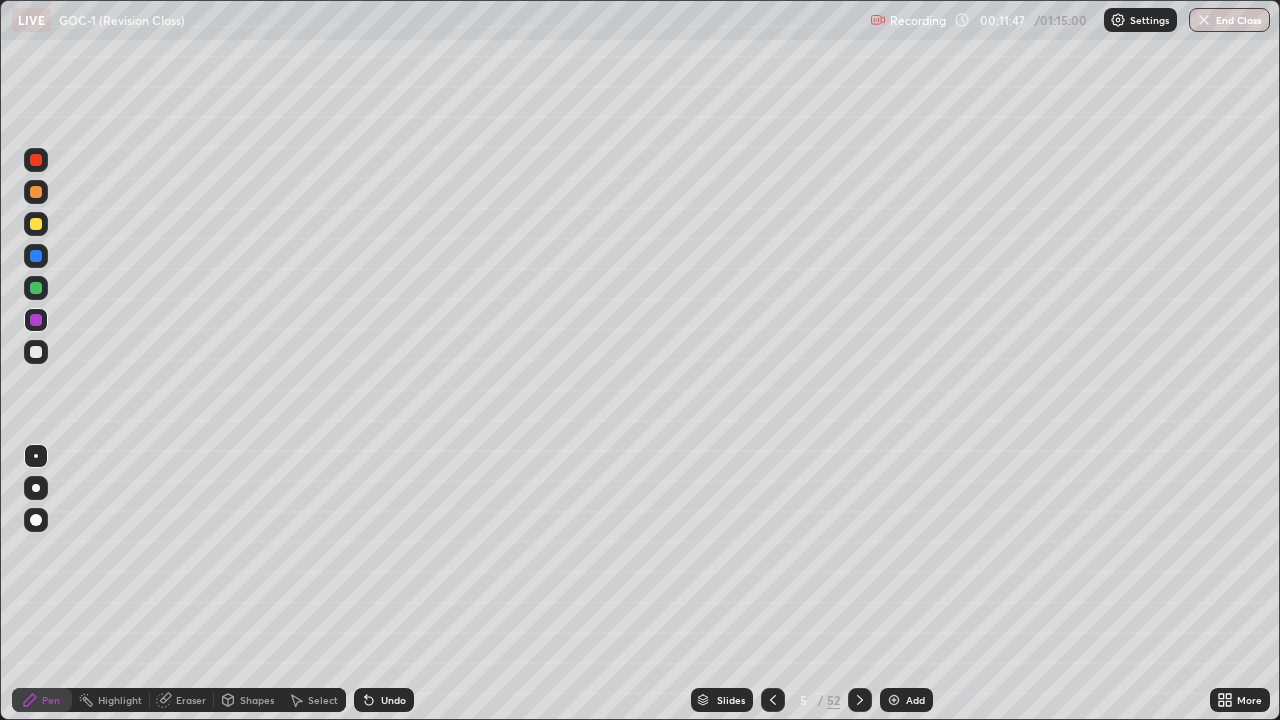 click at bounding box center (36, 352) 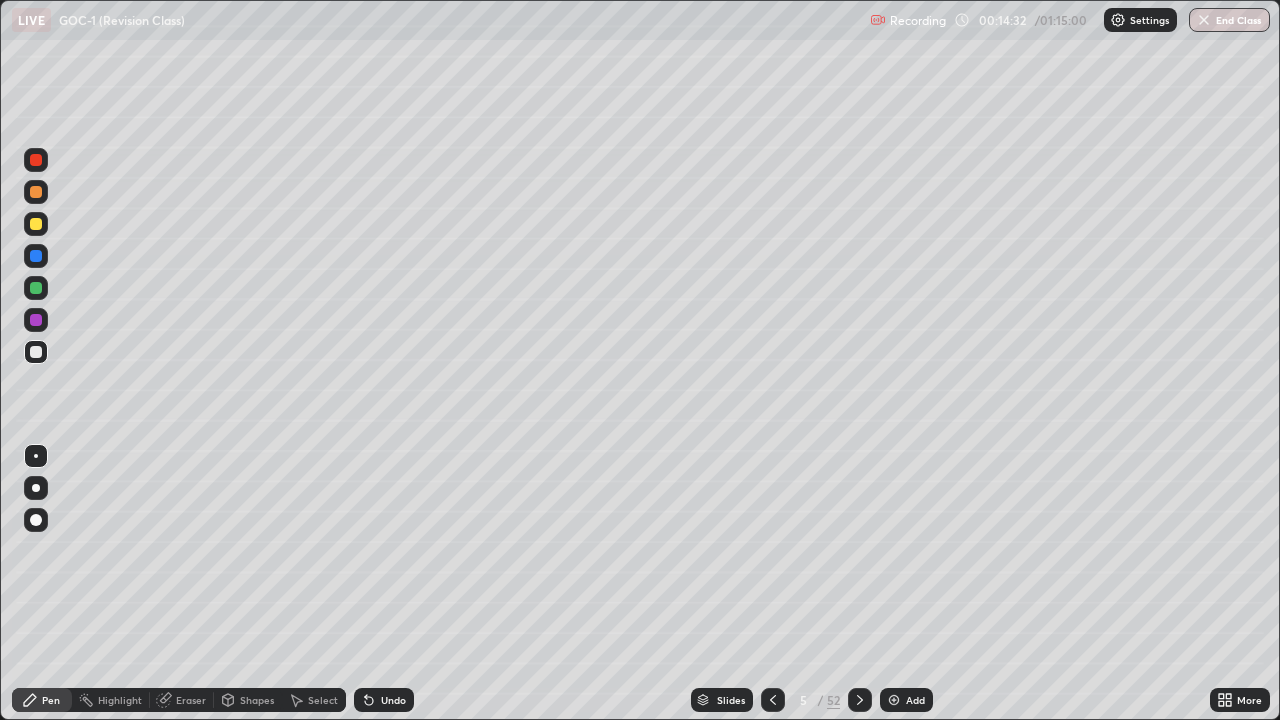 click at bounding box center (894, 700) 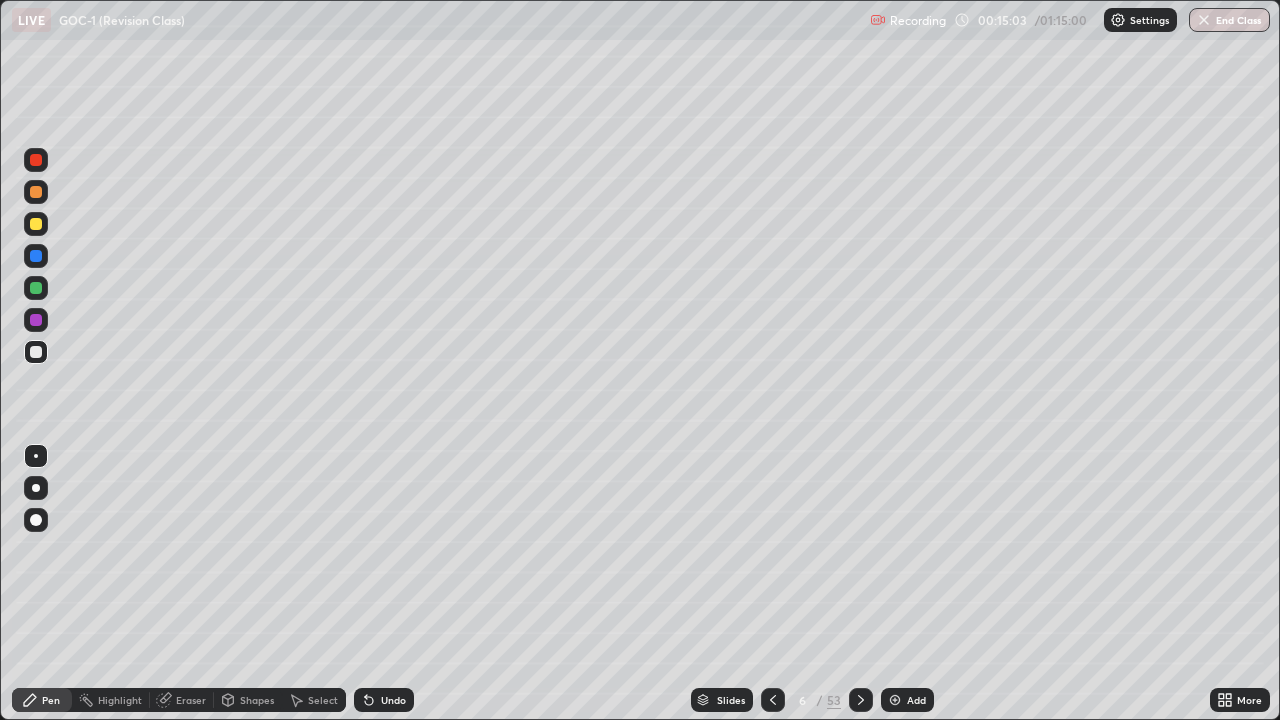 click on "Undo" at bounding box center [393, 700] 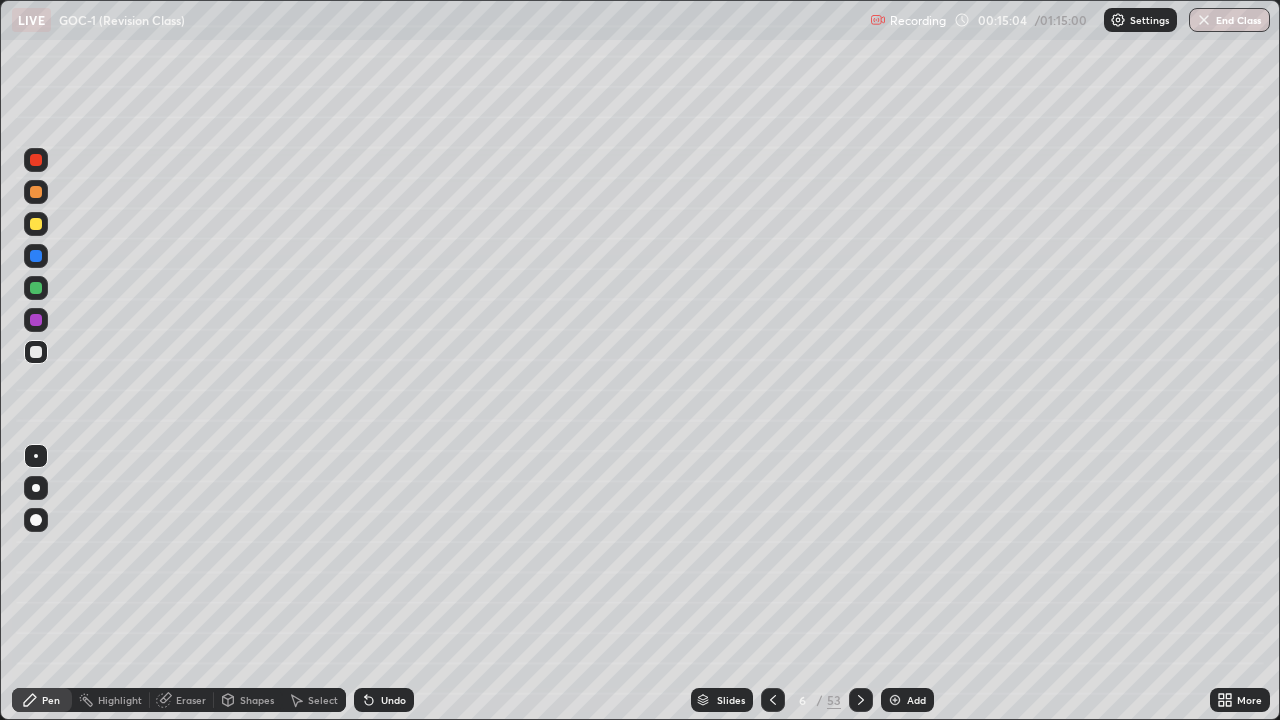click on "Undo" at bounding box center (393, 700) 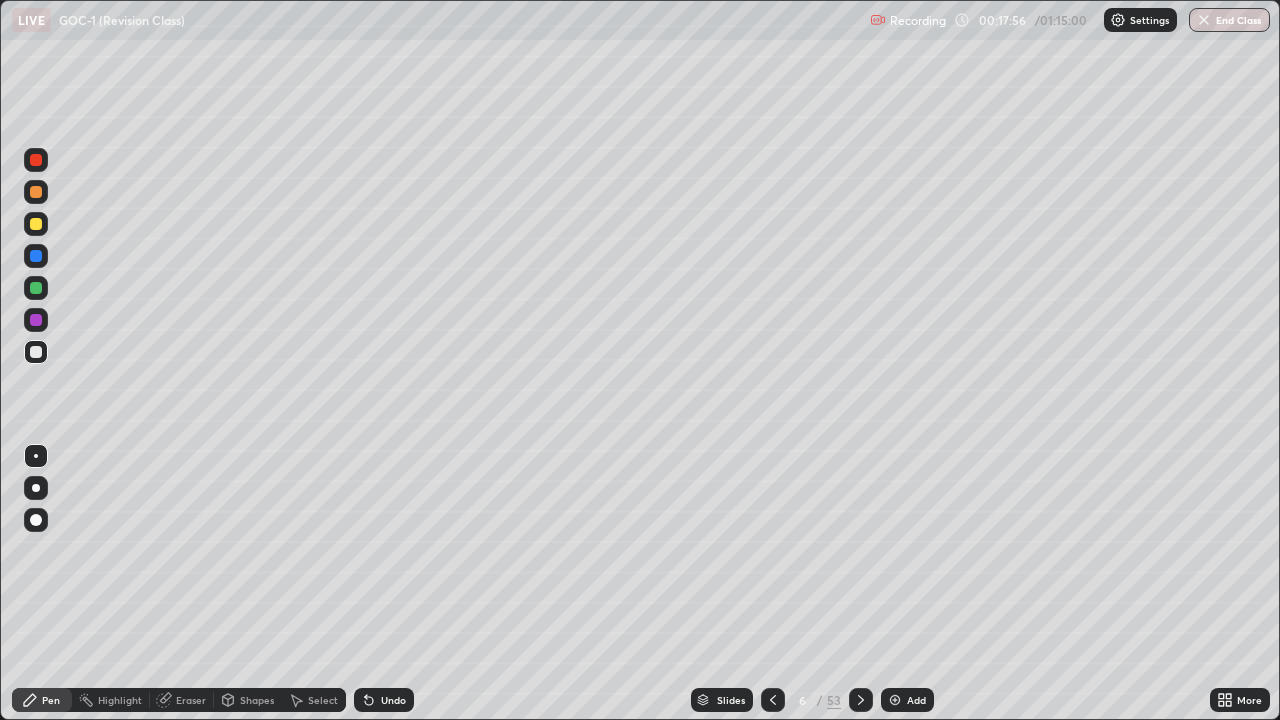 click at bounding box center [895, 700] 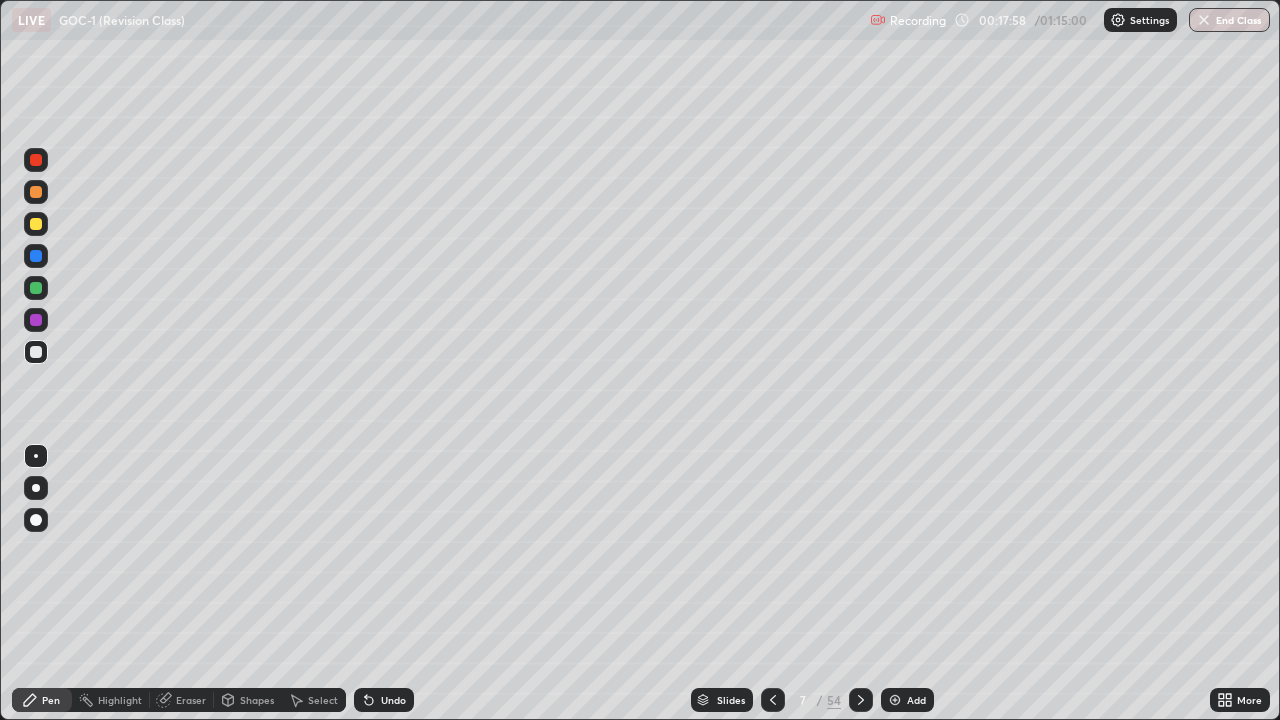 click on "Shapes" at bounding box center [257, 700] 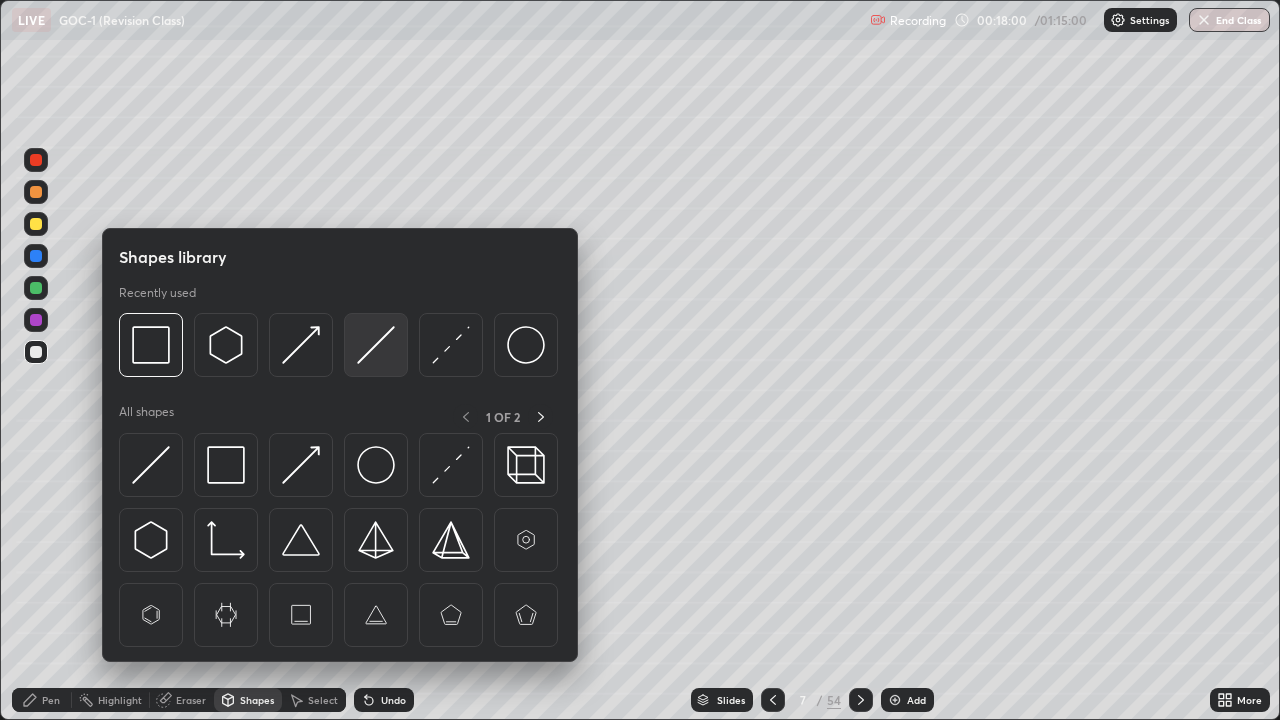 click at bounding box center [376, 345] 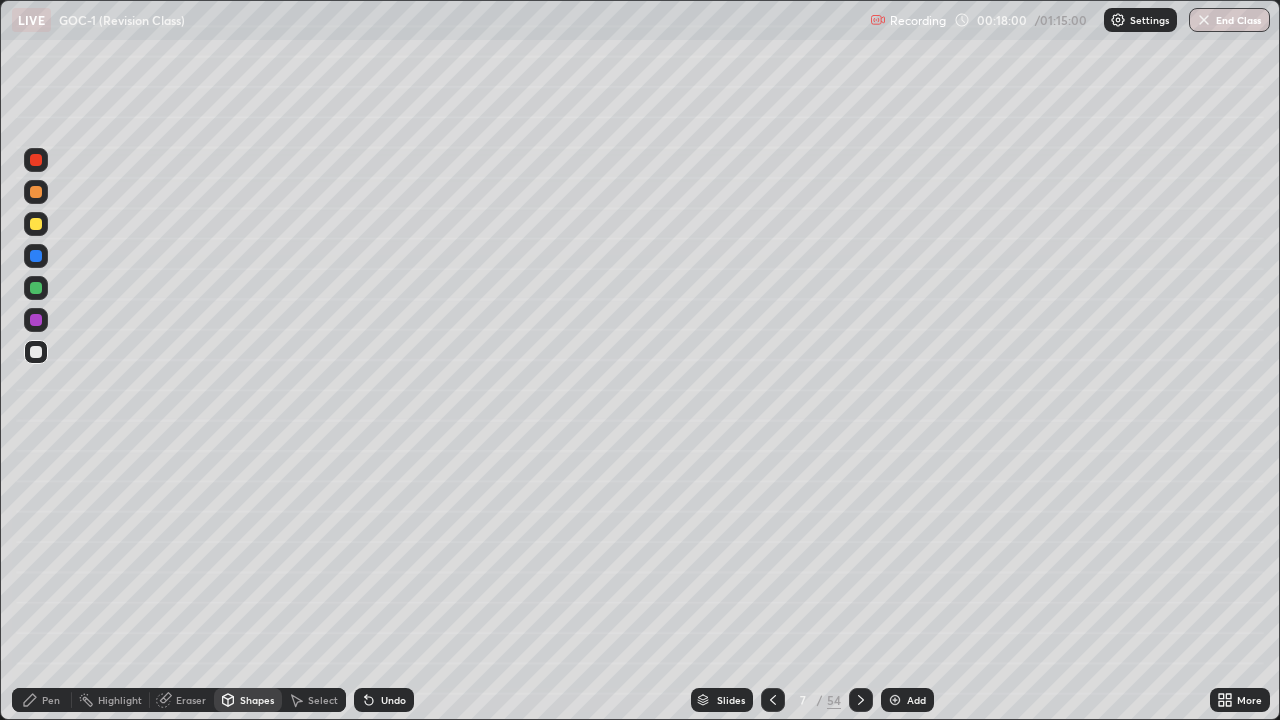 click at bounding box center [36, 320] 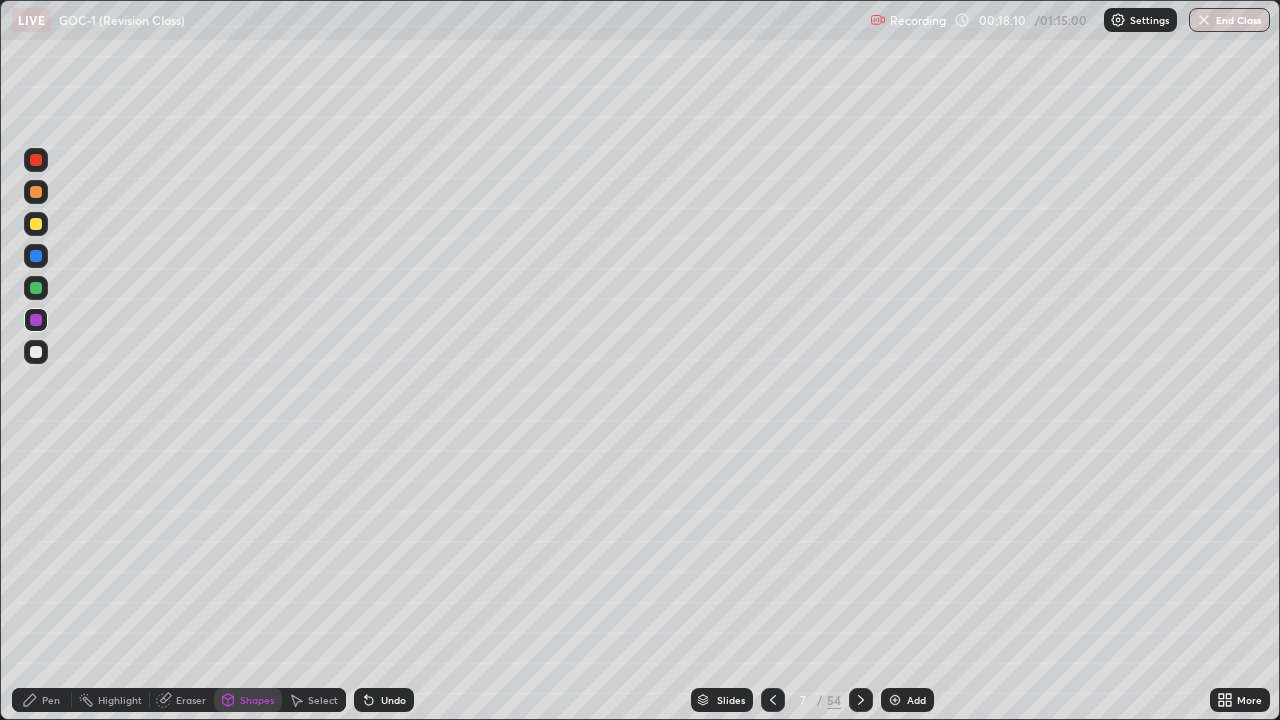 click on "Pen" at bounding box center [42, 700] 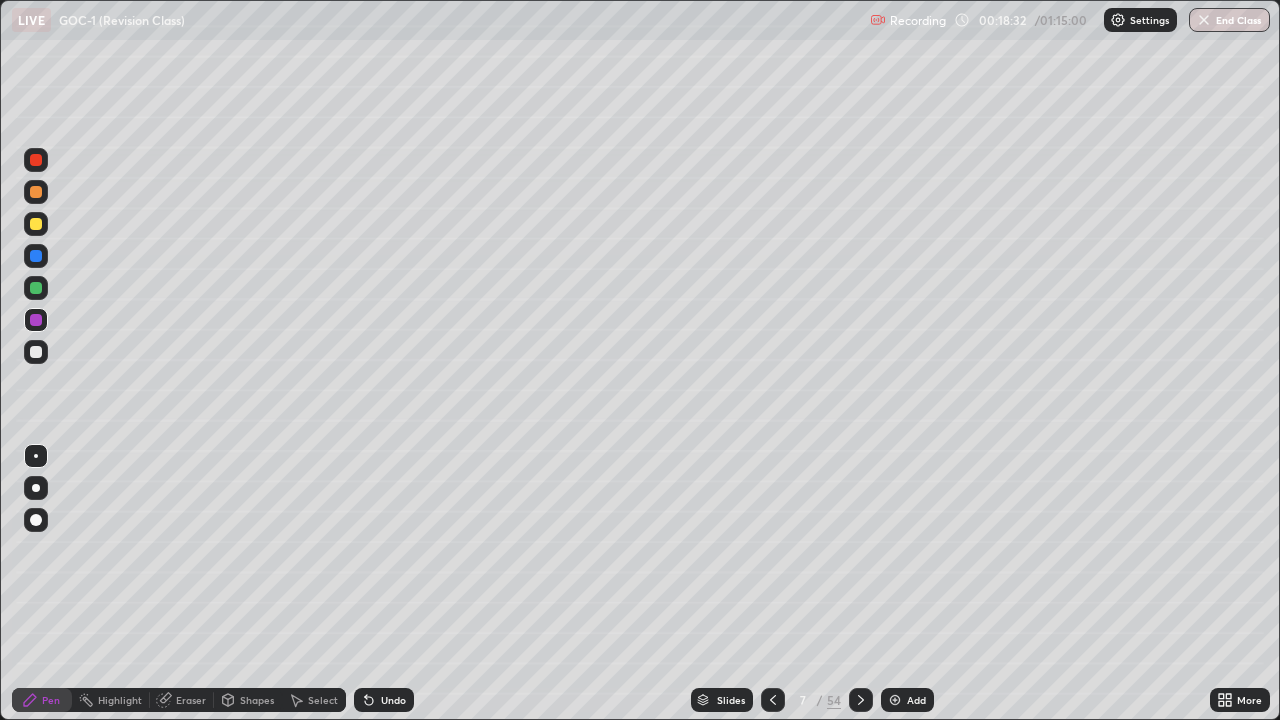 click on "Select" at bounding box center (314, 700) 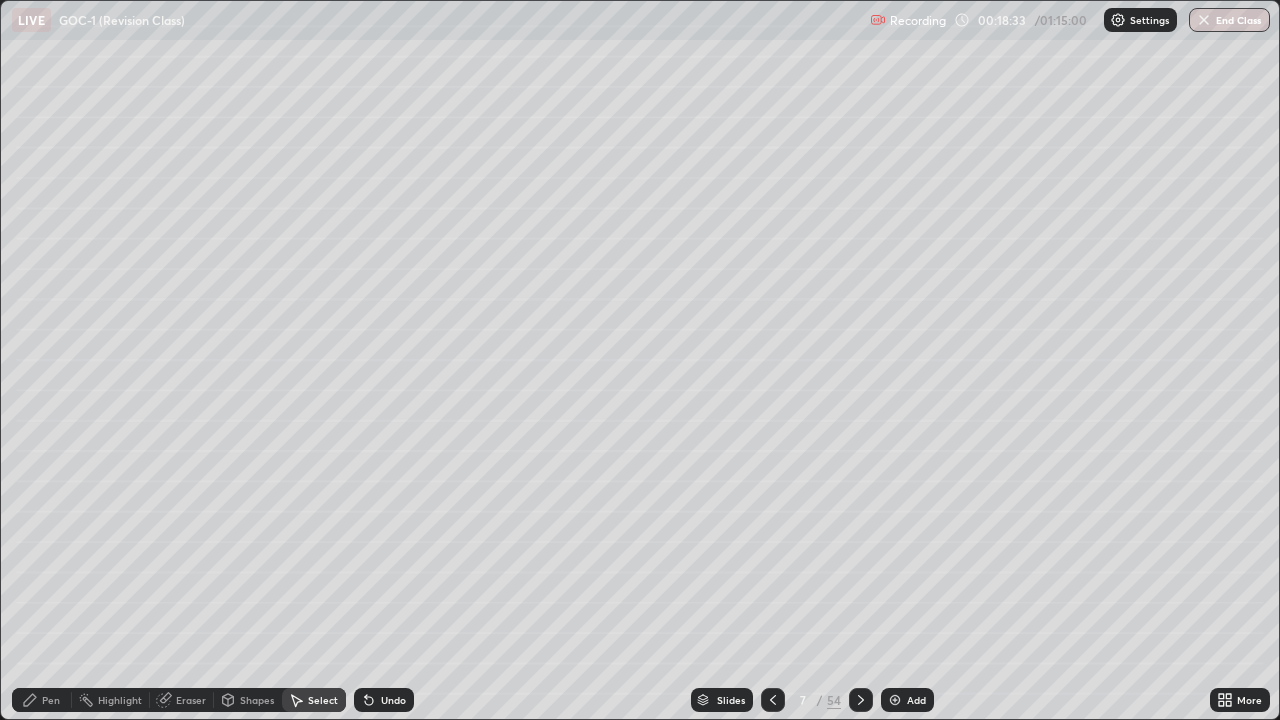 click on "Shapes" at bounding box center (257, 700) 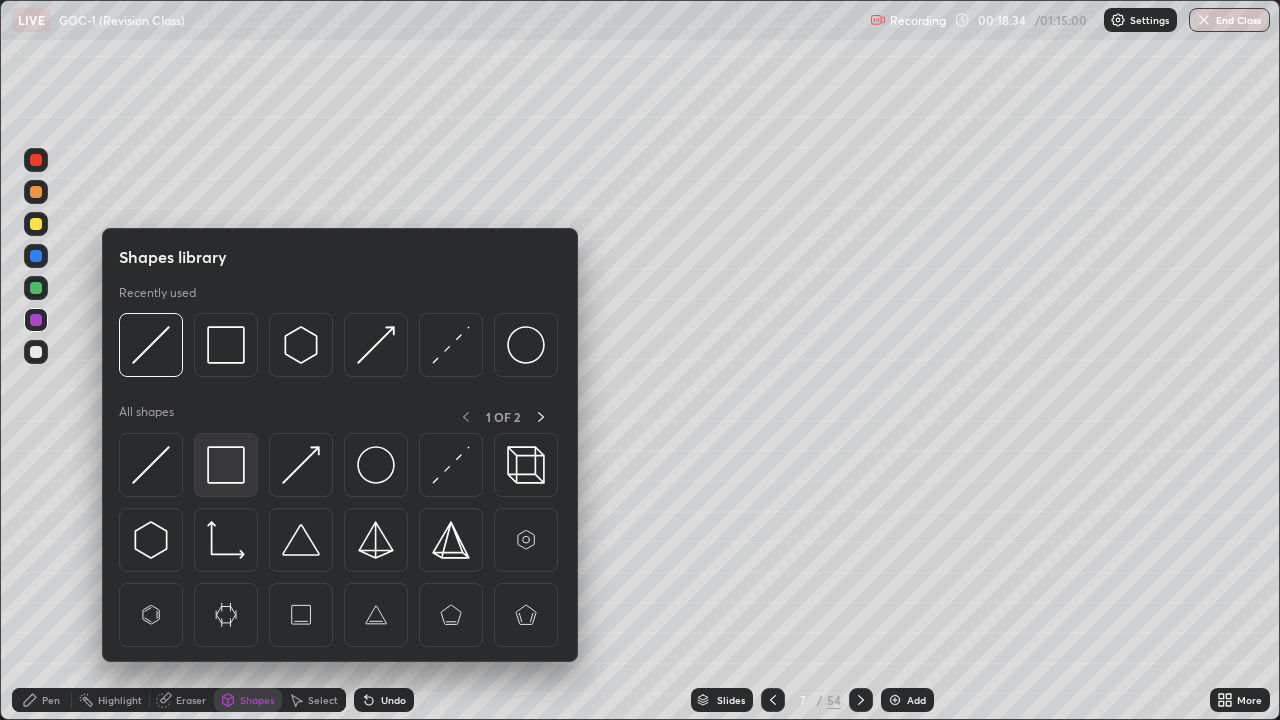 click at bounding box center [226, 465] 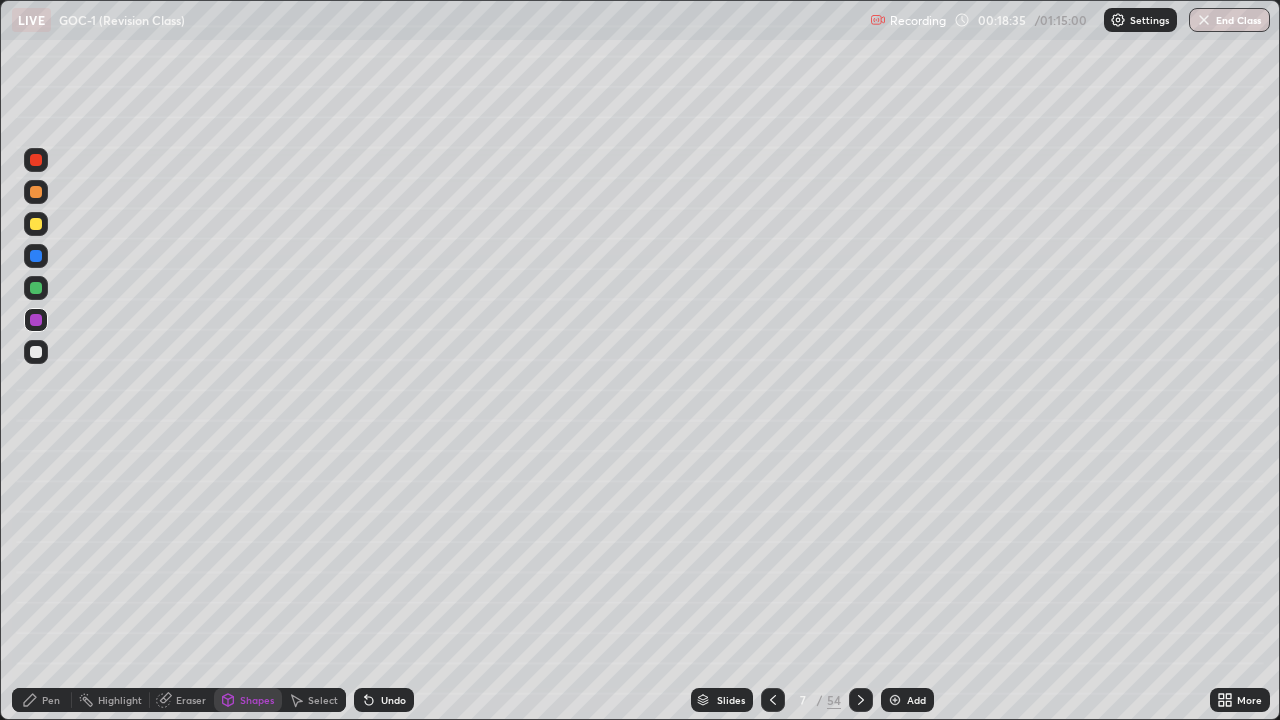 click at bounding box center [36, 288] 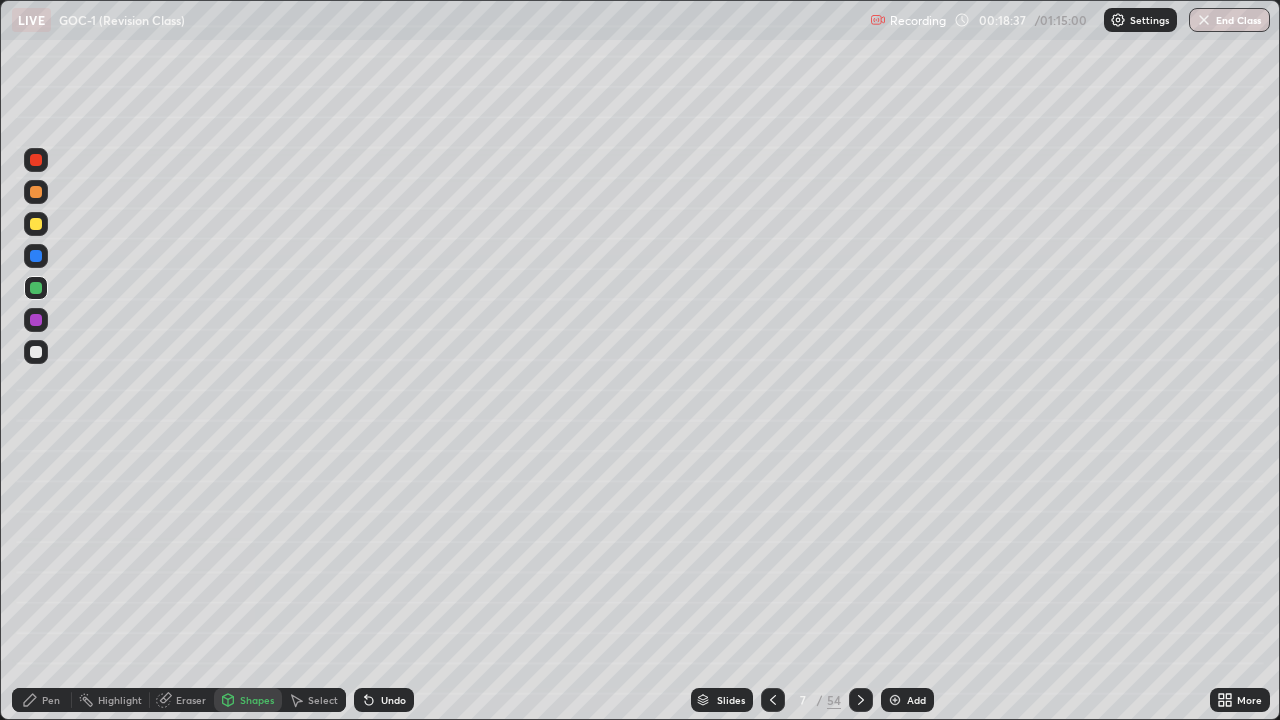 click on "Pen" at bounding box center [42, 700] 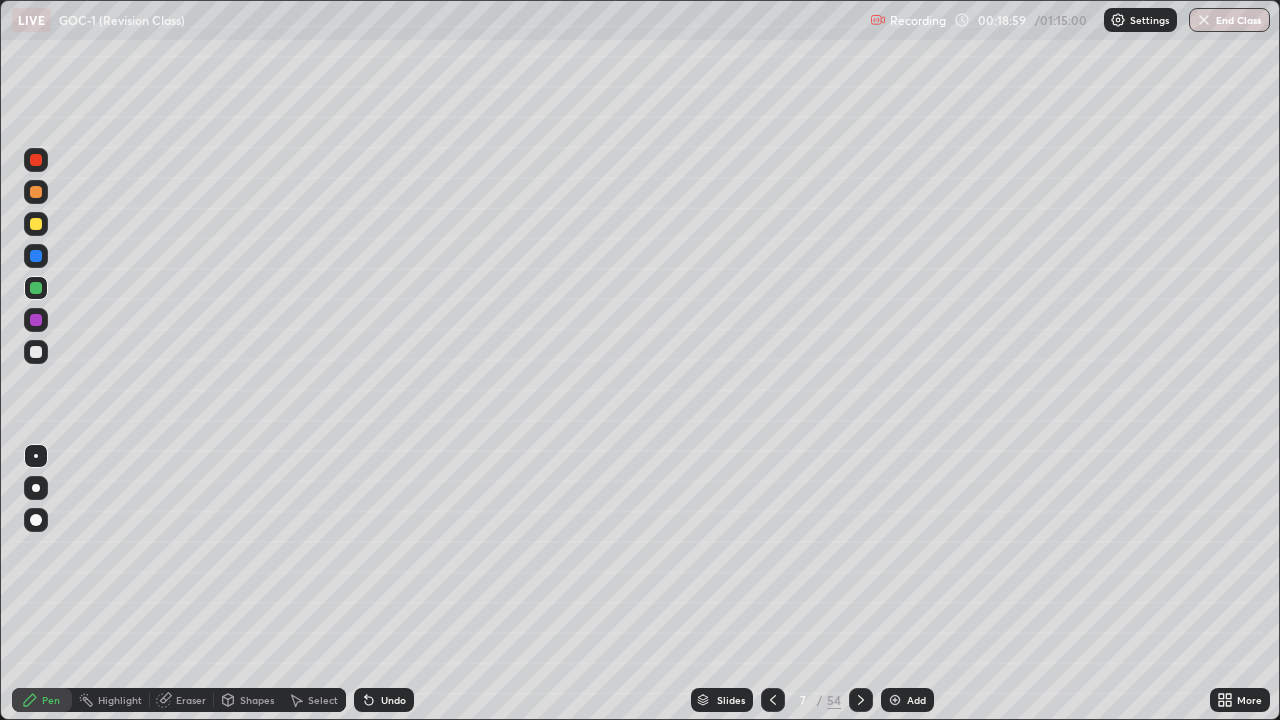 click at bounding box center (36, 488) 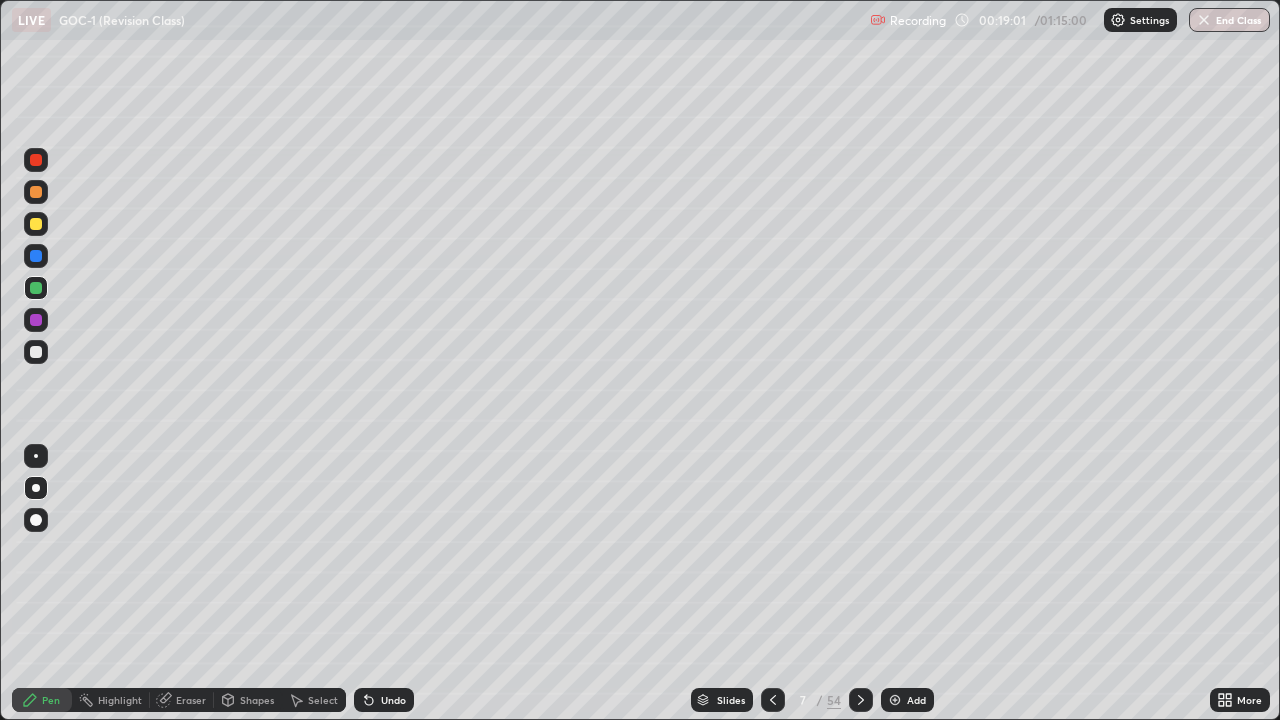 click at bounding box center (36, 224) 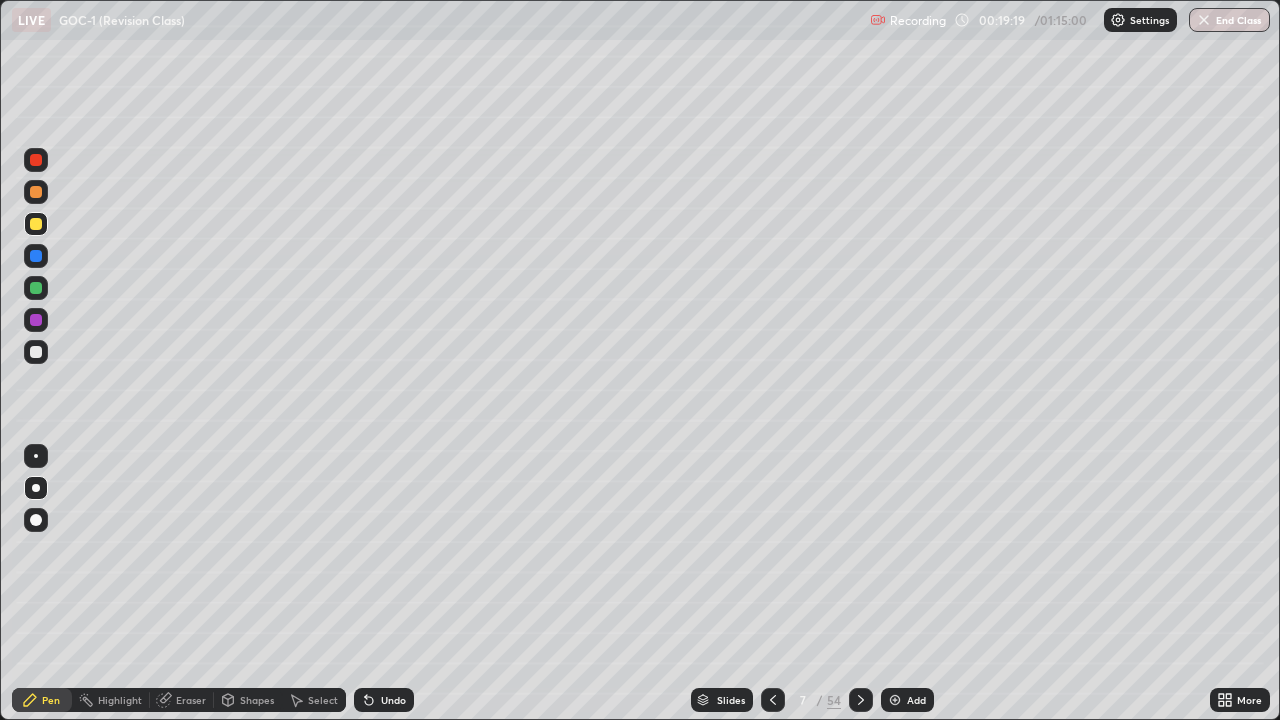 click at bounding box center (36, 160) 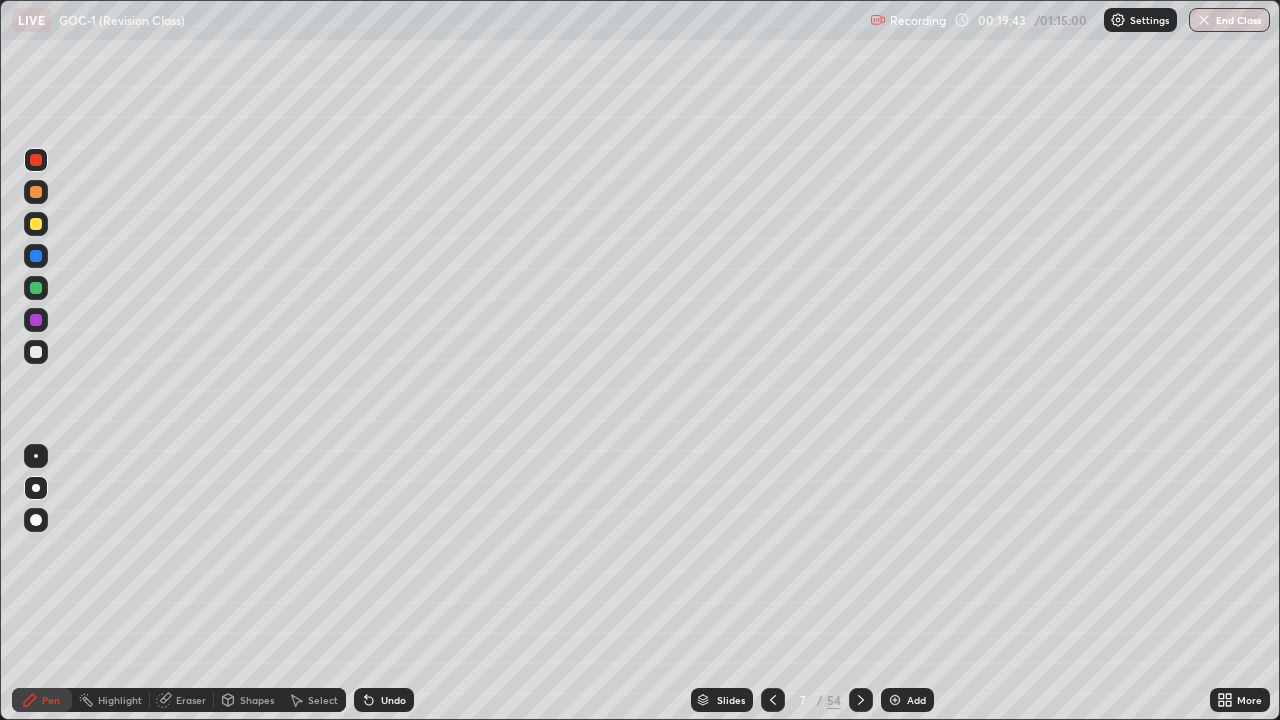 click at bounding box center [36, 352] 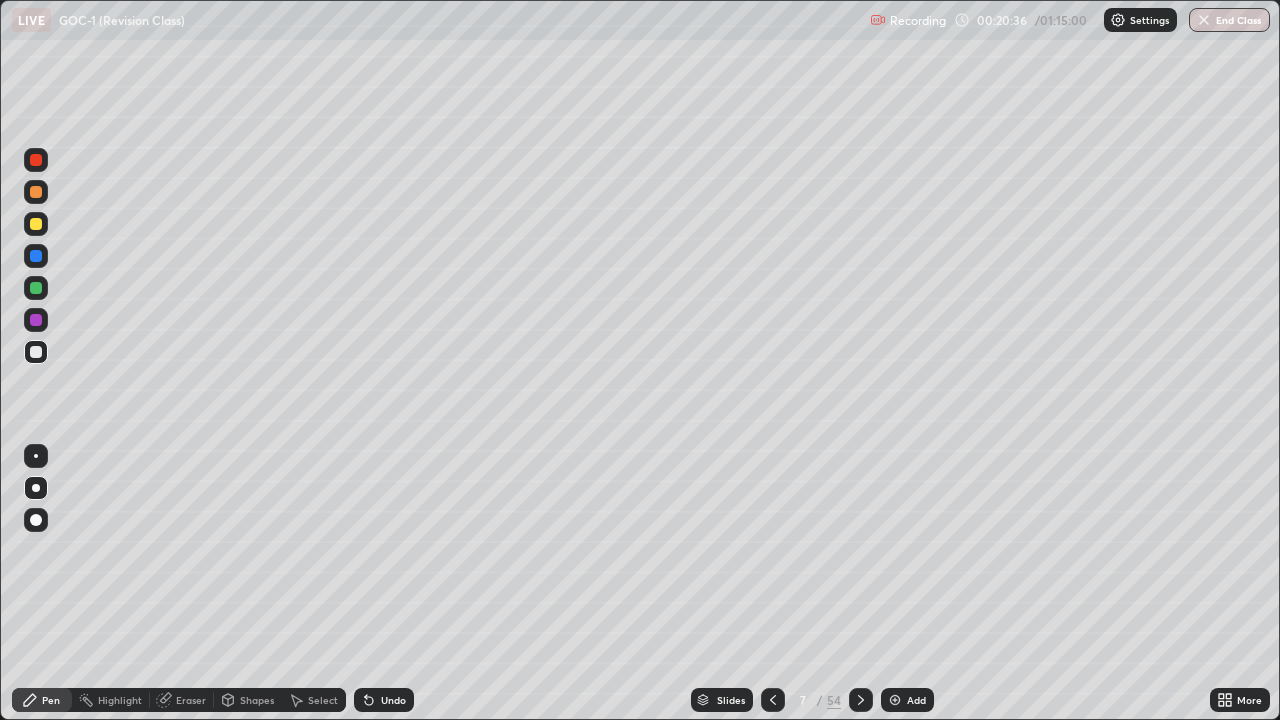 click on "Shapes" at bounding box center (257, 700) 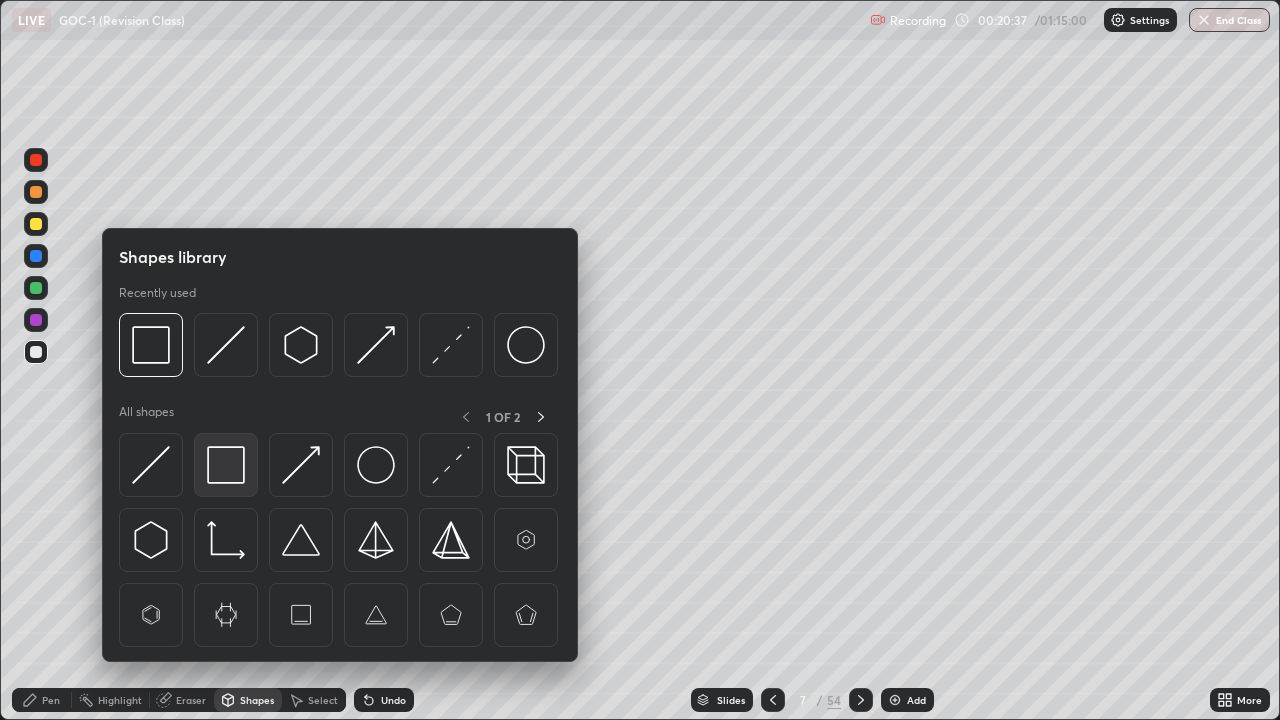 click at bounding box center (226, 465) 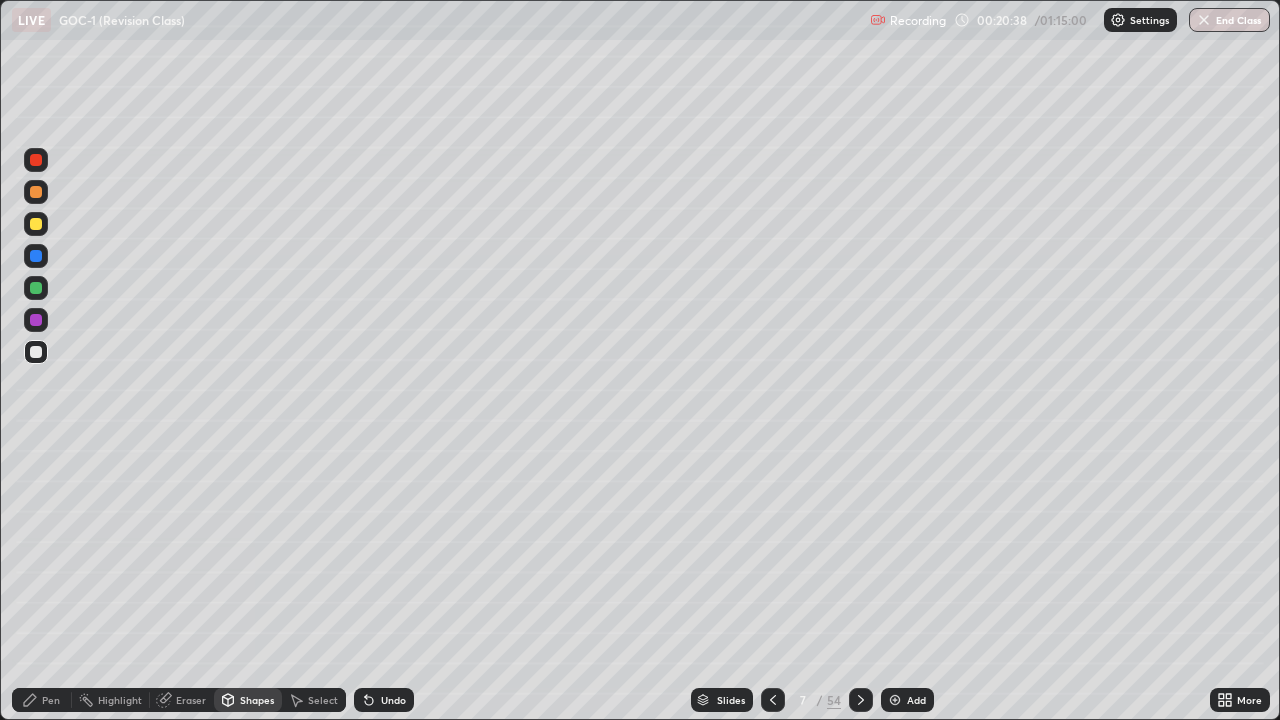click at bounding box center (36, 288) 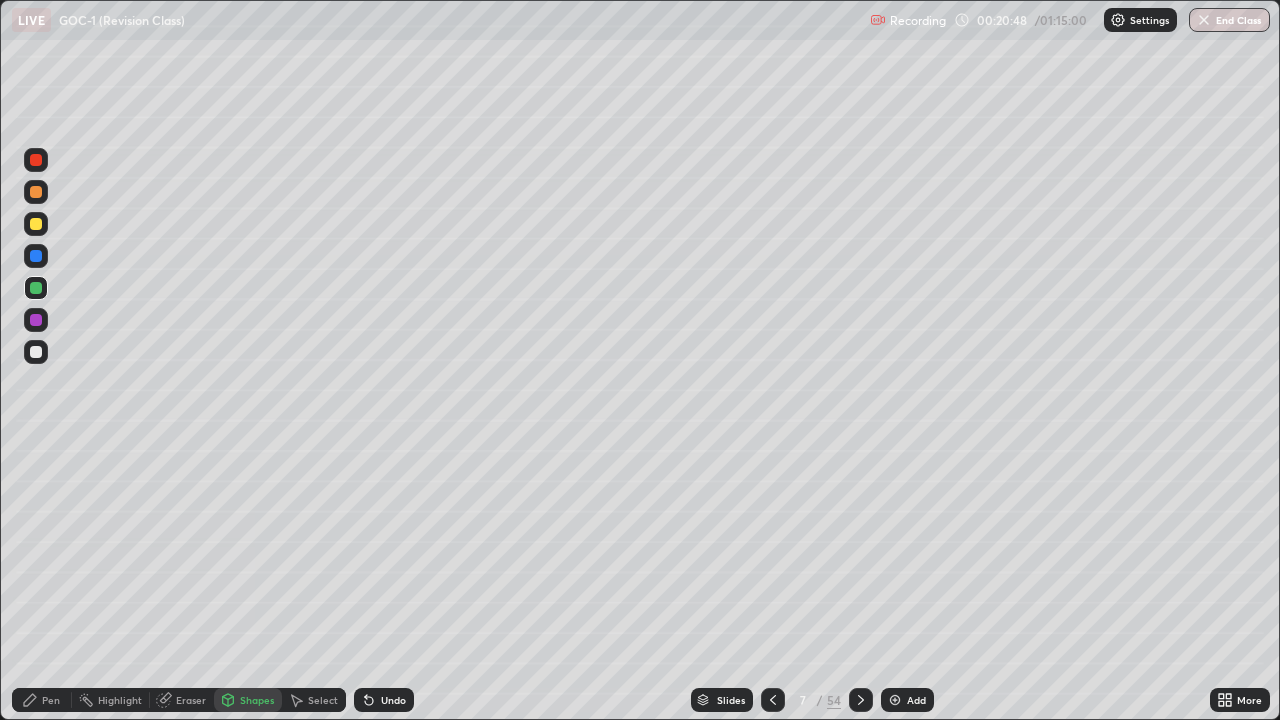 click at bounding box center (36, 192) 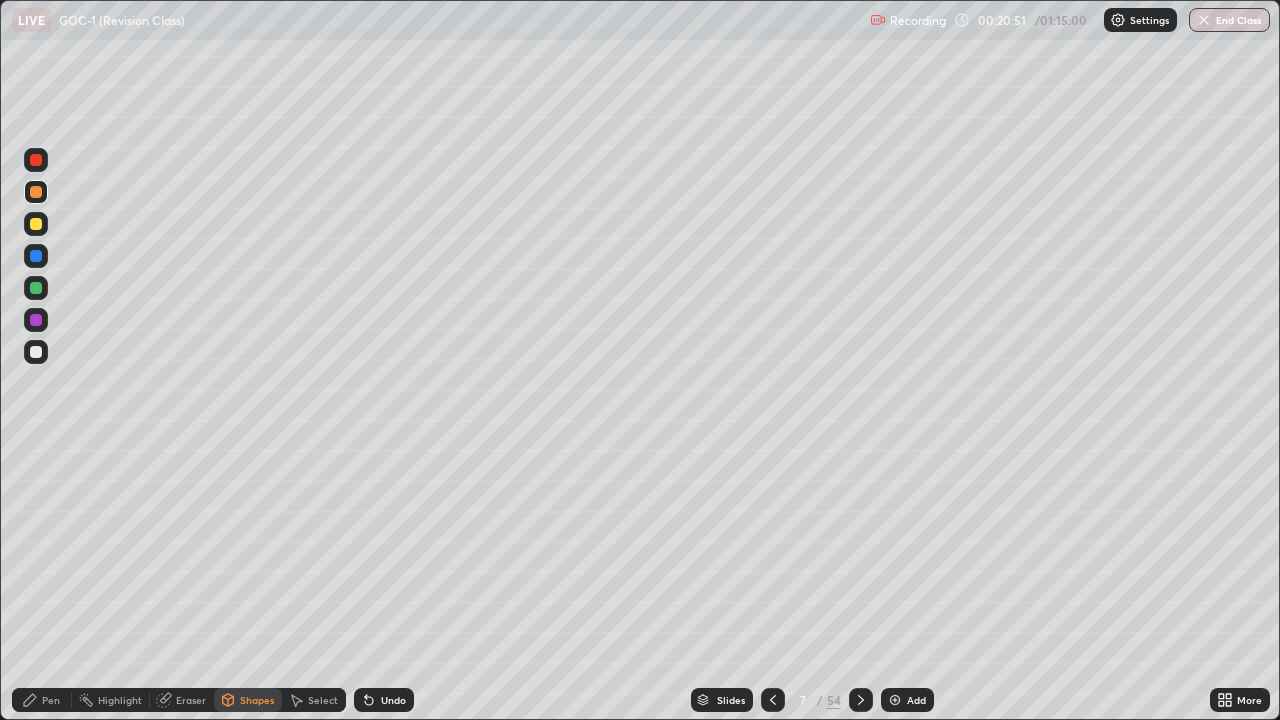 click on "Pen" at bounding box center (51, 700) 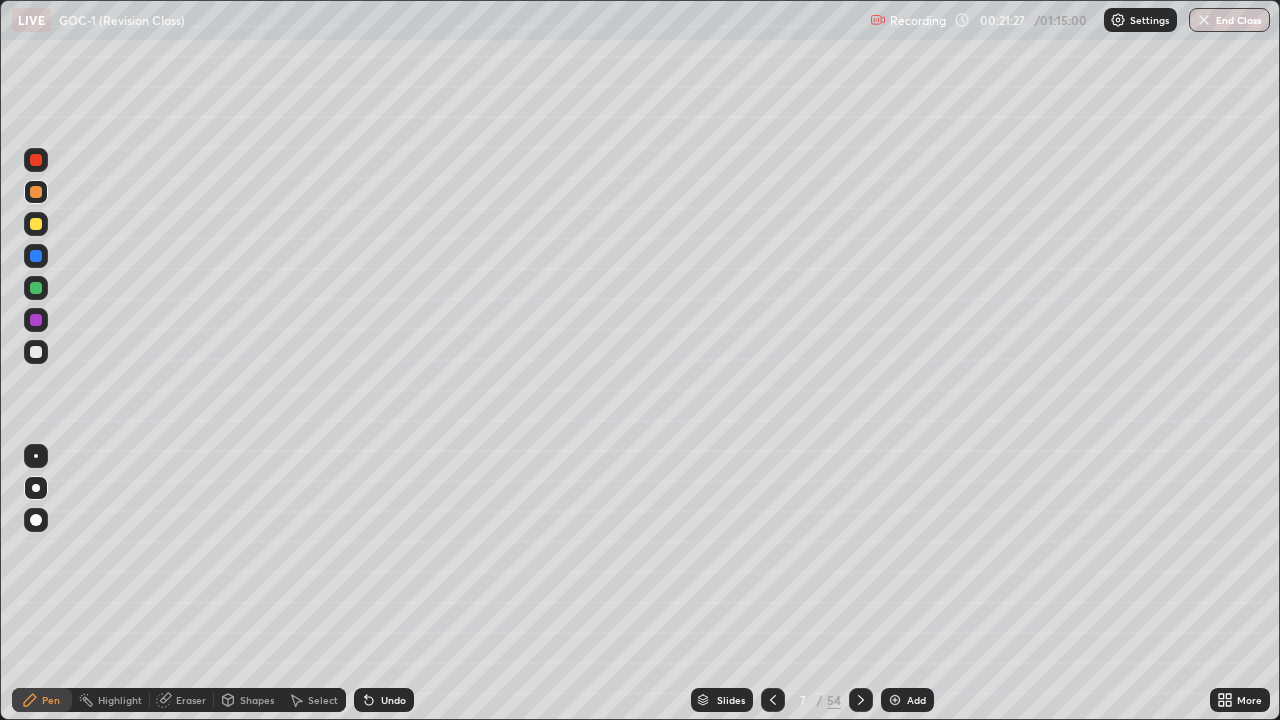 click at bounding box center [36, 224] 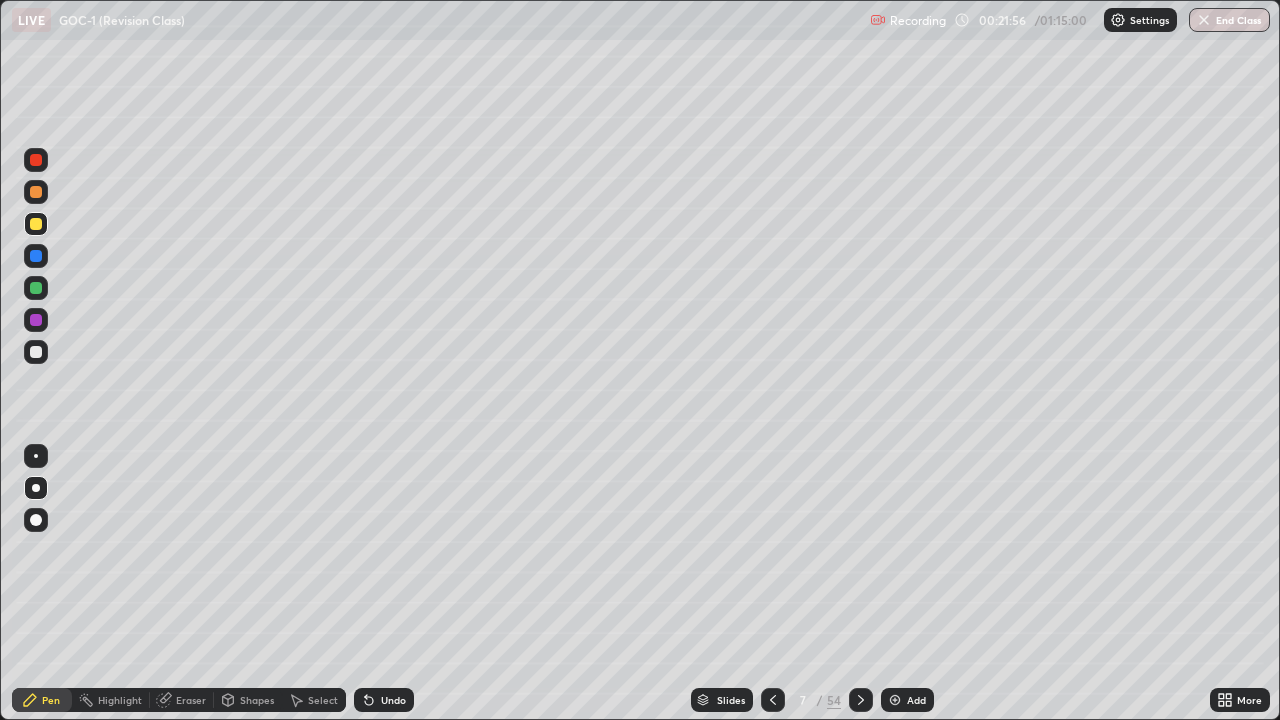 click on "Undo" at bounding box center [384, 700] 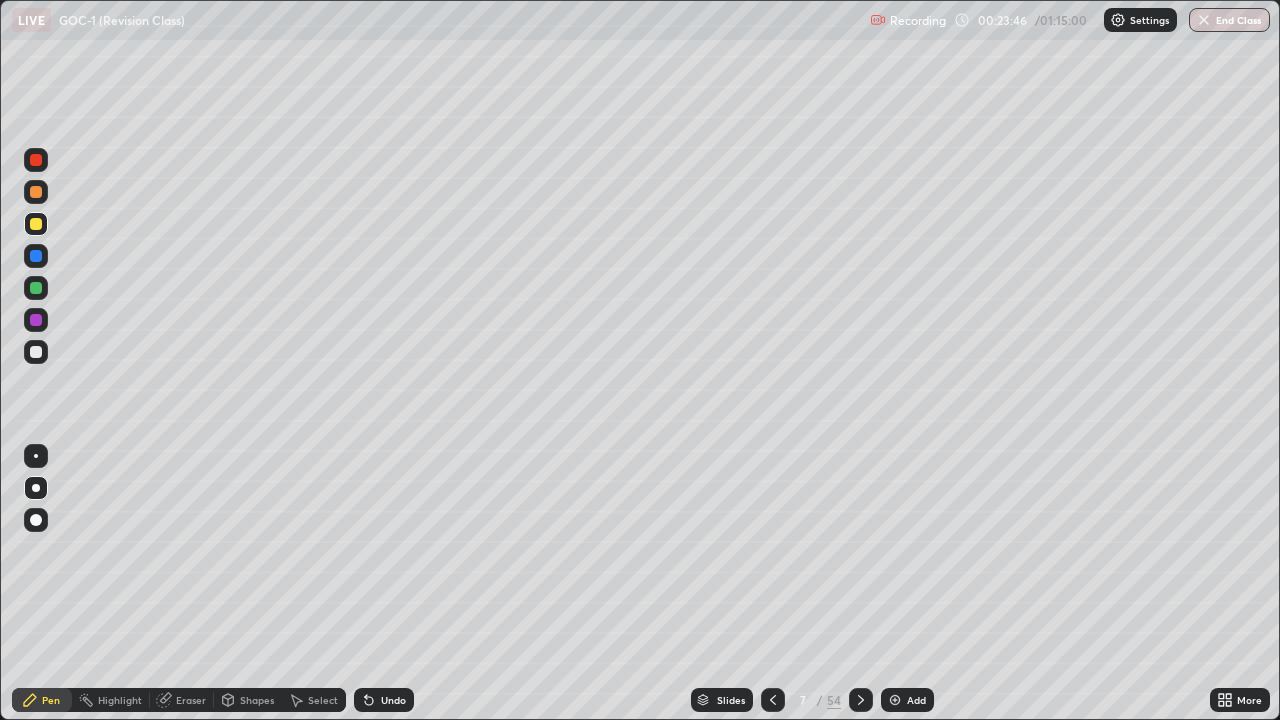 click at bounding box center (36, 320) 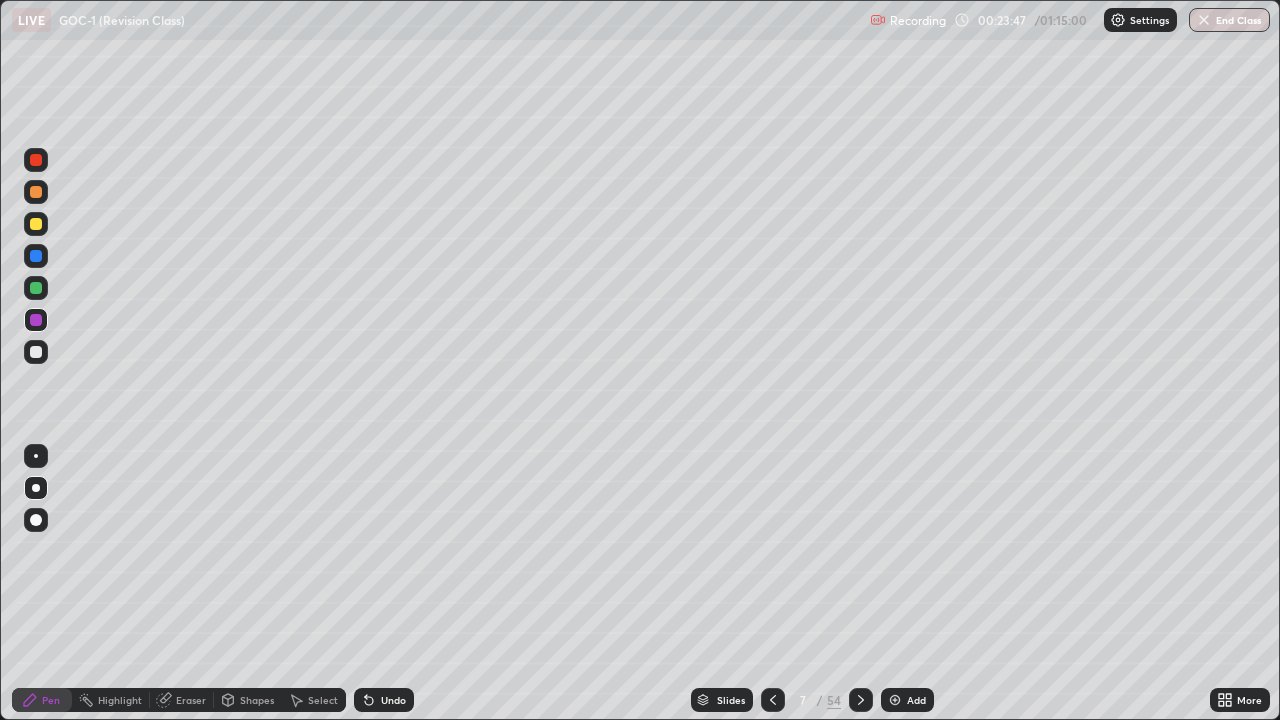 click at bounding box center (36, 456) 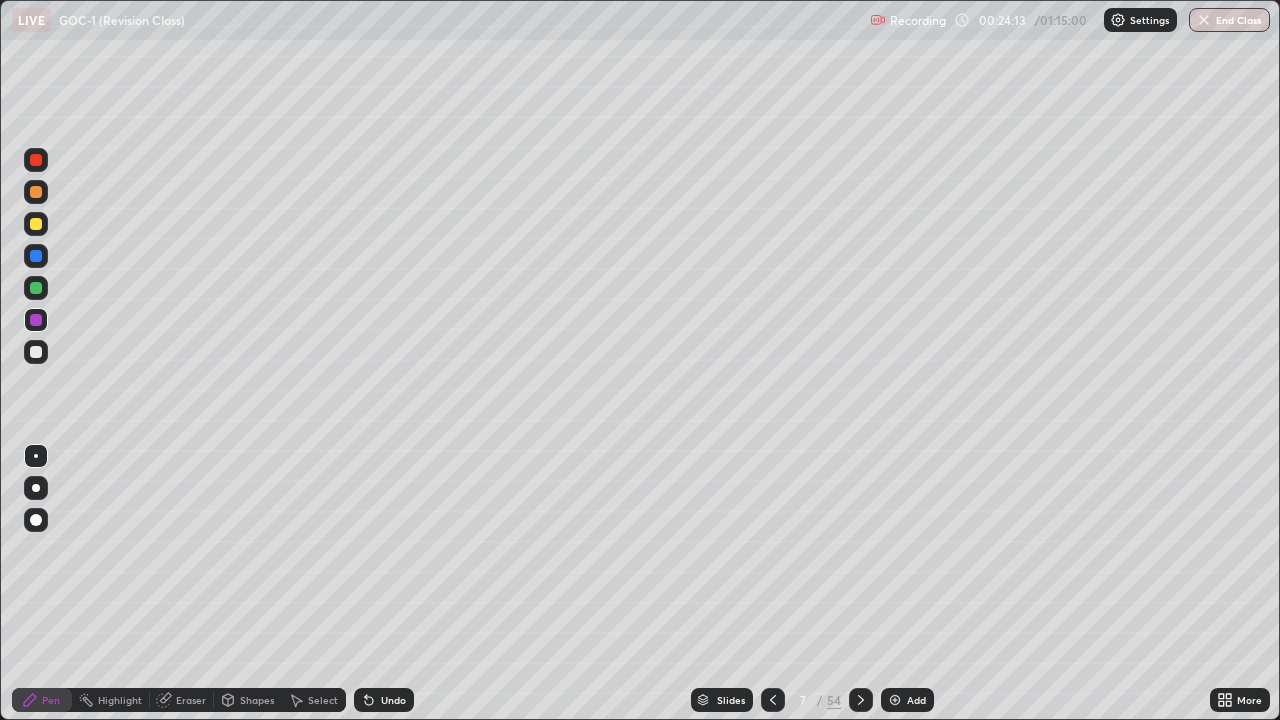 click at bounding box center (36, 288) 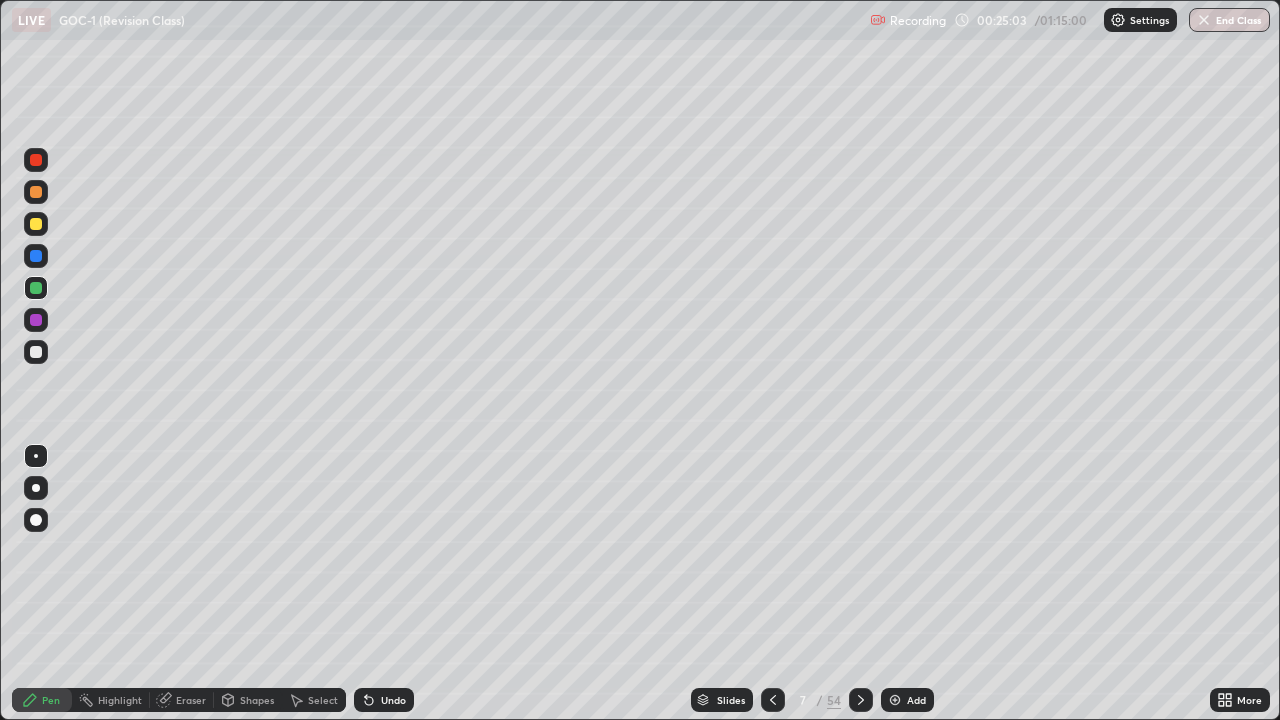 click on "Shapes" at bounding box center (257, 700) 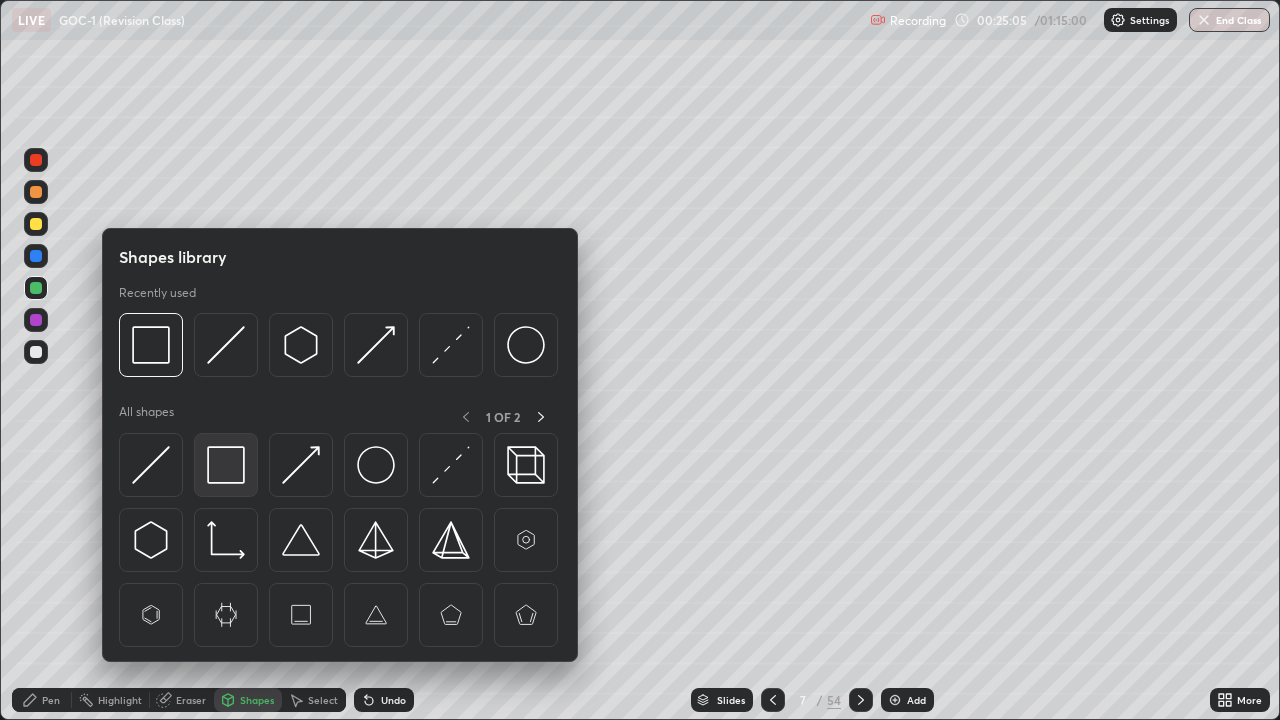 click at bounding box center [226, 465] 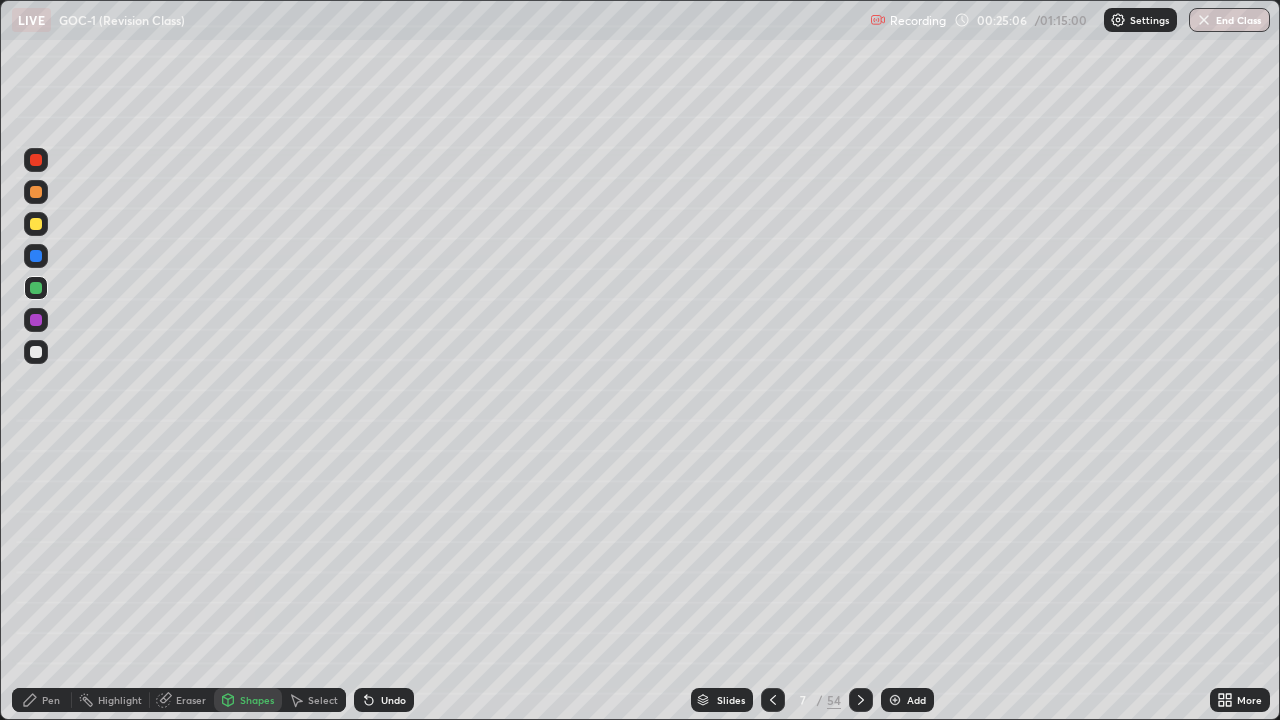 click at bounding box center (36, 288) 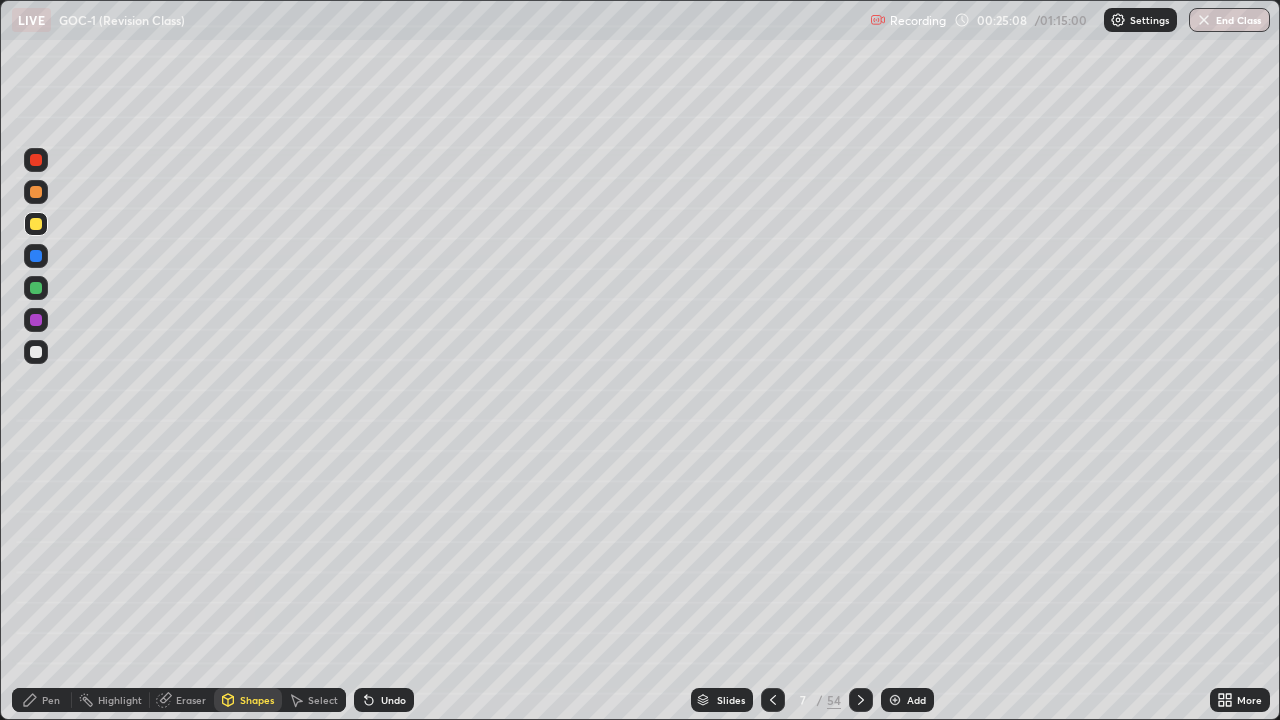 click at bounding box center (36, 160) 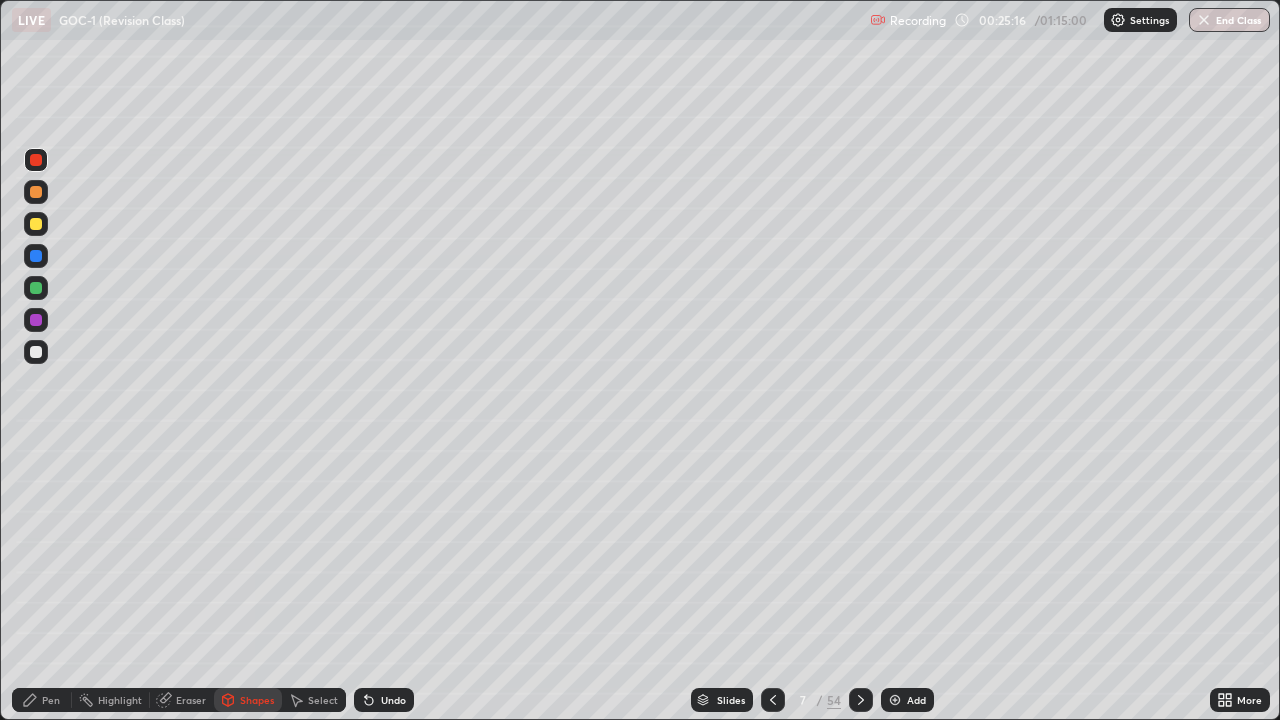 click on "Pen" at bounding box center [51, 700] 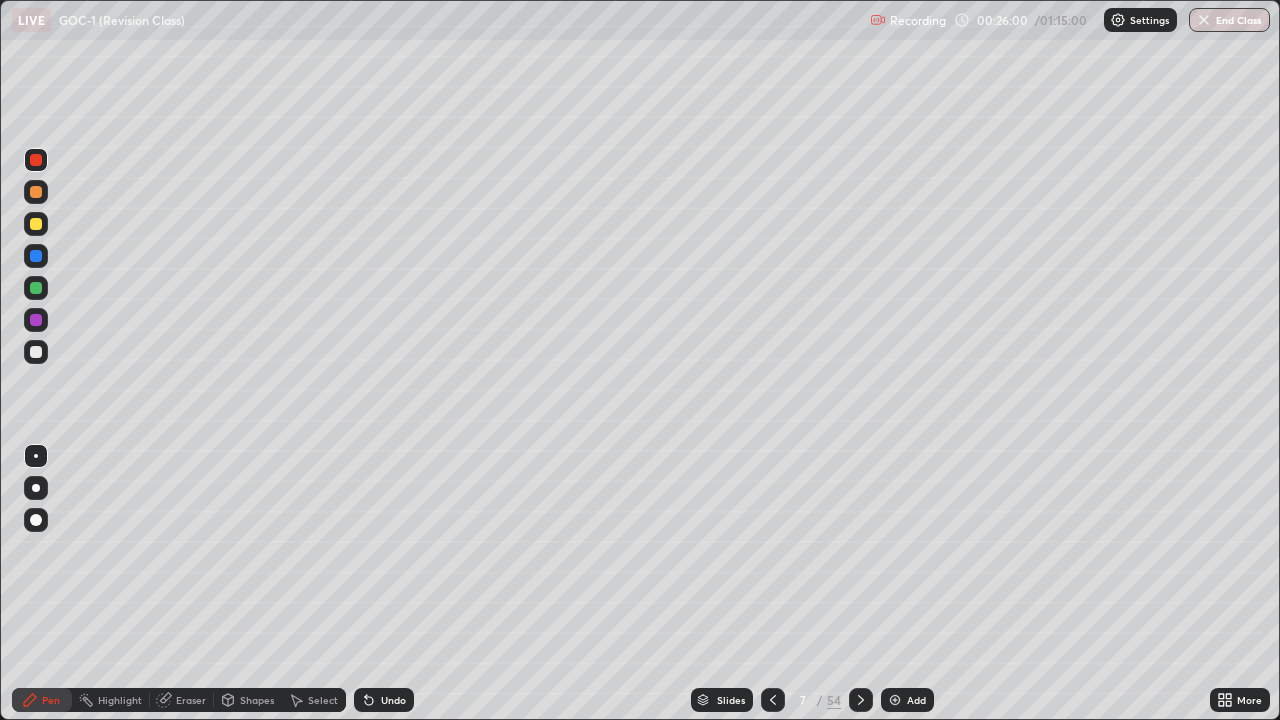 click at bounding box center [36, 288] 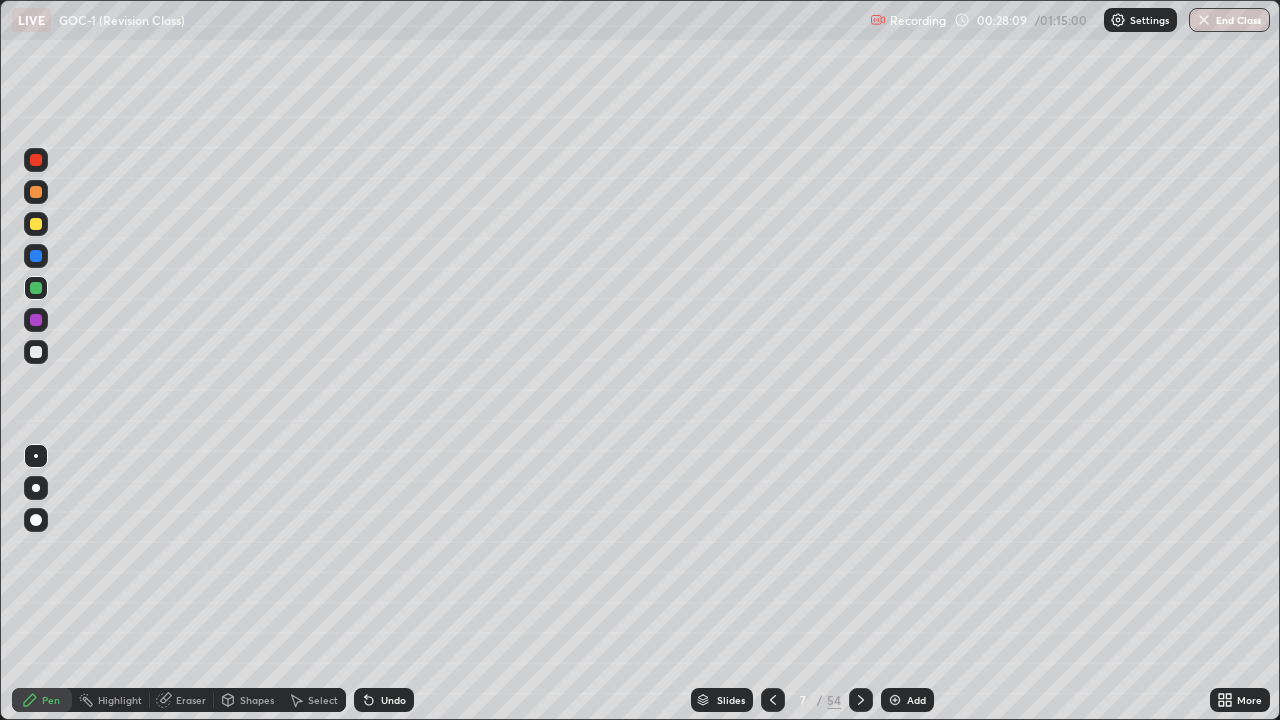 click at bounding box center [895, 700] 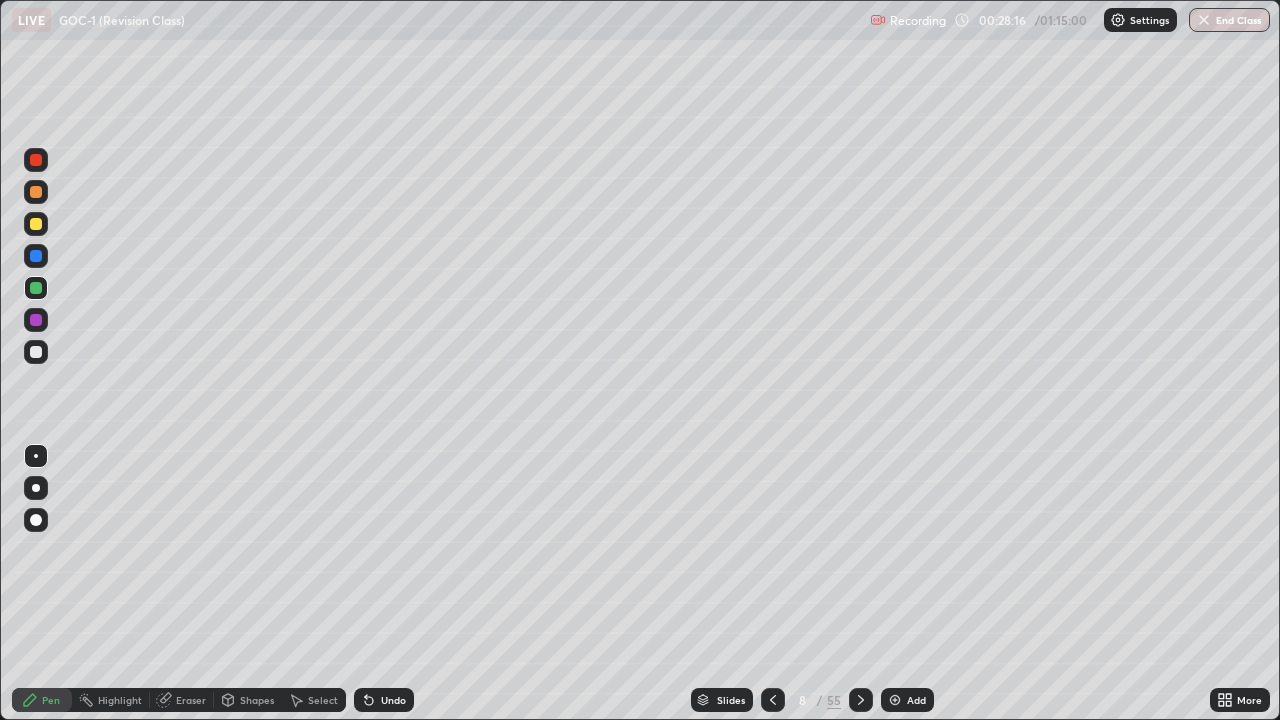 click on "Shapes" at bounding box center (257, 700) 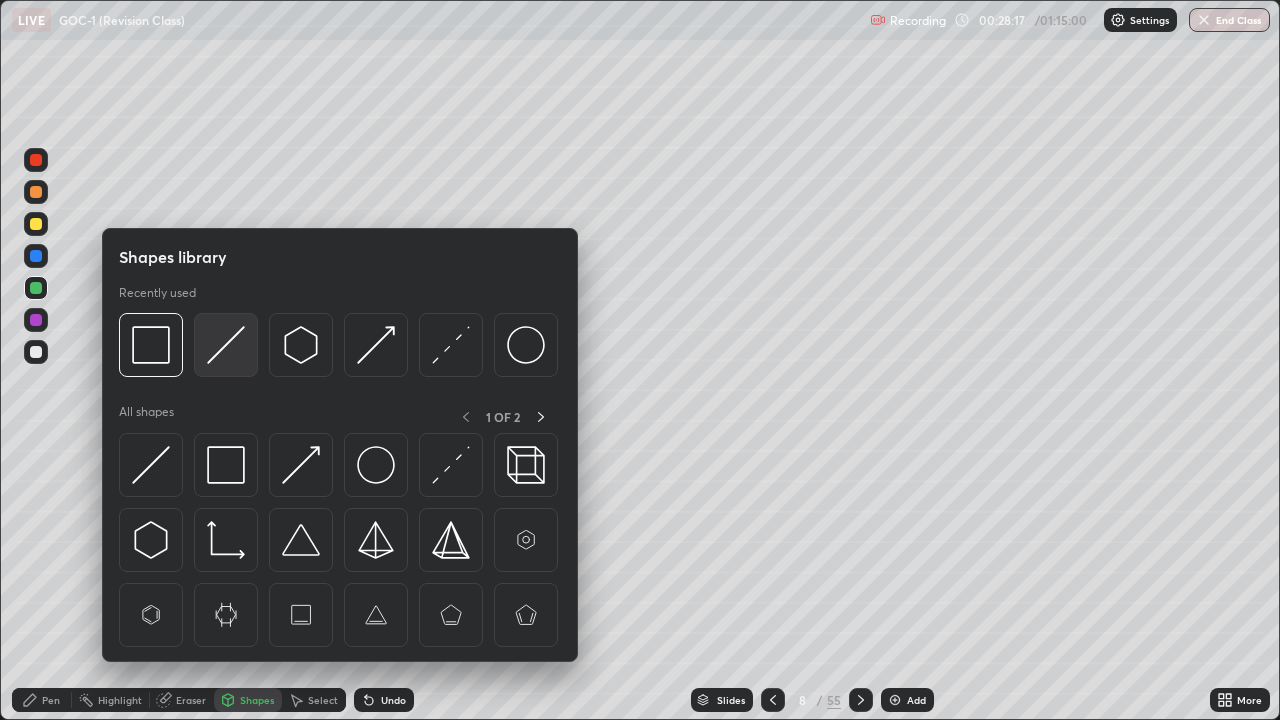click at bounding box center (226, 345) 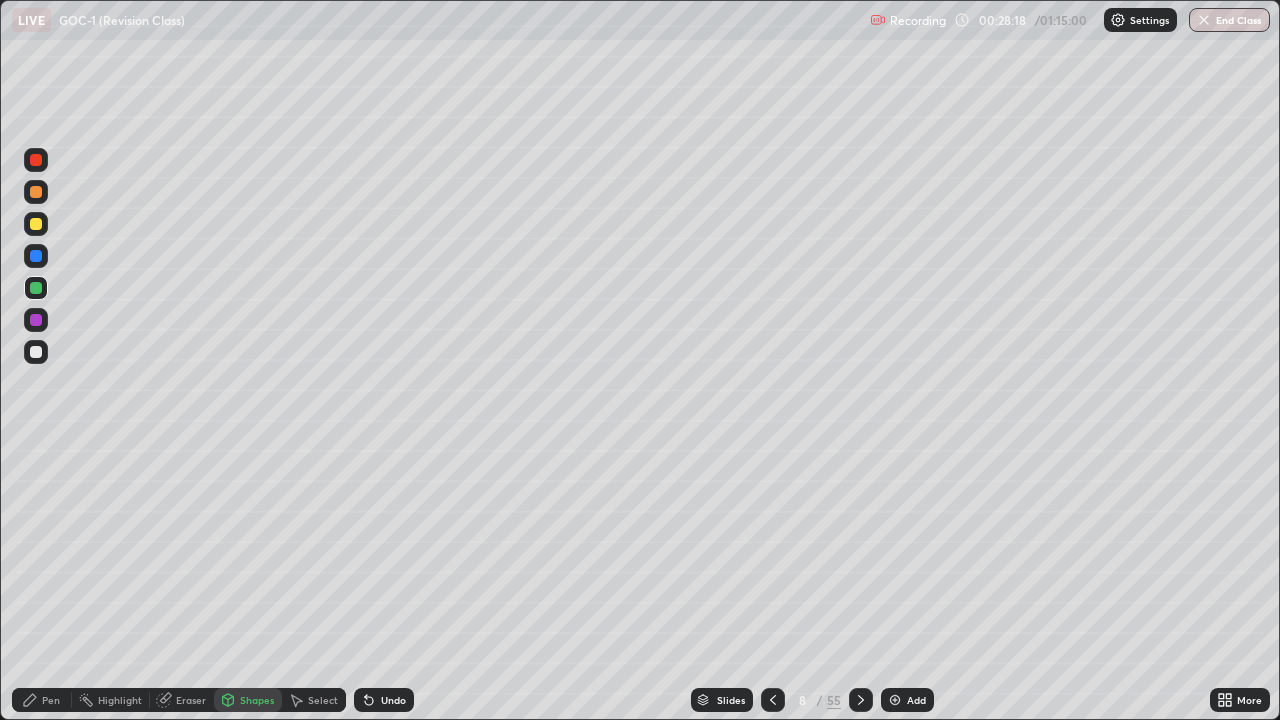 click at bounding box center [36, 320] 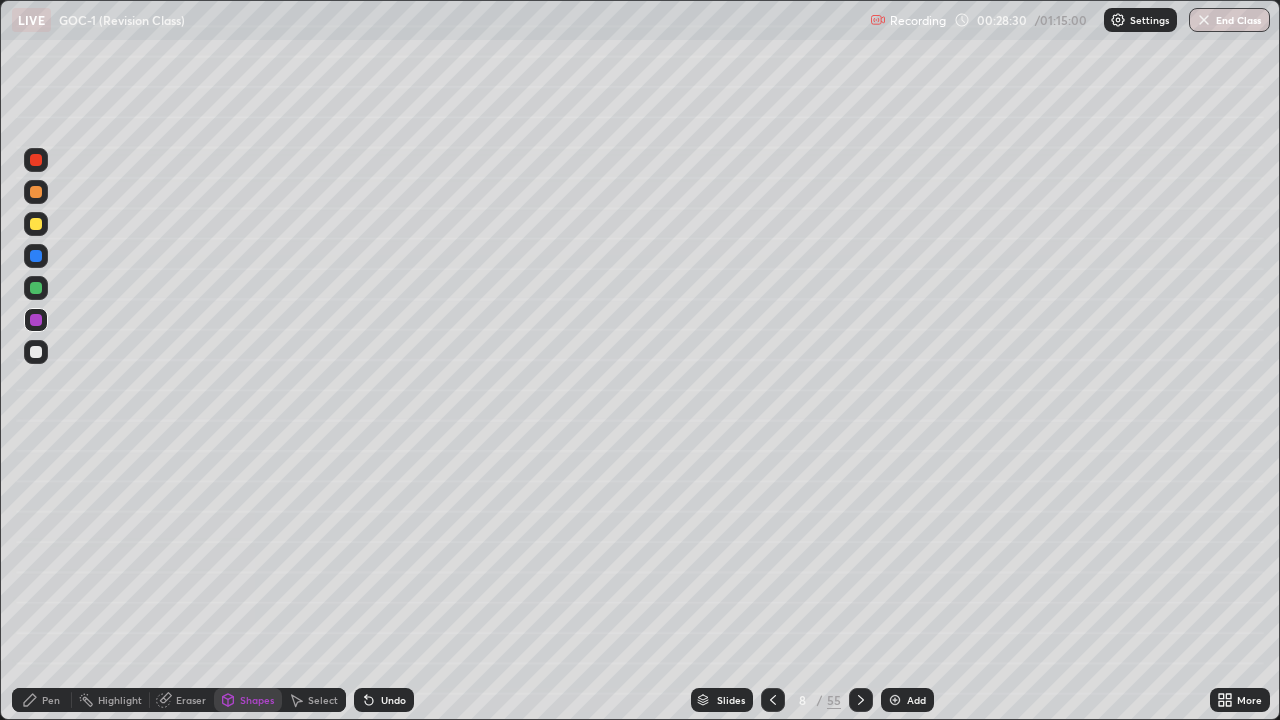 click 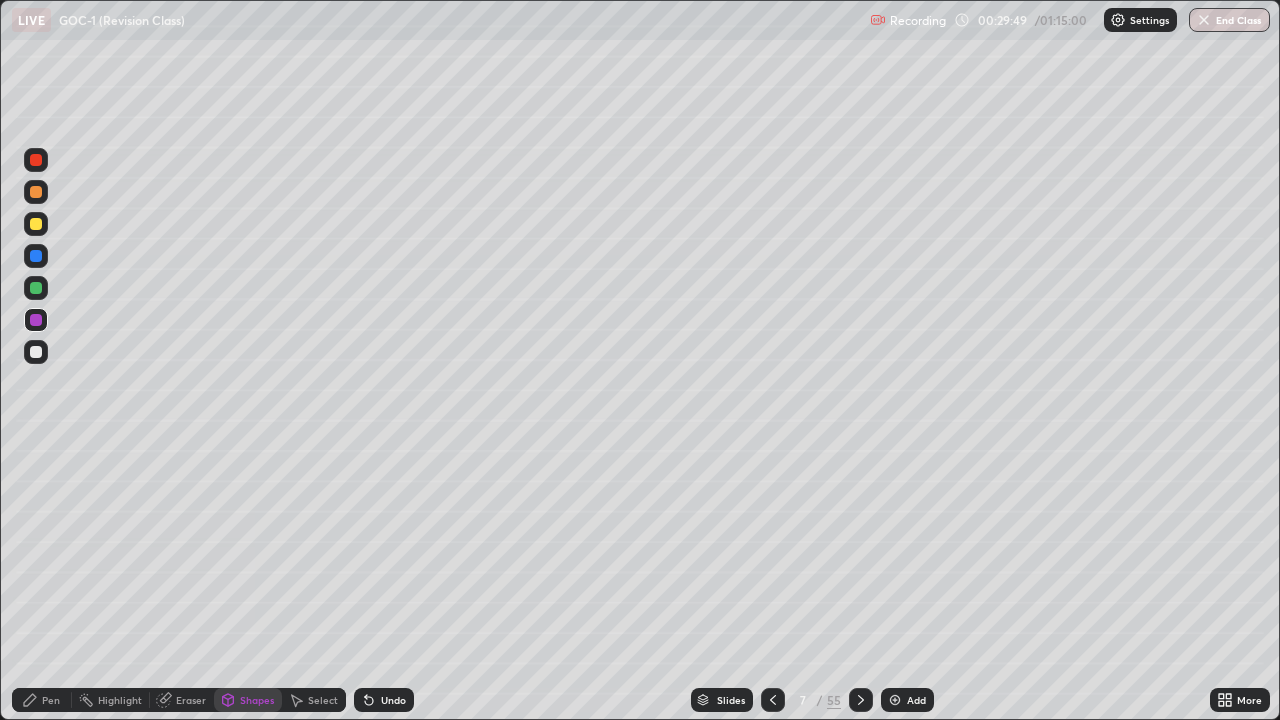 click at bounding box center (895, 700) 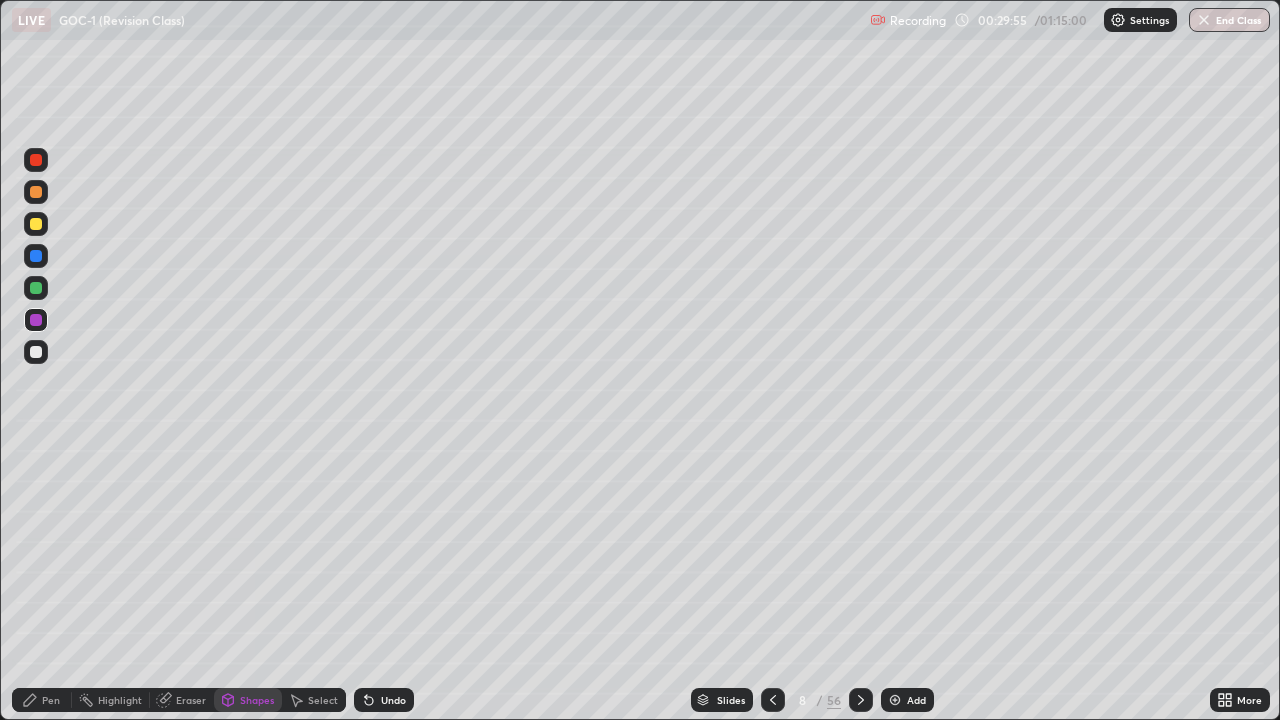 click 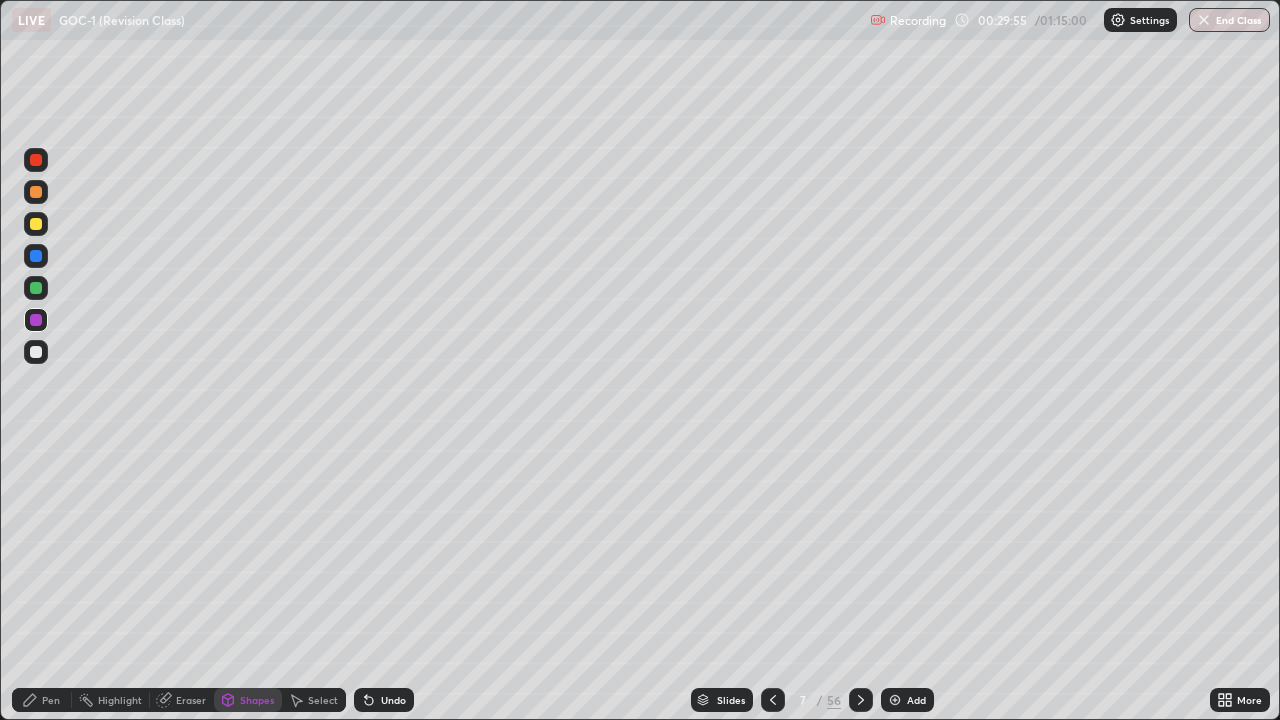 click 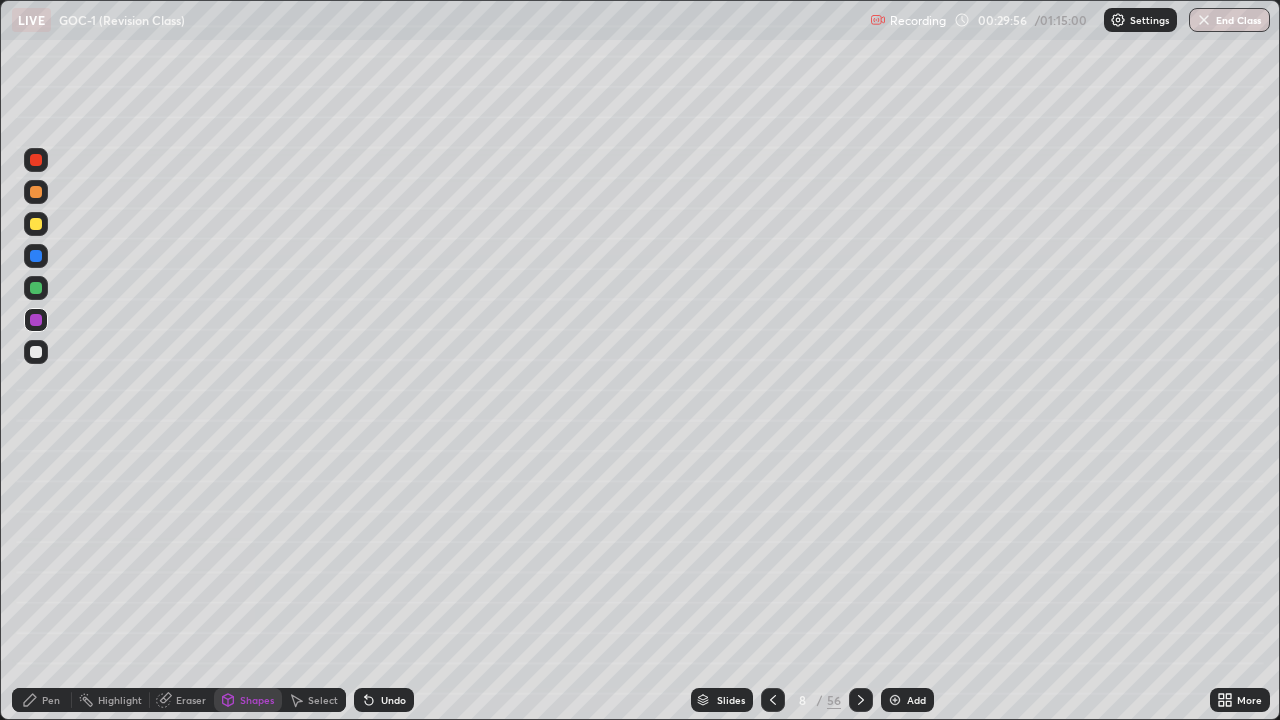 click 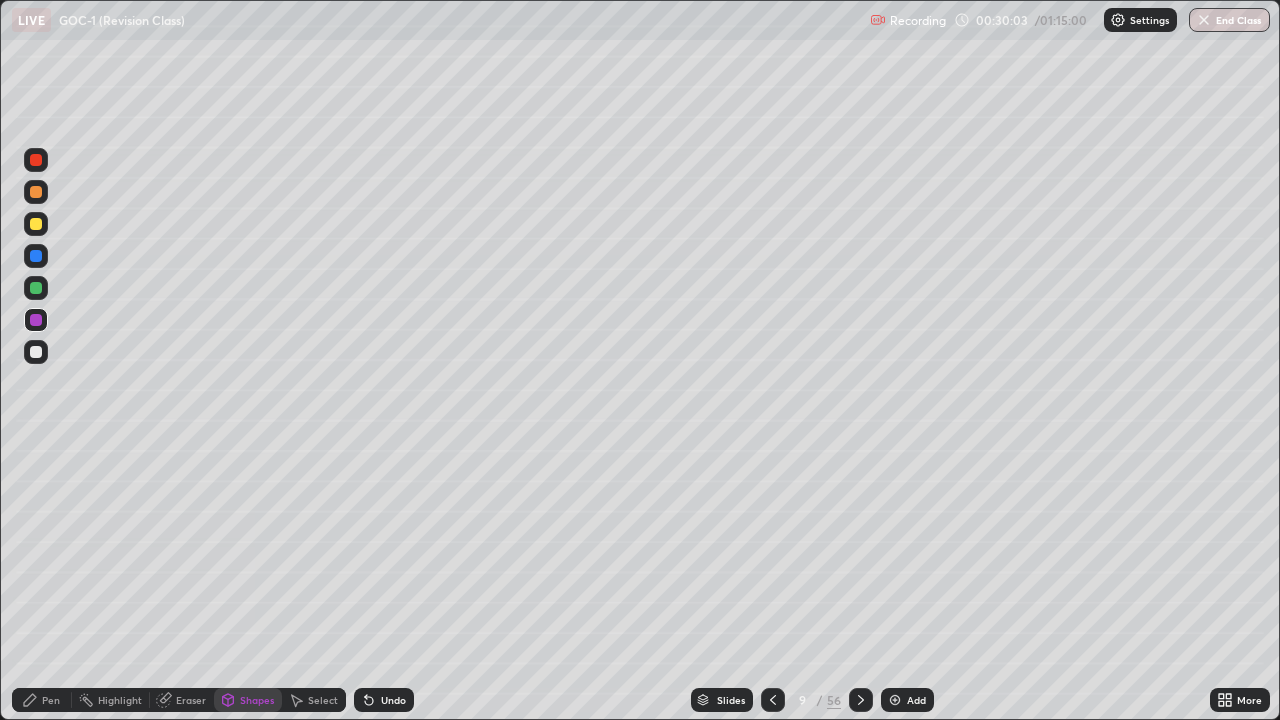 click on "Pen" at bounding box center (51, 700) 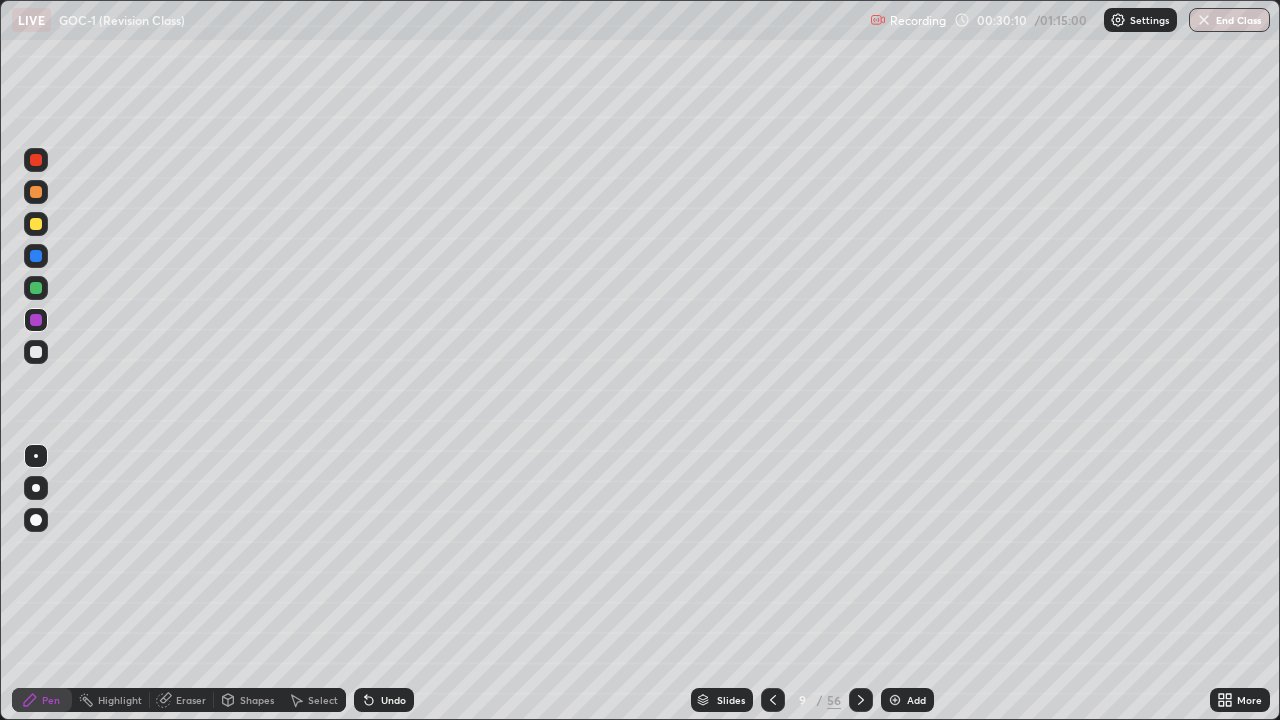 click at bounding box center (36, 224) 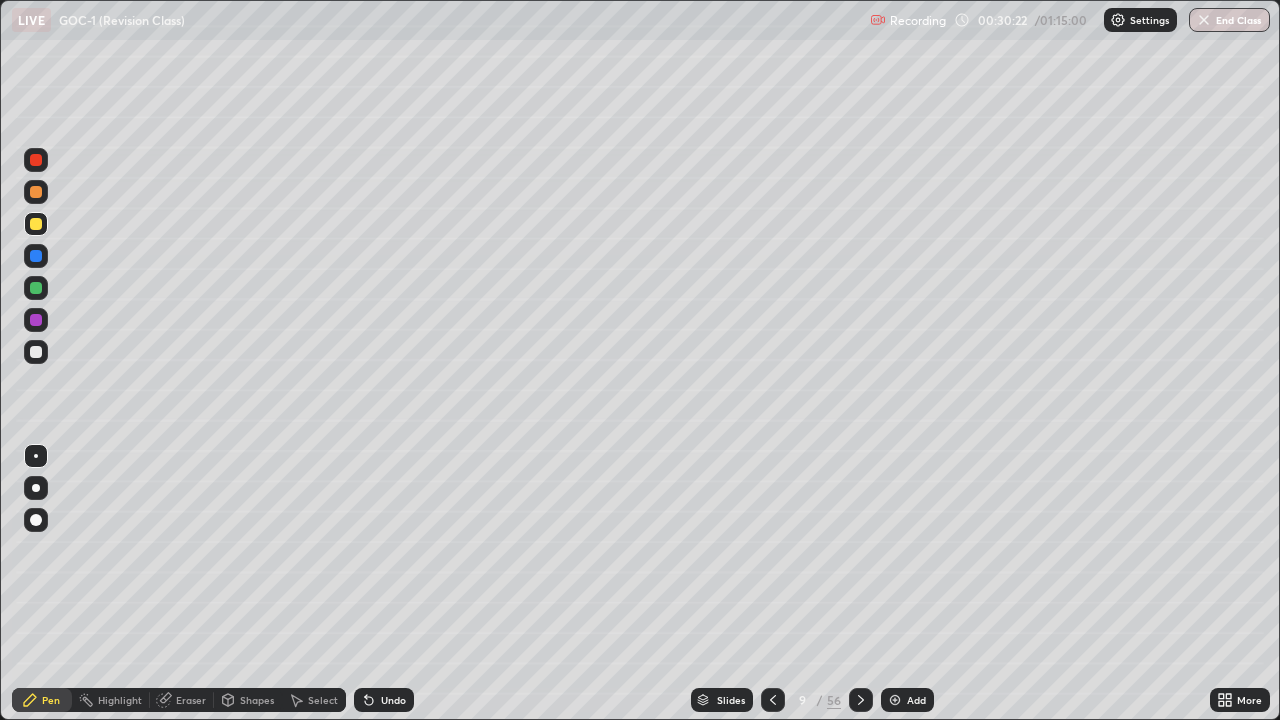 click at bounding box center (36, 320) 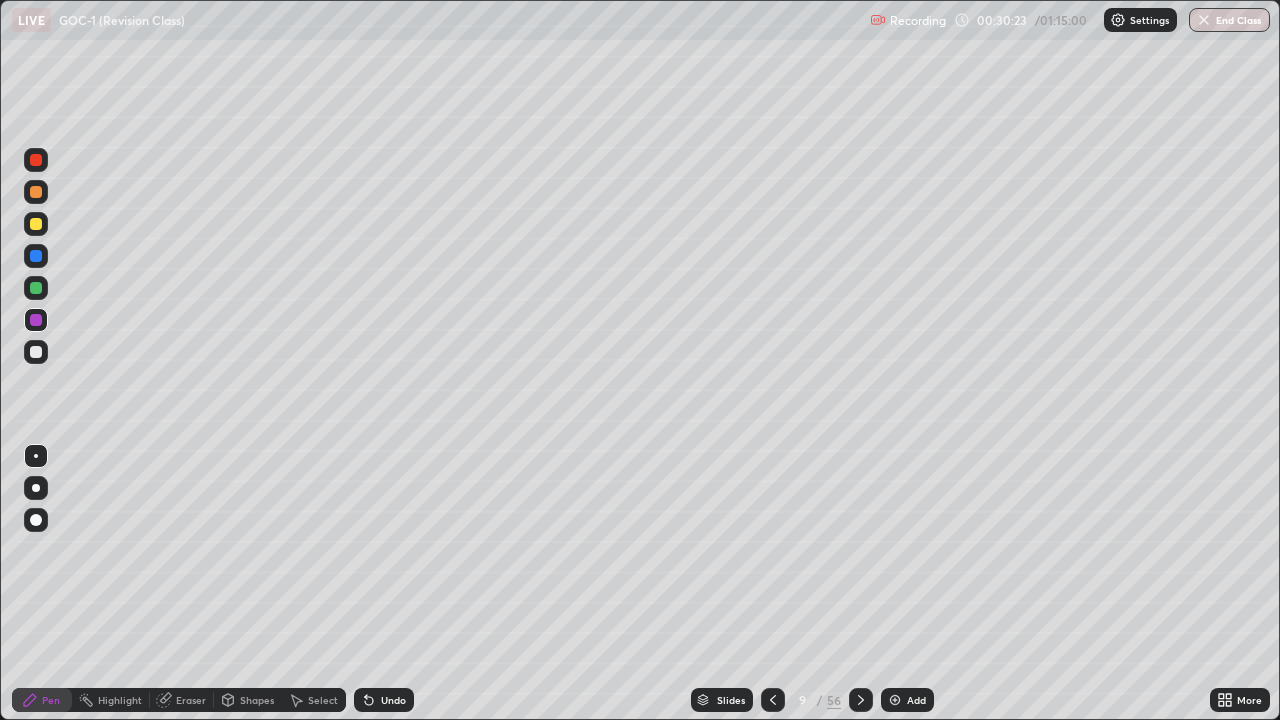 click at bounding box center [36, 224] 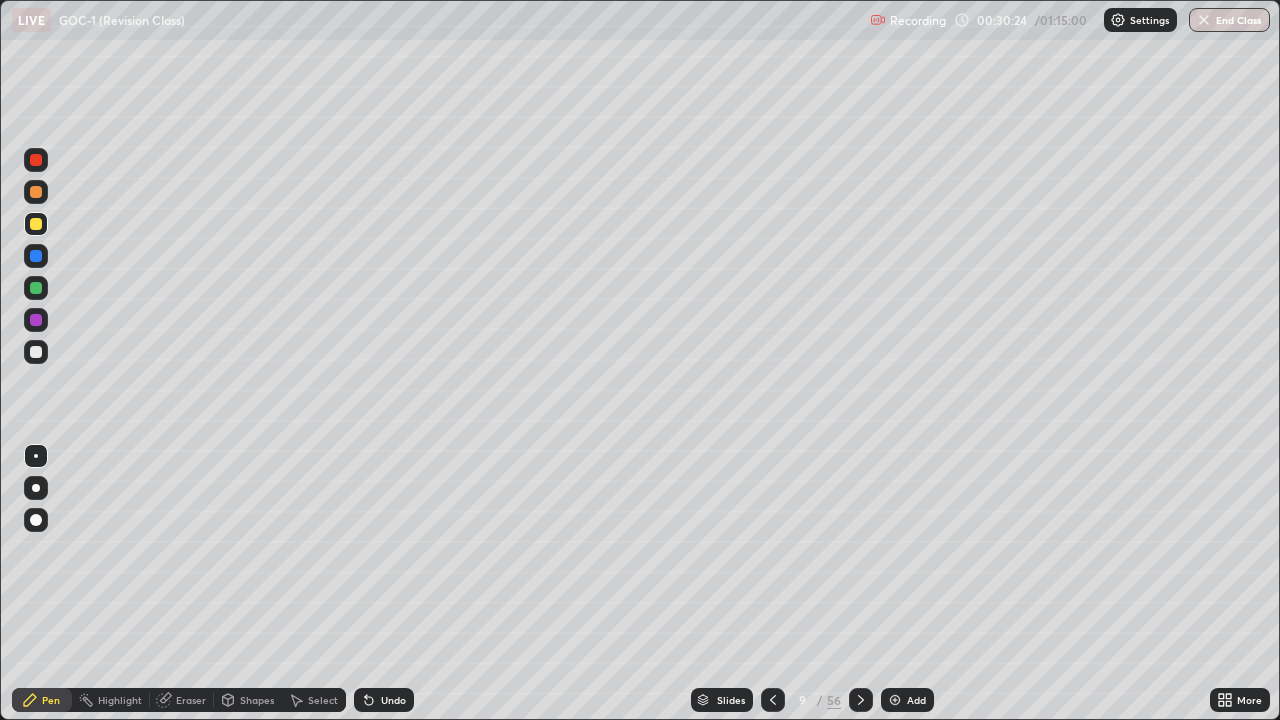 click at bounding box center (36, 192) 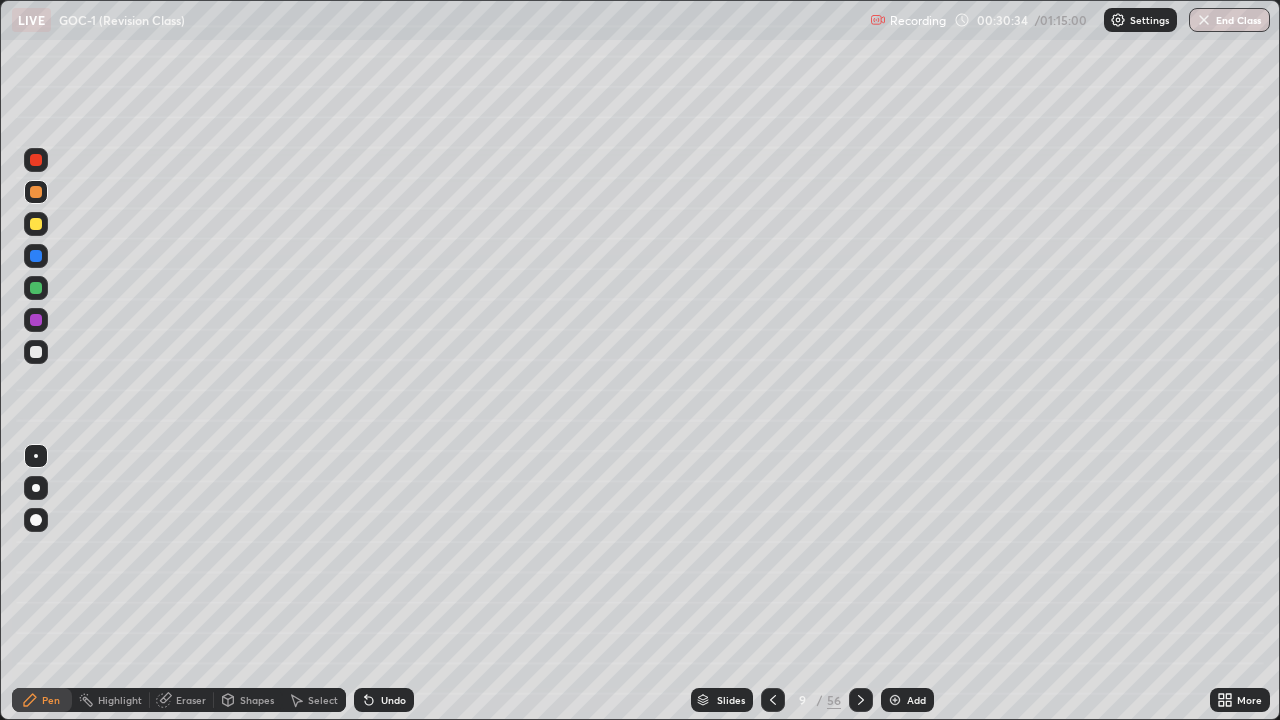 click on "Shapes" at bounding box center (257, 700) 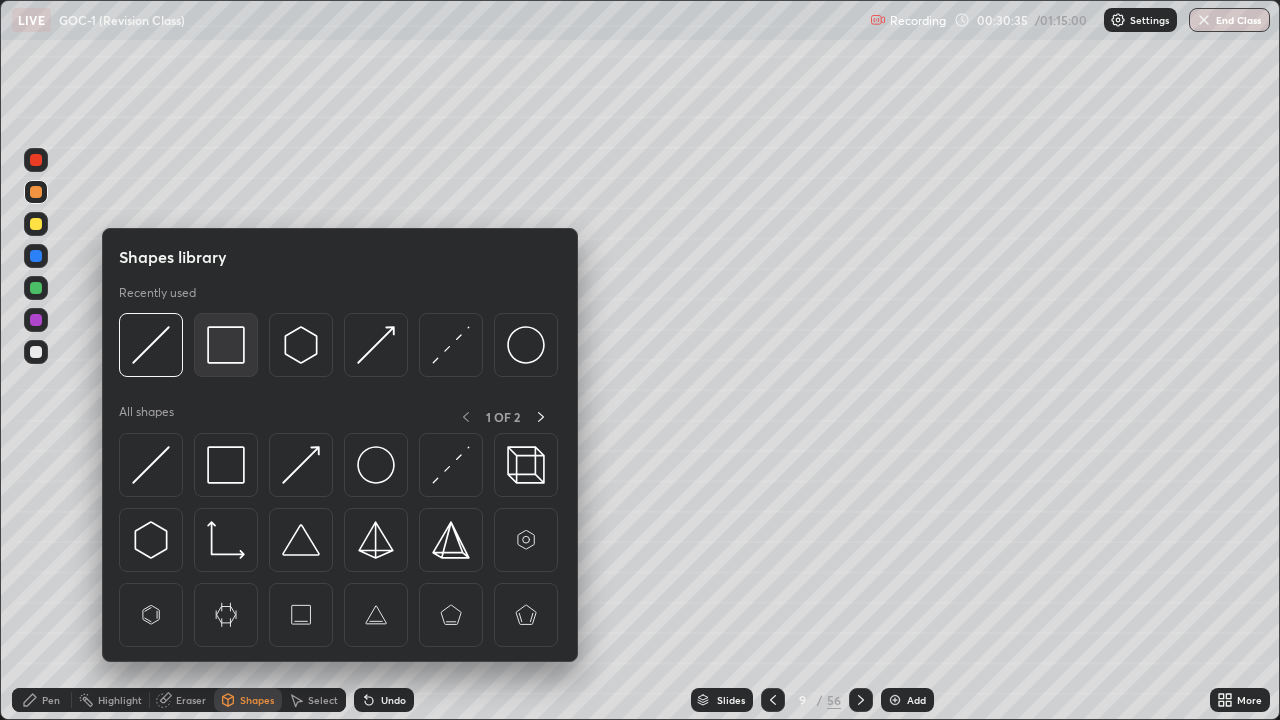 click at bounding box center (226, 345) 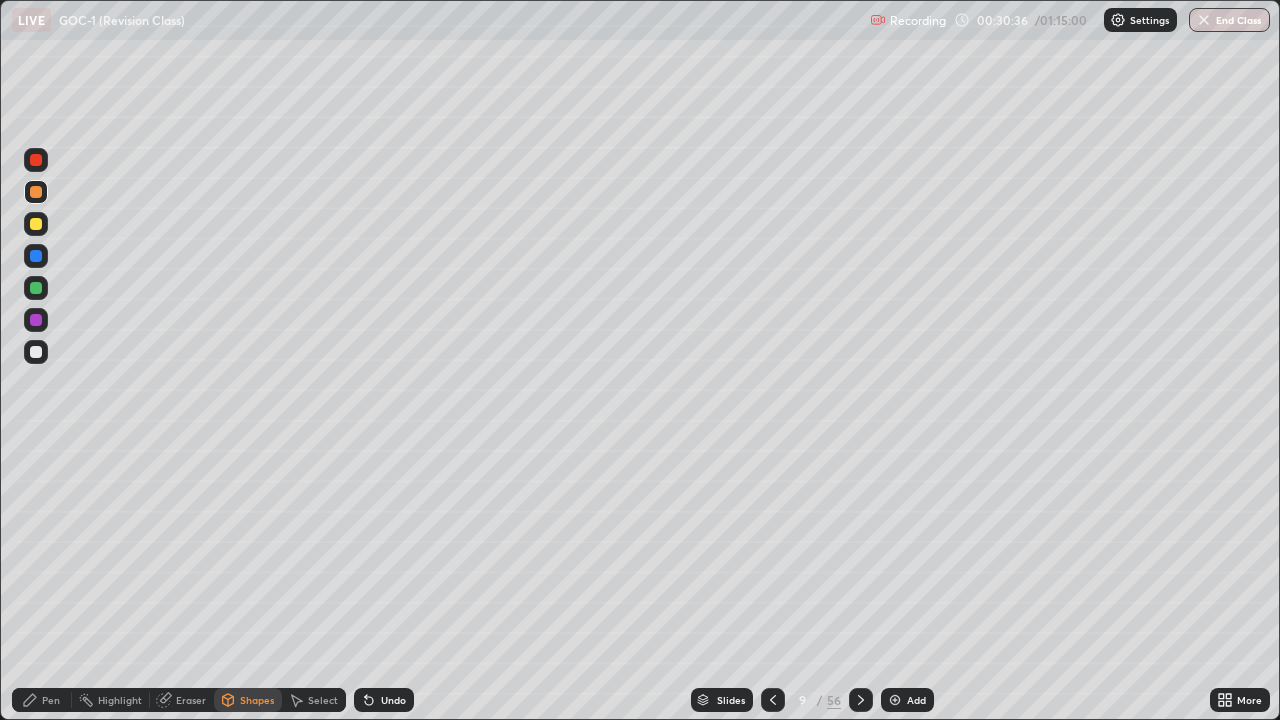 click at bounding box center [36, 320] 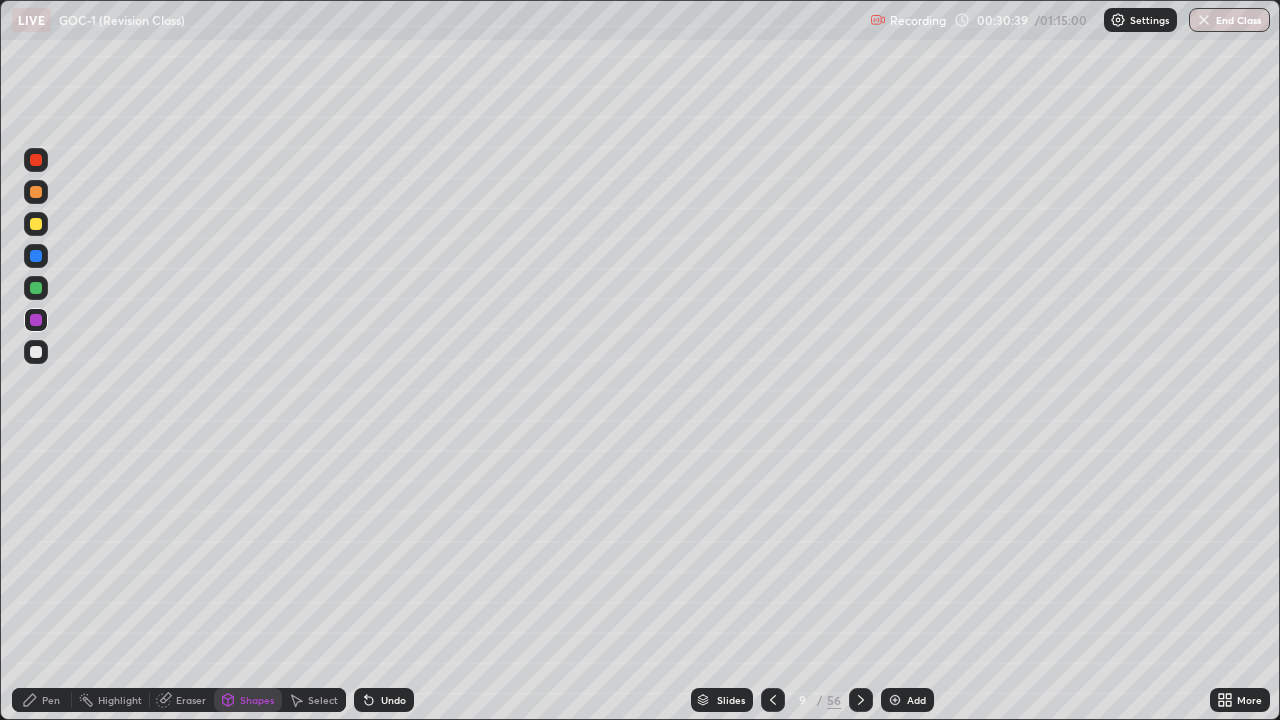click on "Pen" at bounding box center [51, 700] 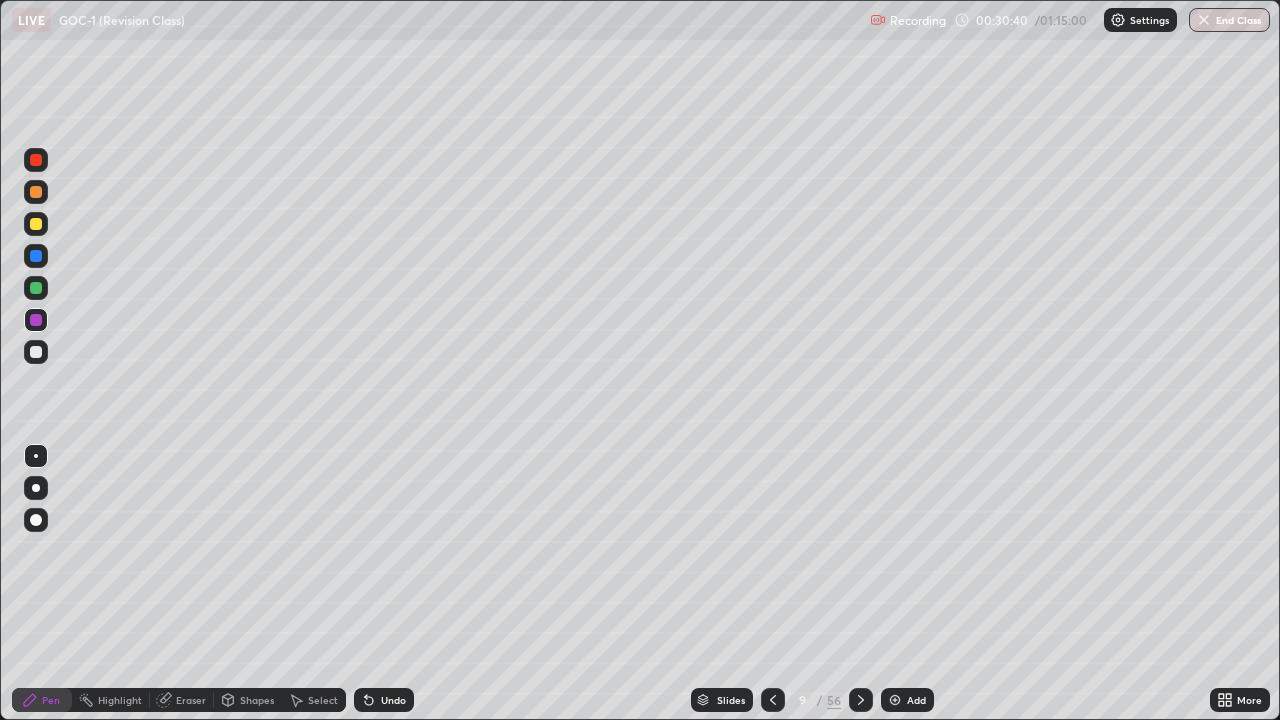 click at bounding box center (36, 352) 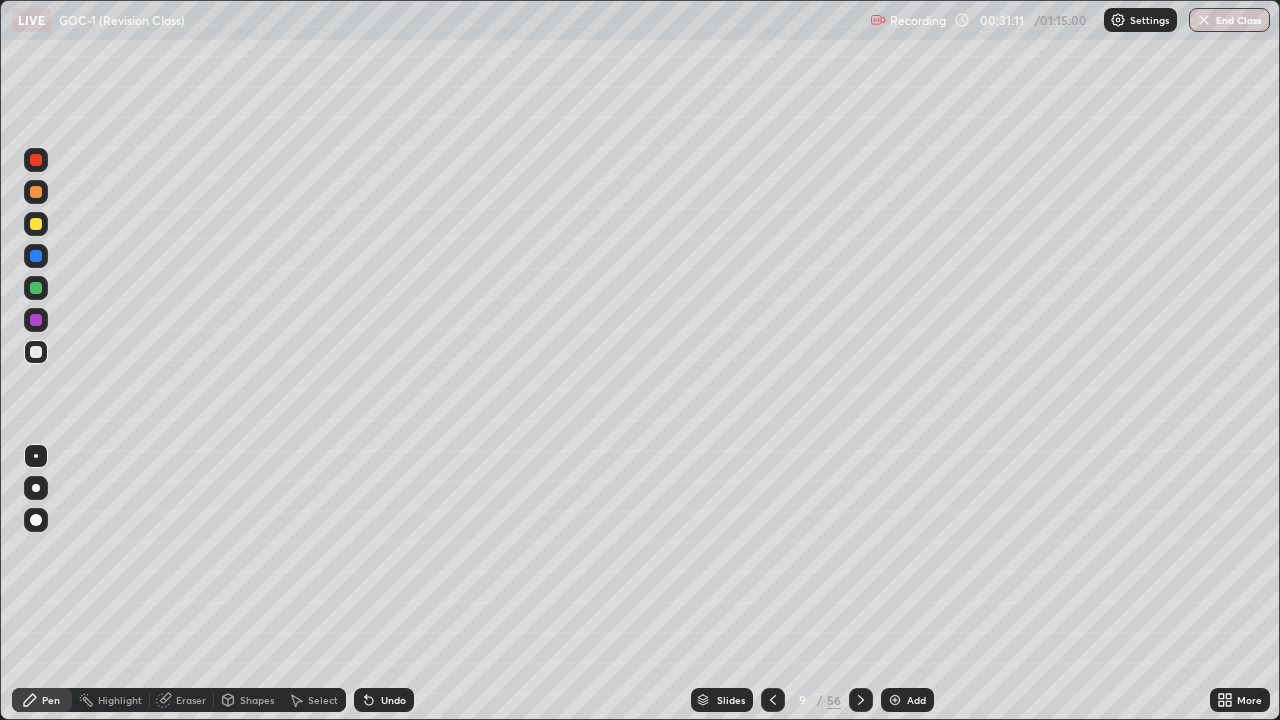 click on "Eraser" at bounding box center (191, 700) 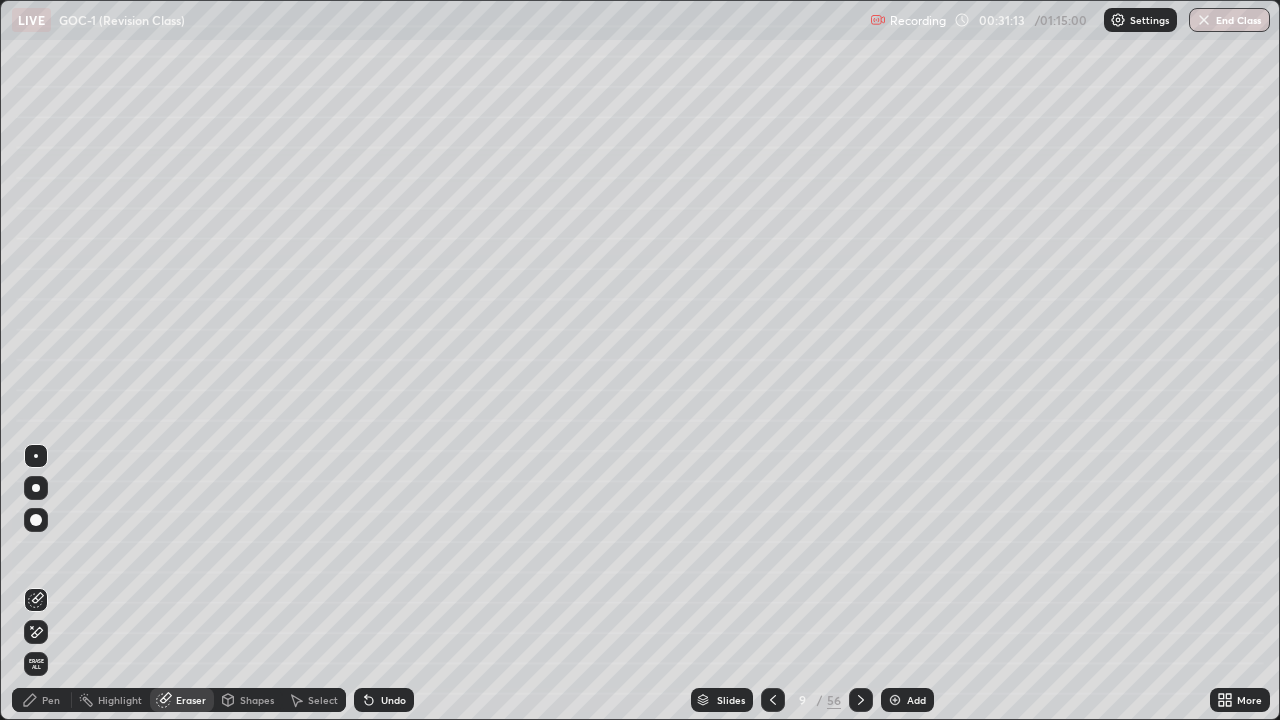 click on "Pen" at bounding box center (51, 700) 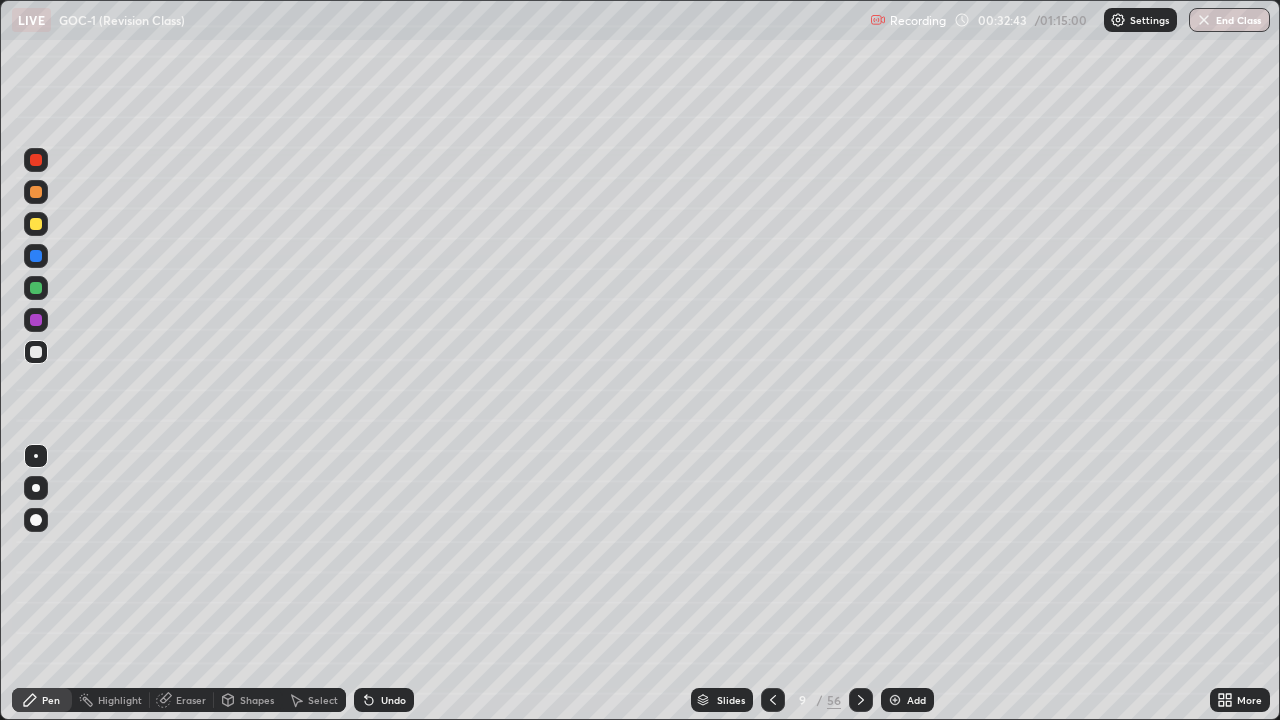 click at bounding box center (36, 320) 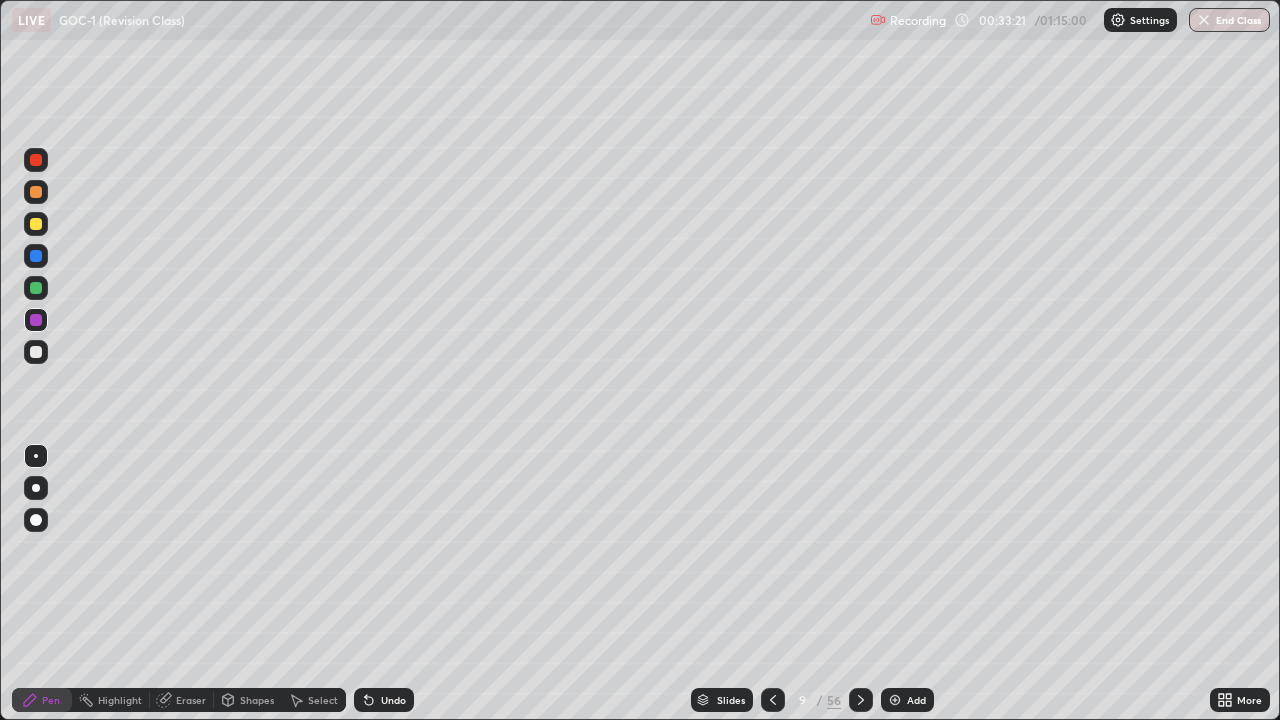 click at bounding box center [36, 352] 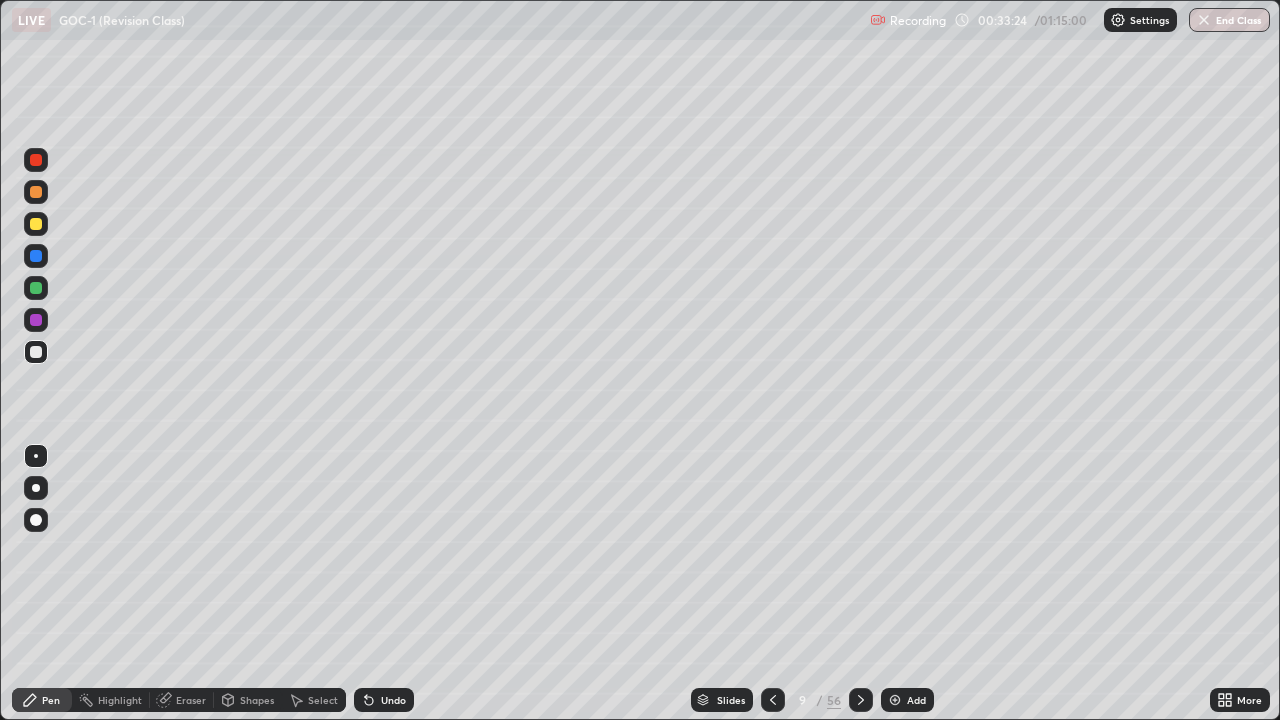 click at bounding box center (36, 352) 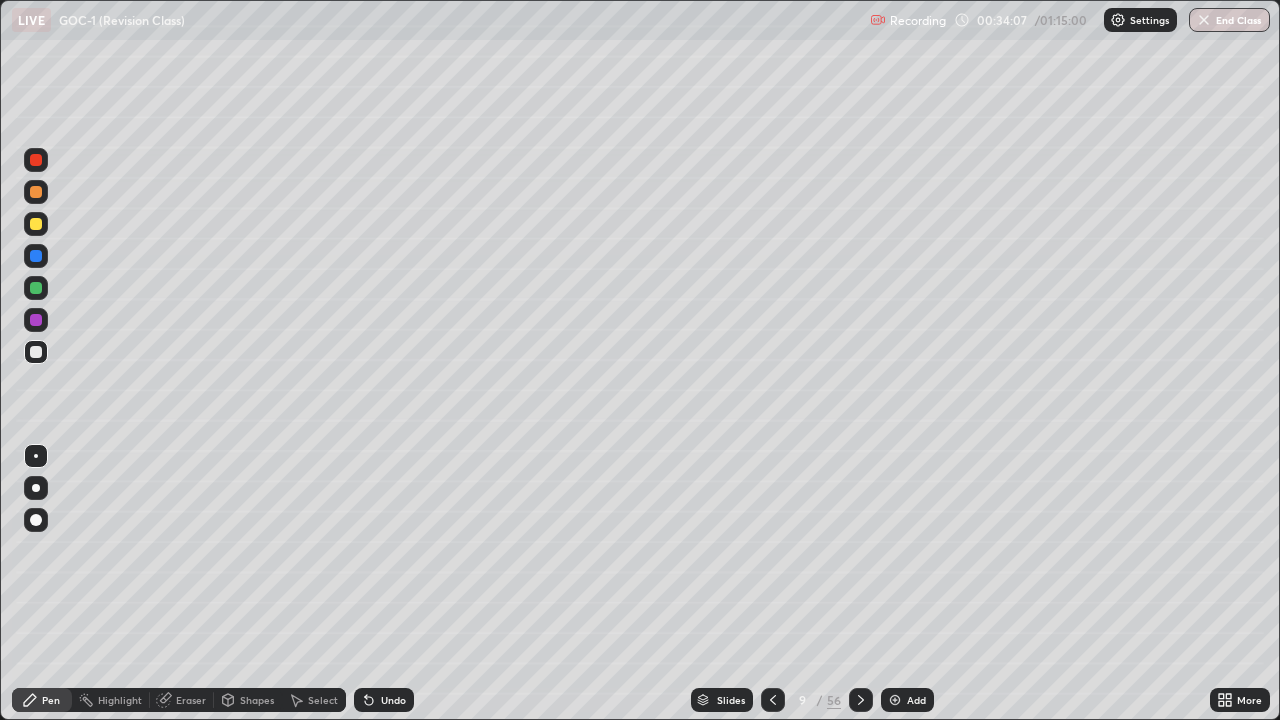 click at bounding box center (36, 160) 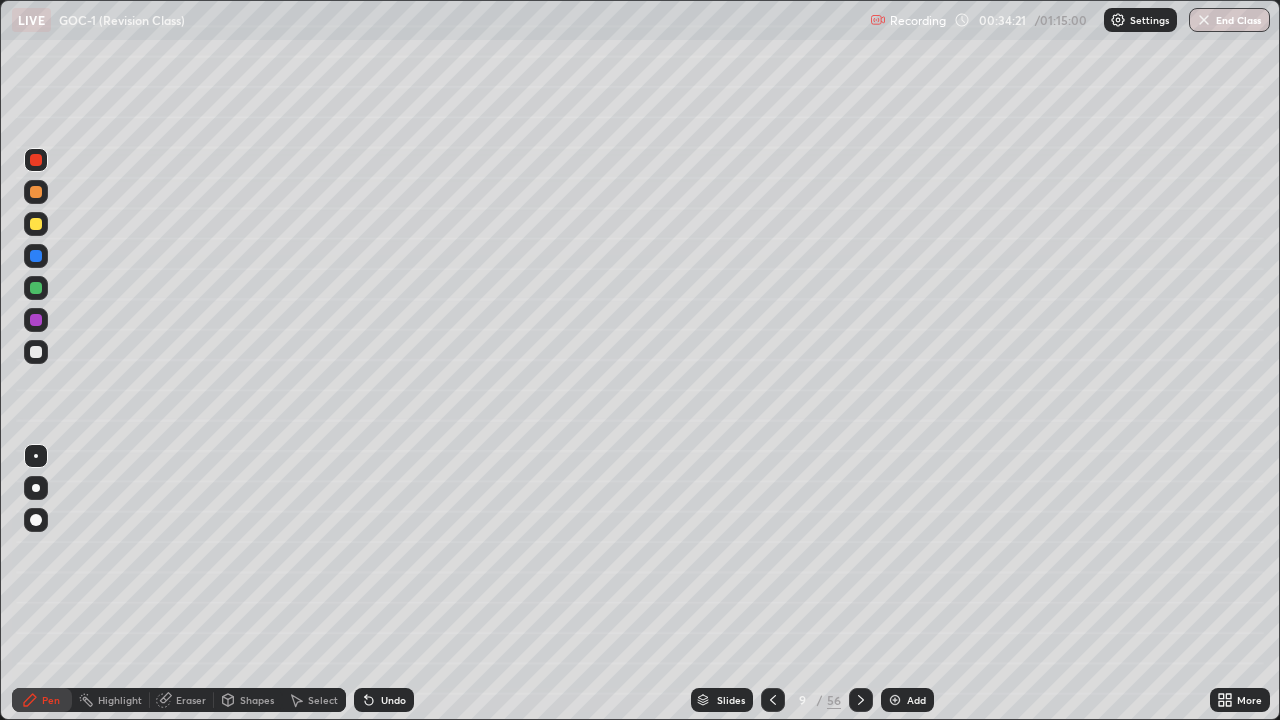 click 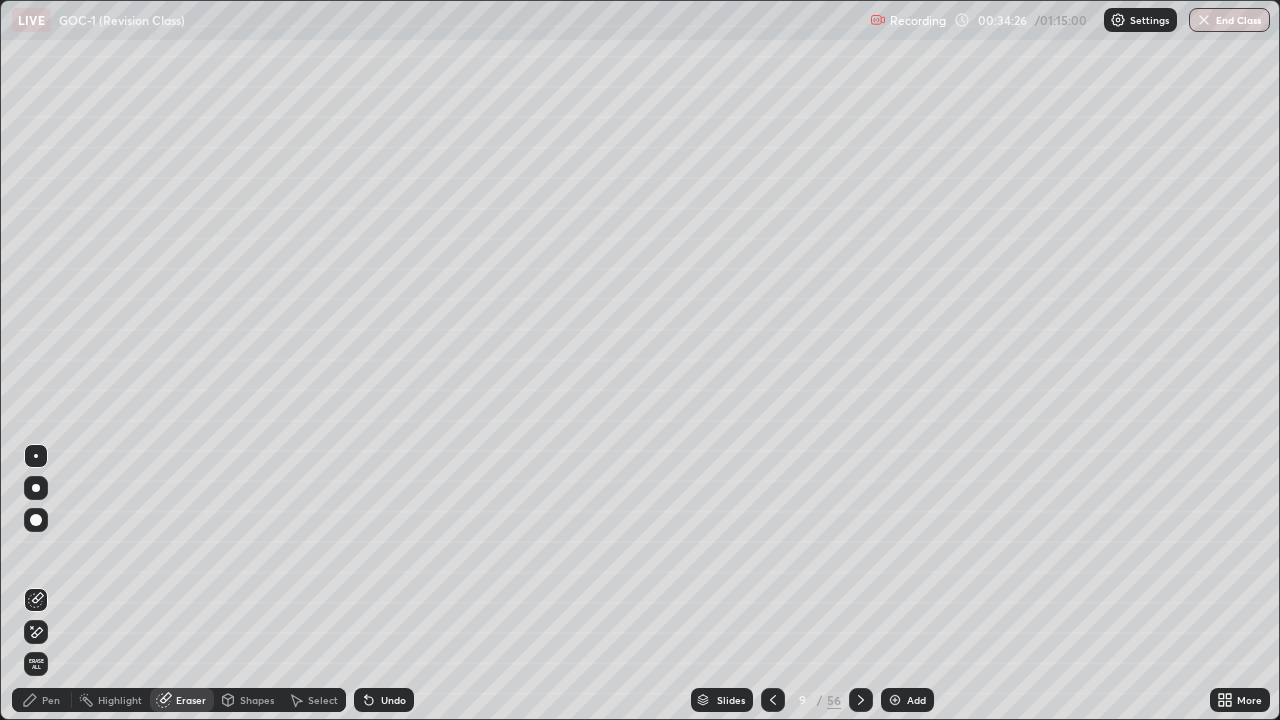 click on "Pen" at bounding box center [51, 700] 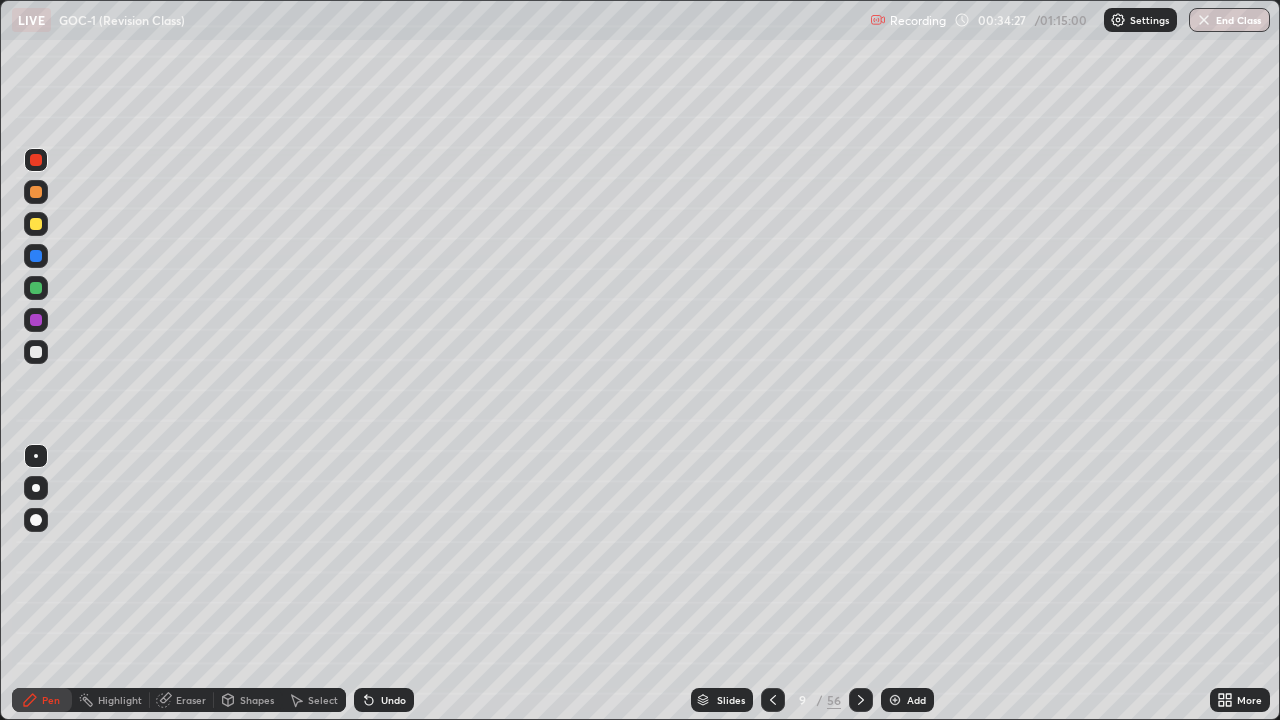 click at bounding box center [36, 352] 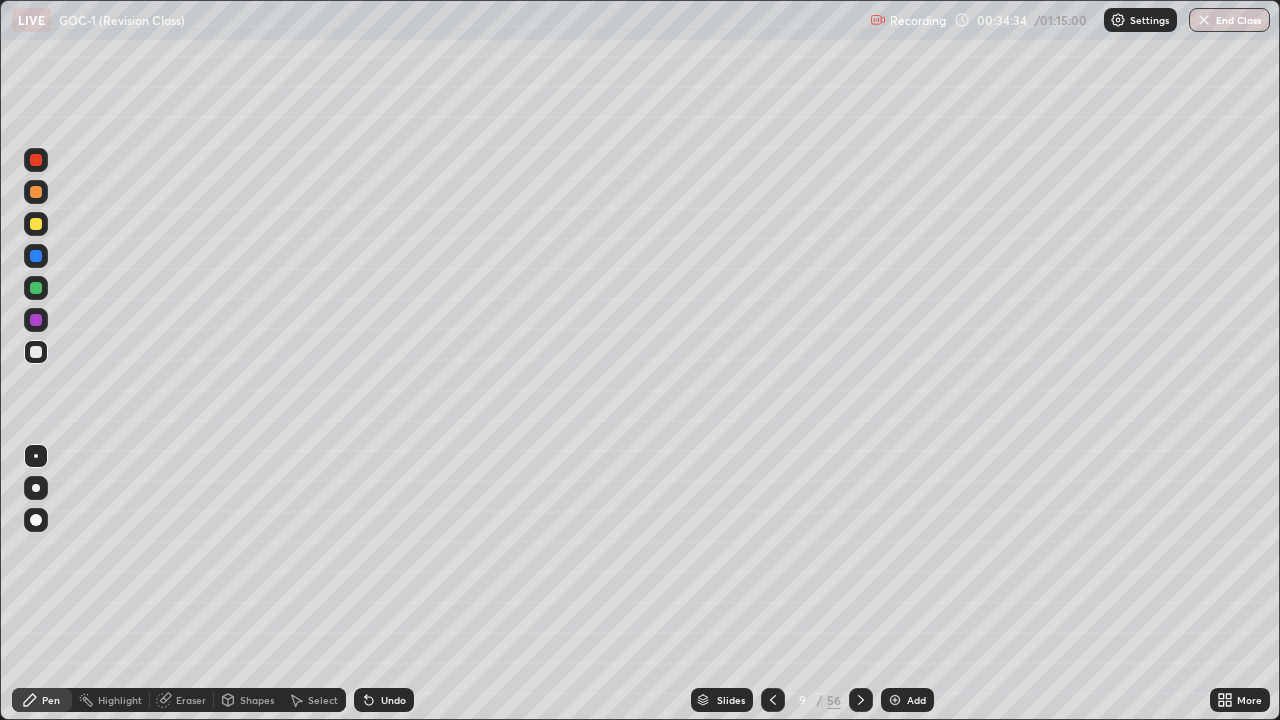 click on "Shapes" at bounding box center [257, 700] 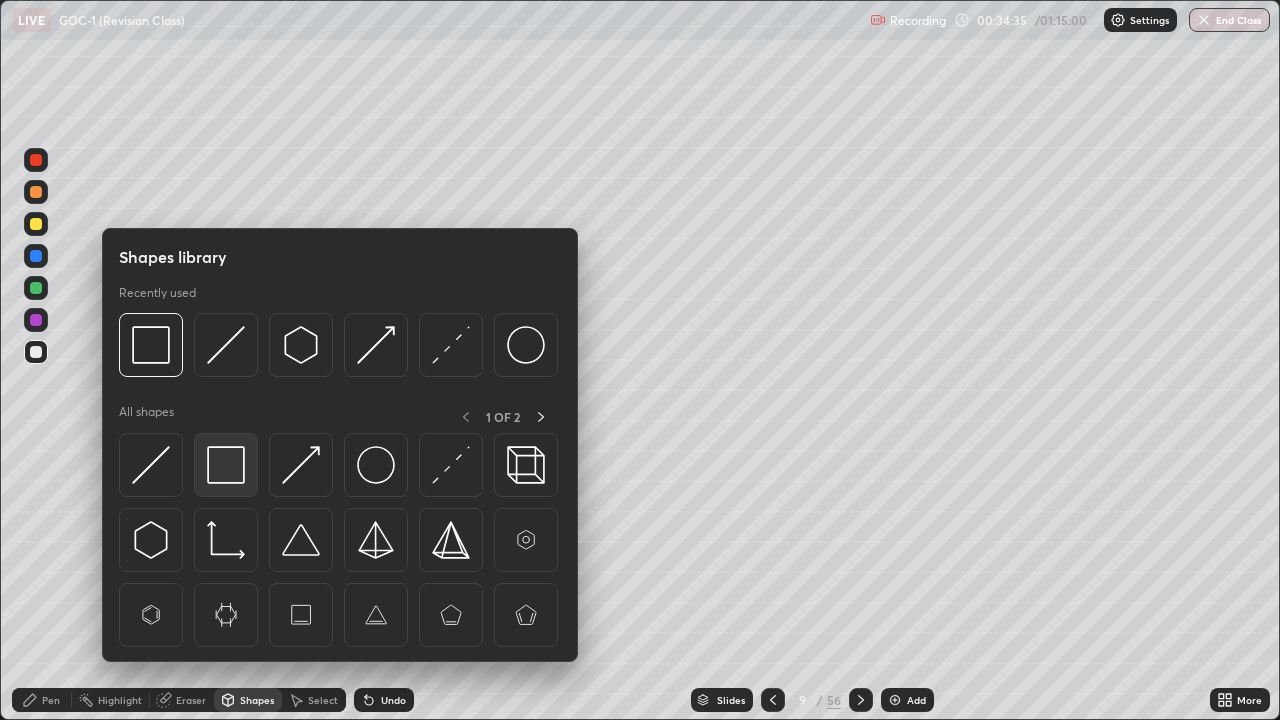click at bounding box center [226, 465] 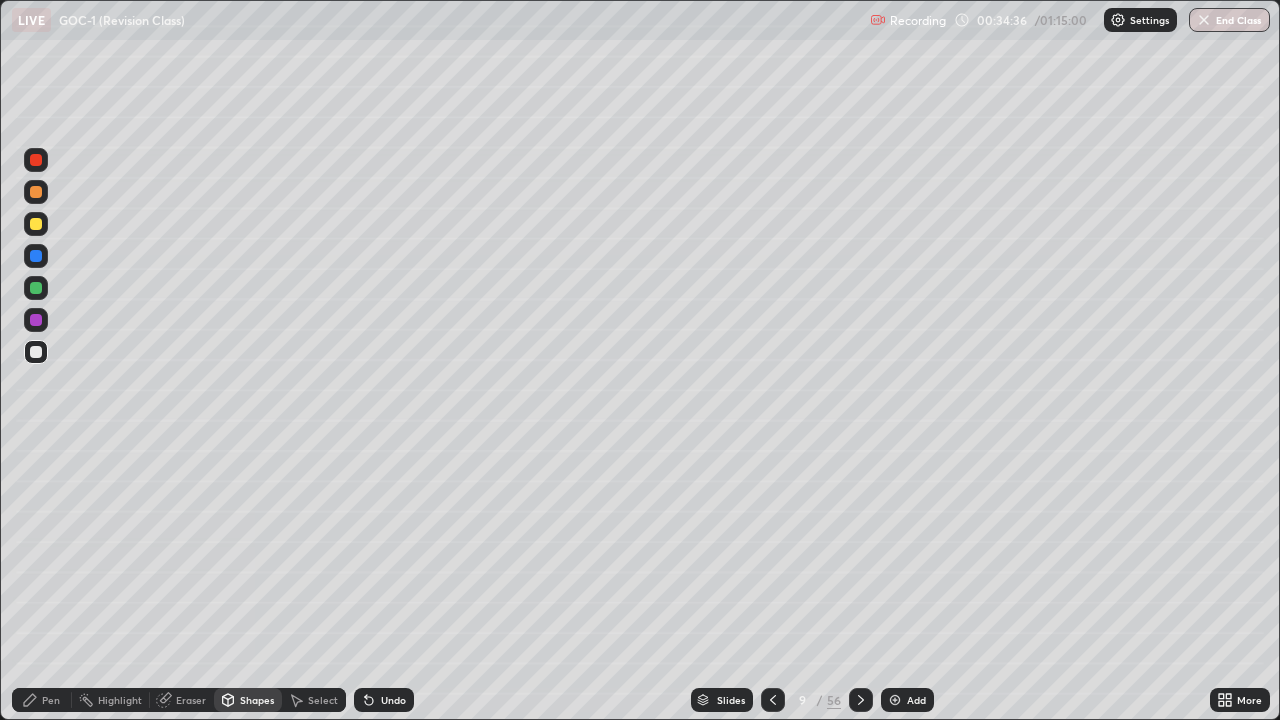click at bounding box center [36, 192] 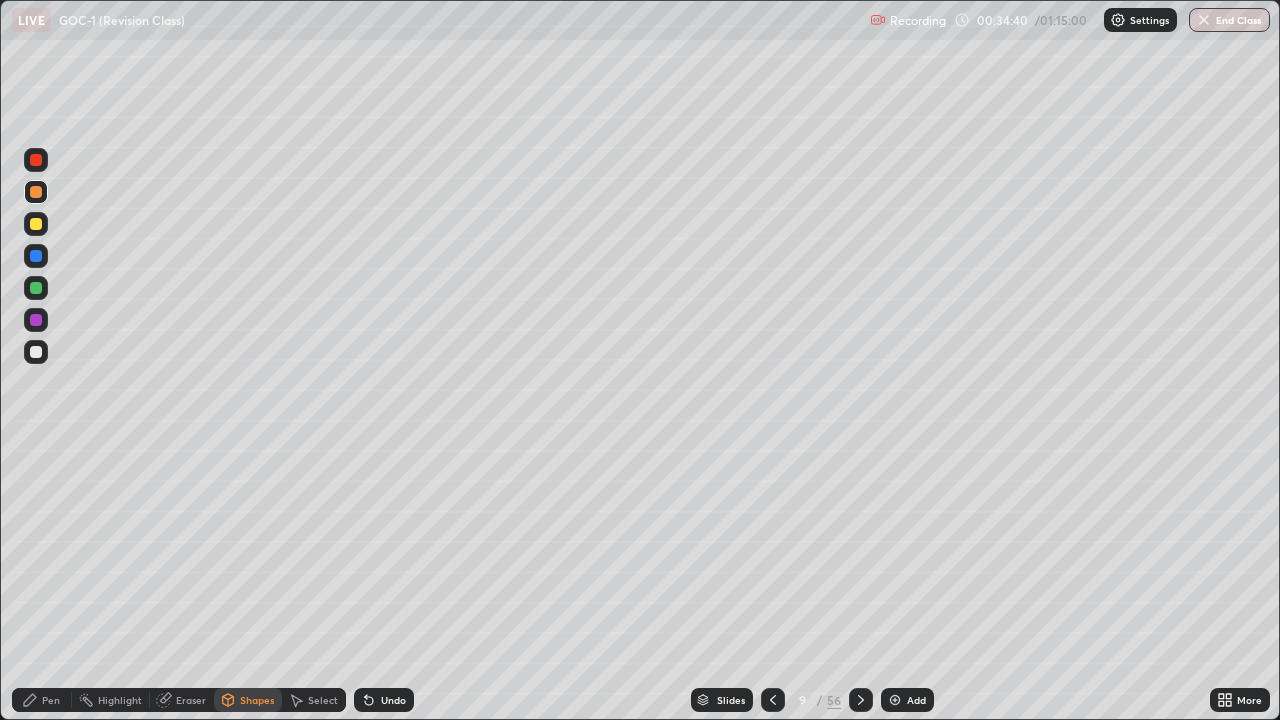 click on "Pen" at bounding box center (51, 700) 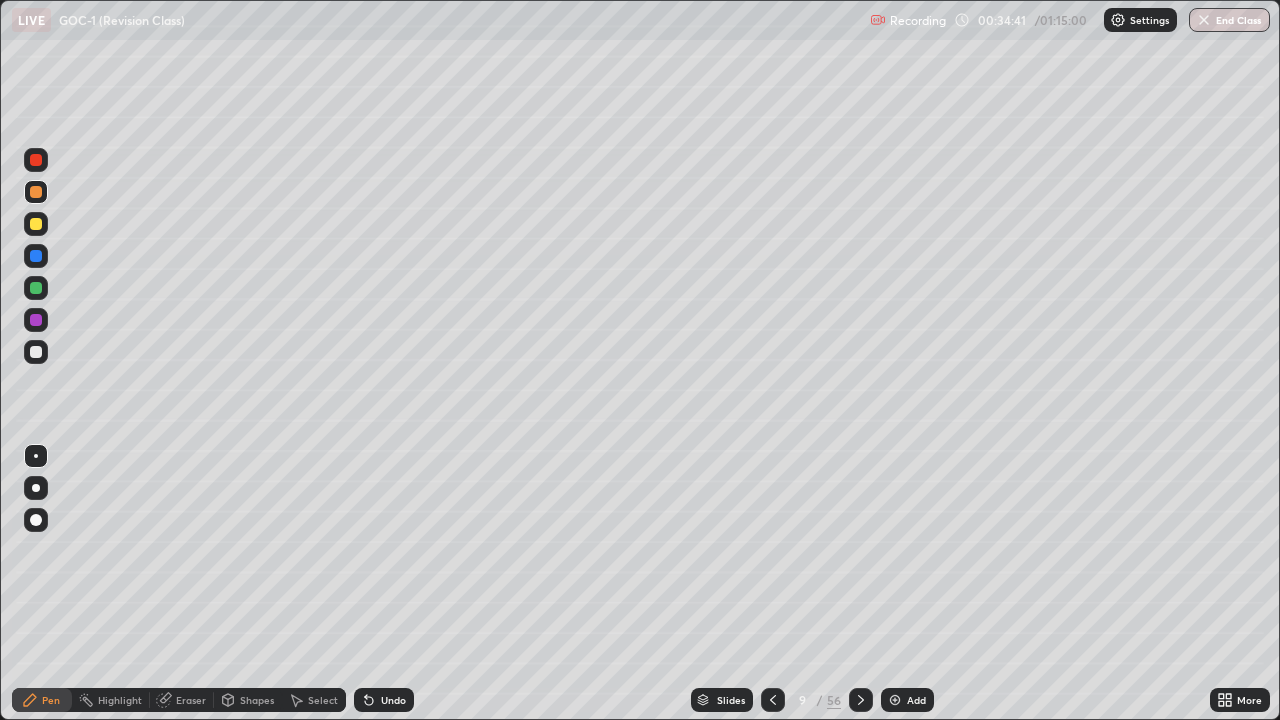 click at bounding box center [36, 320] 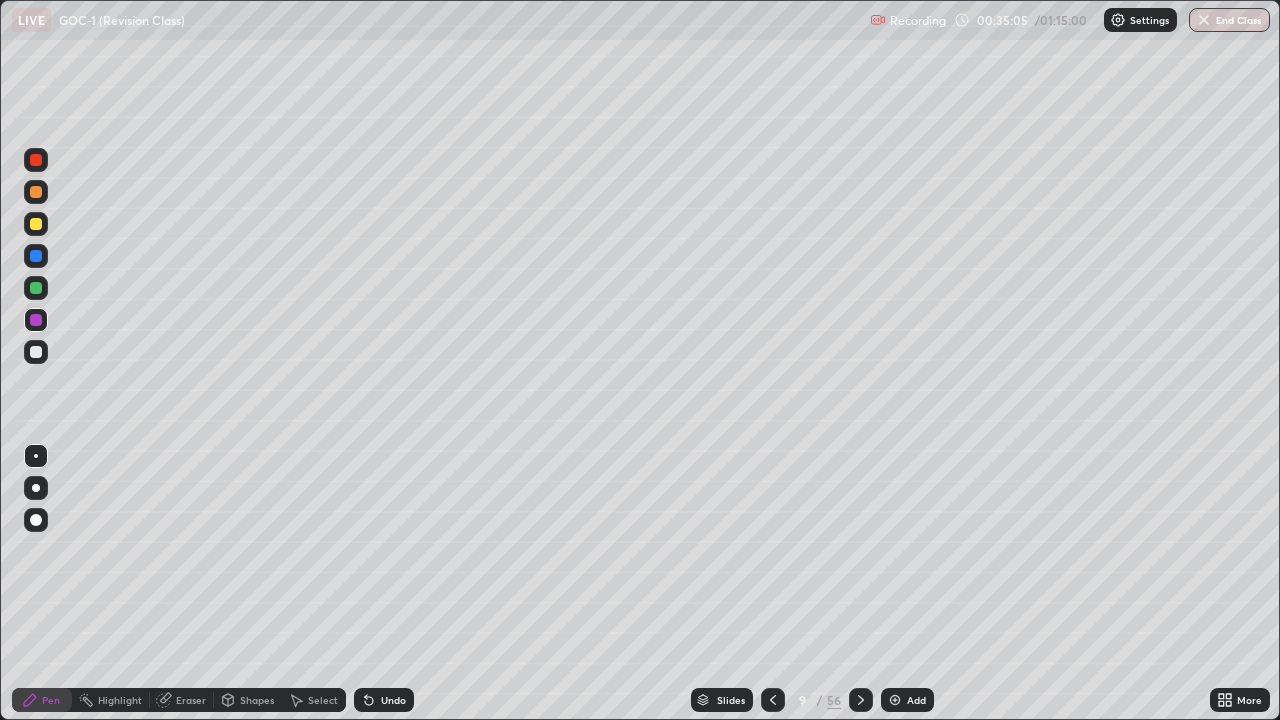 click on "Shapes" at bounding box center (257, 700) 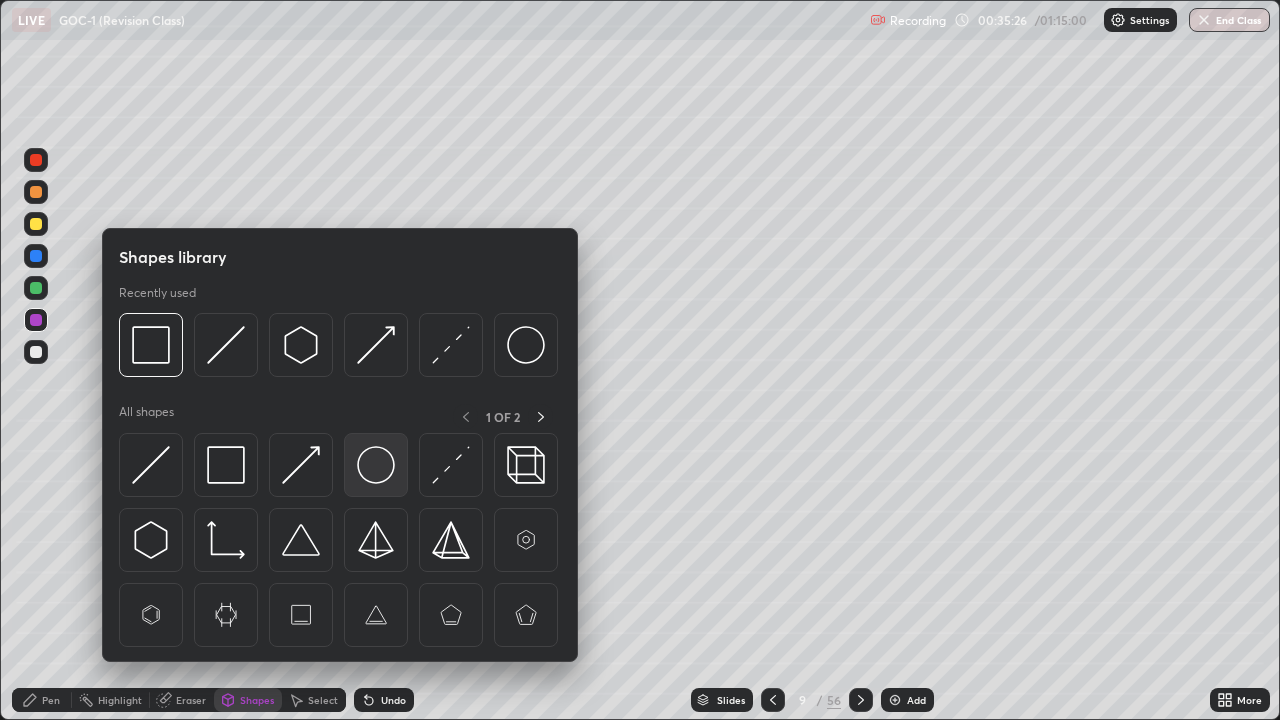 click at bounding box center [376, 465] 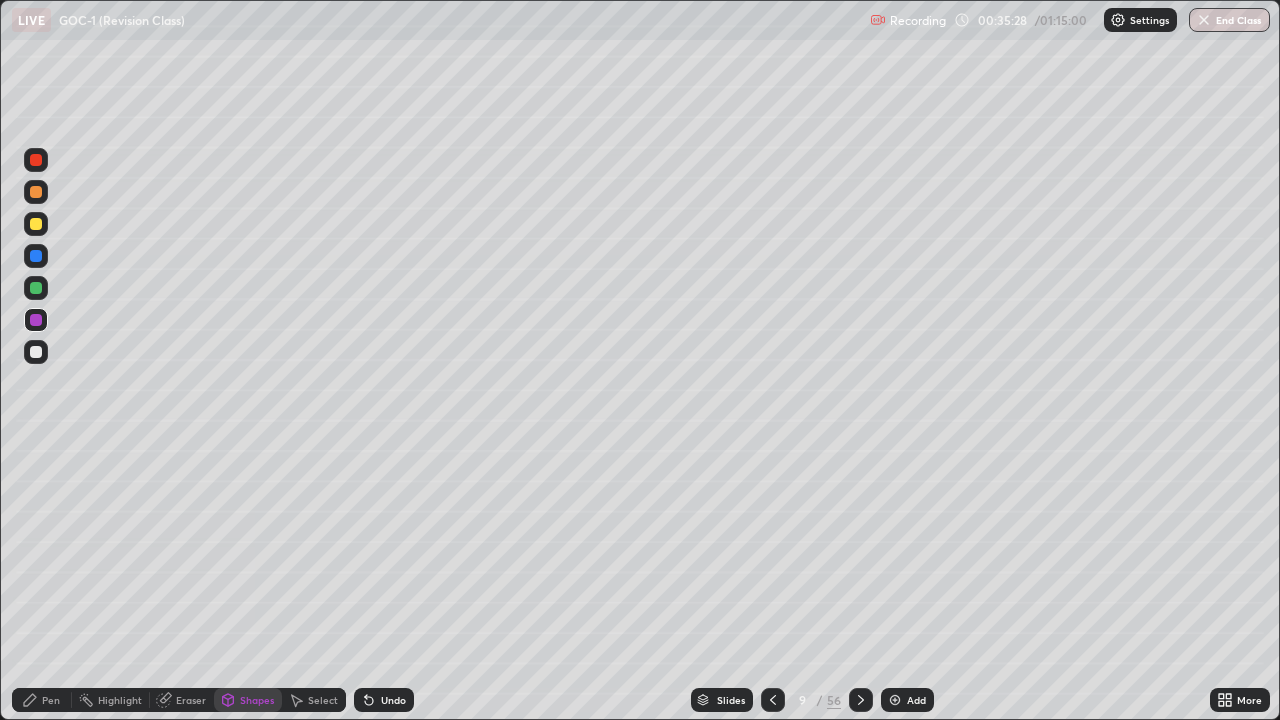 click at bounding box center (36, 224) 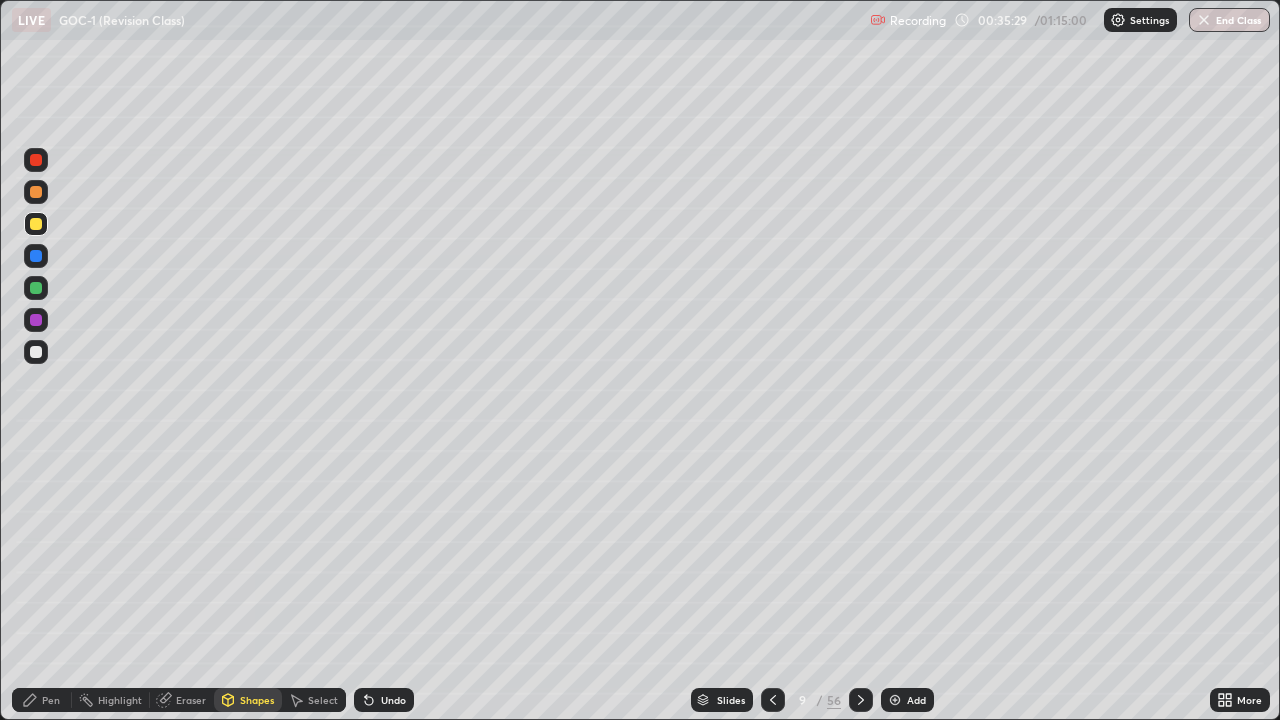 click at bounding box center [36, 160] 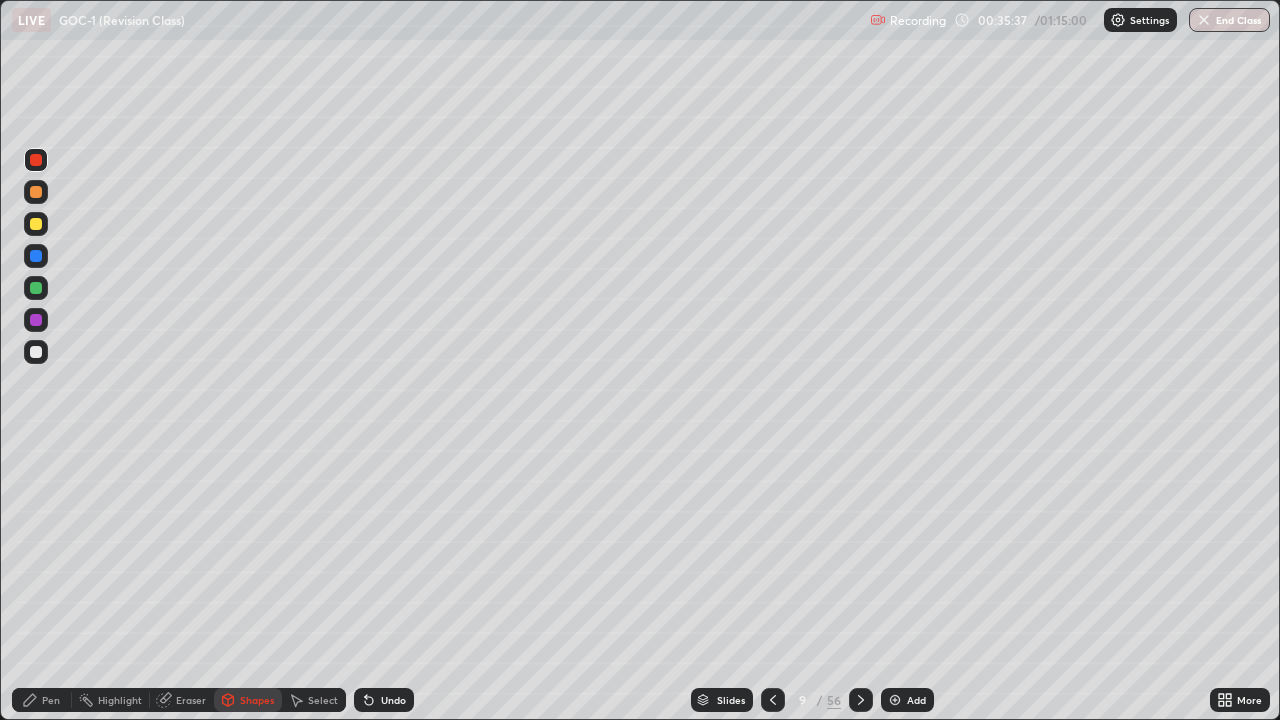click on "Pen" at bounding box center (42, 700) 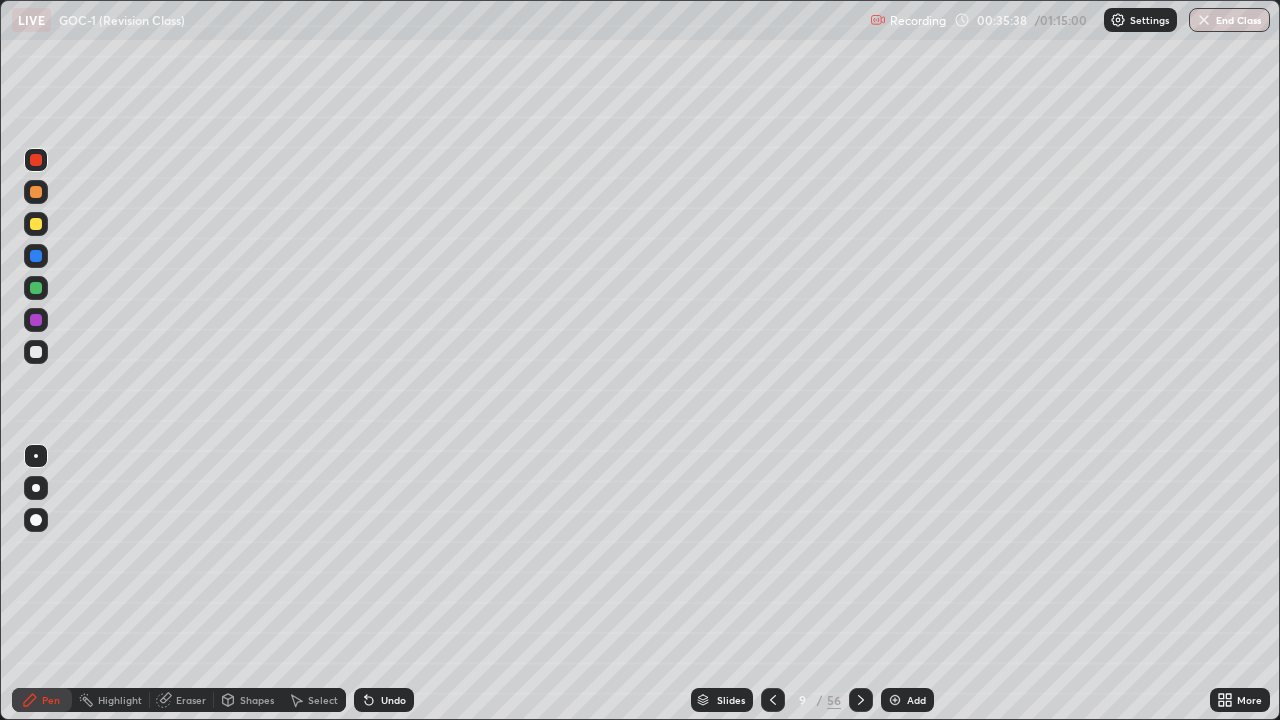 click at bounding box center [36, 224] 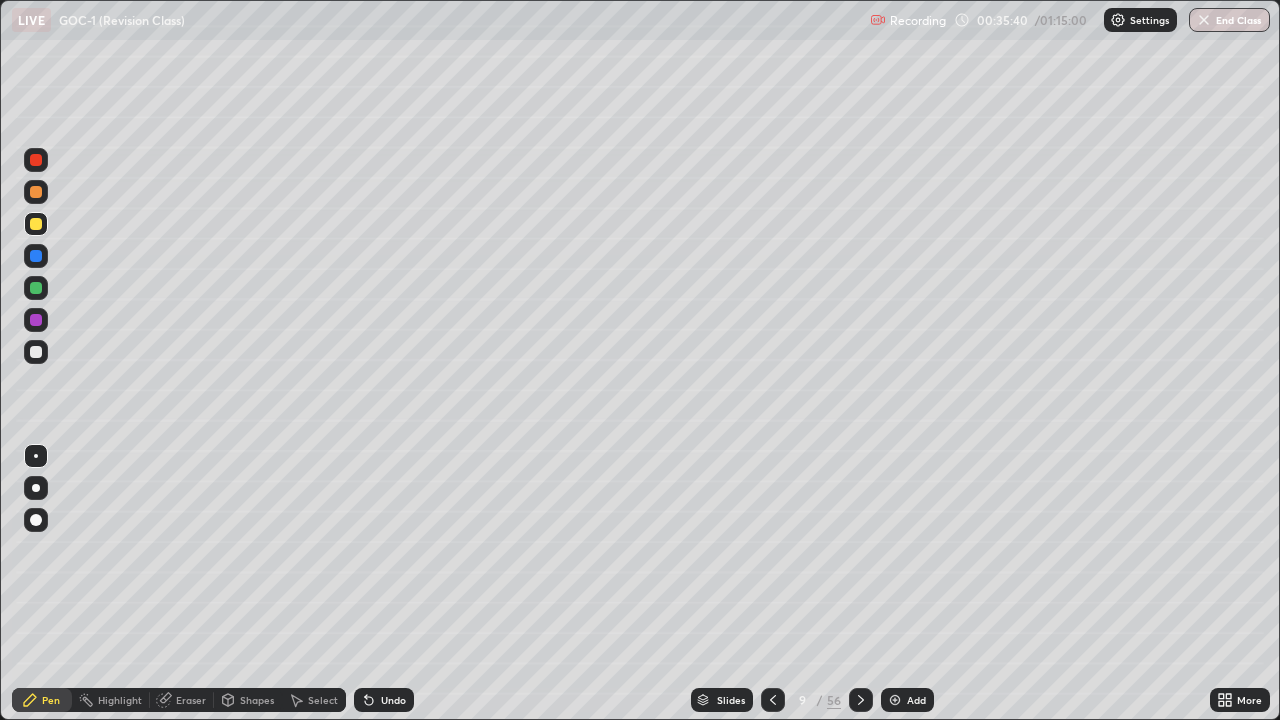 click on "Shapes" at bounding box center [257, 700] 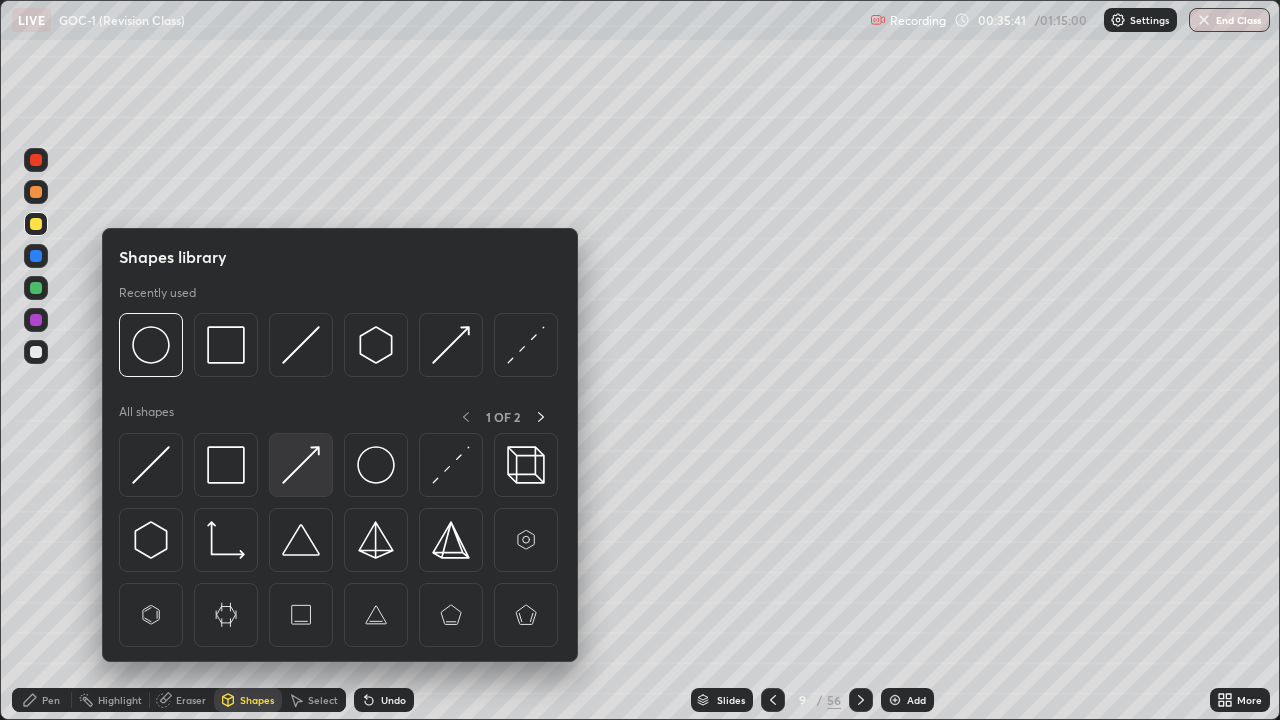click at bounding box center (301, 465) 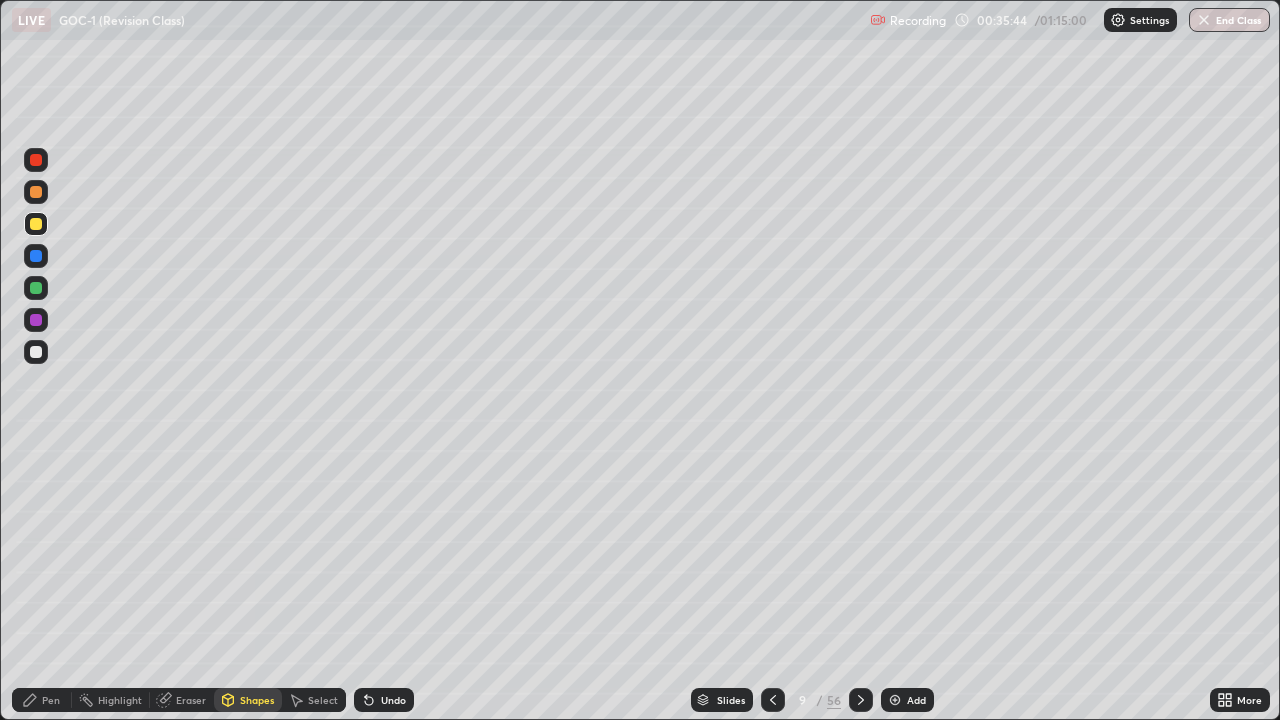 click on "Pen" at bounding box center [51, 700] 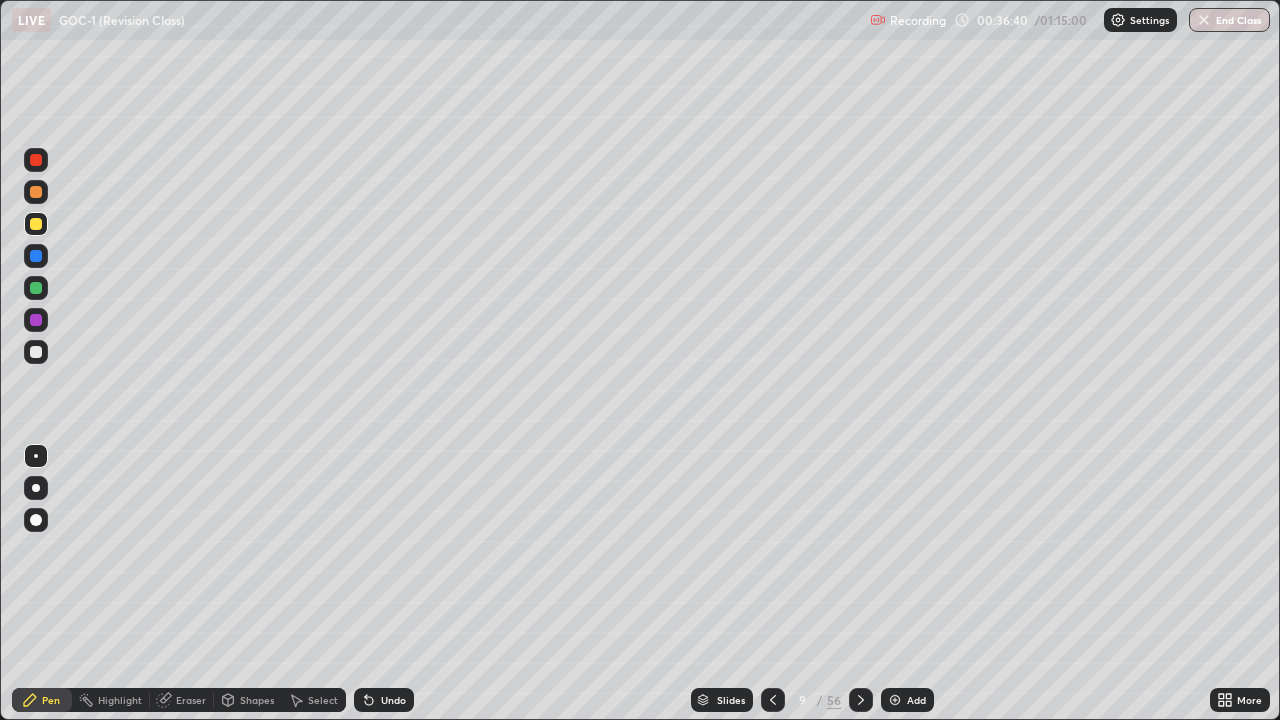 click at bounding box center (36, 352) 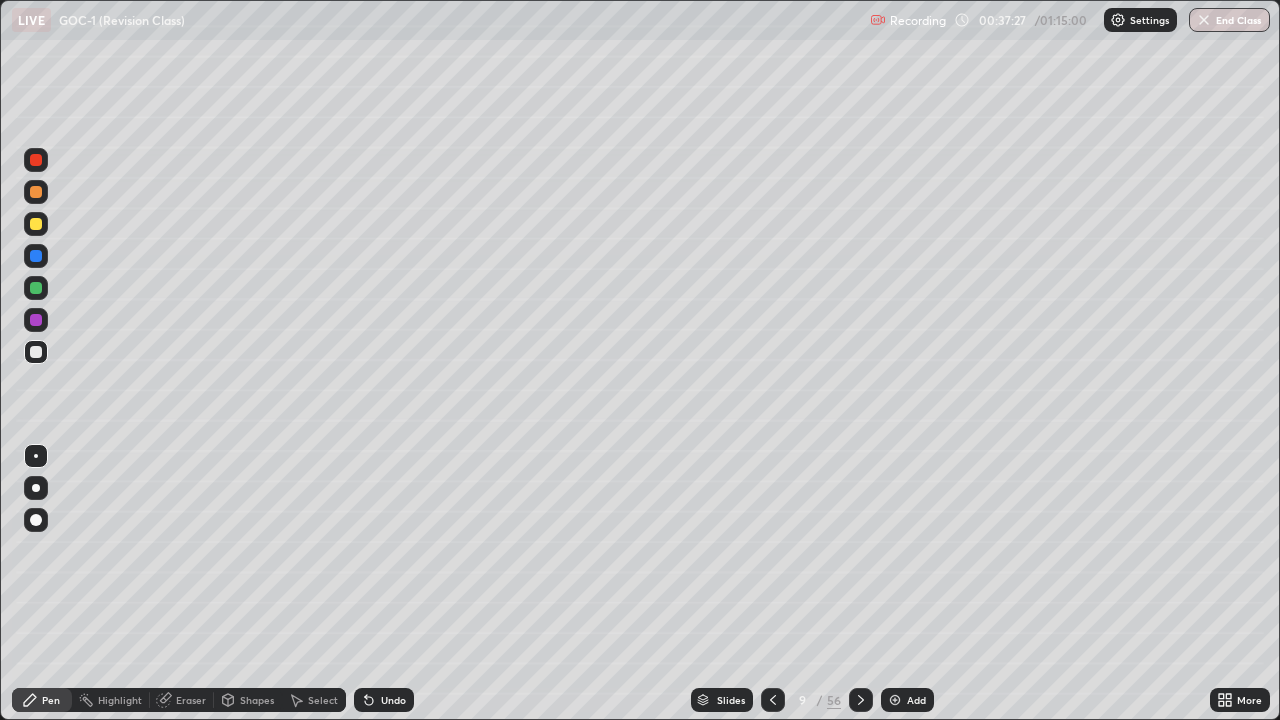 click on "Shapes" at bounding box center (257, 700) 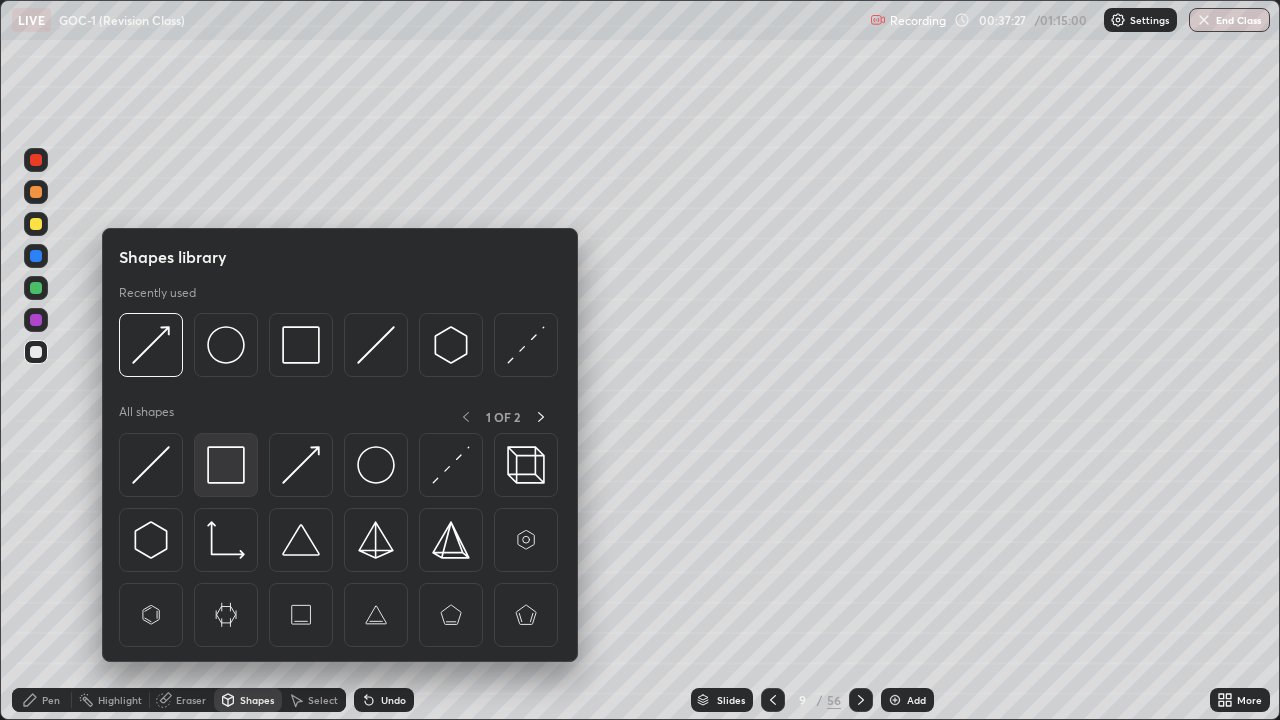 click at bounding box center (226, 465) 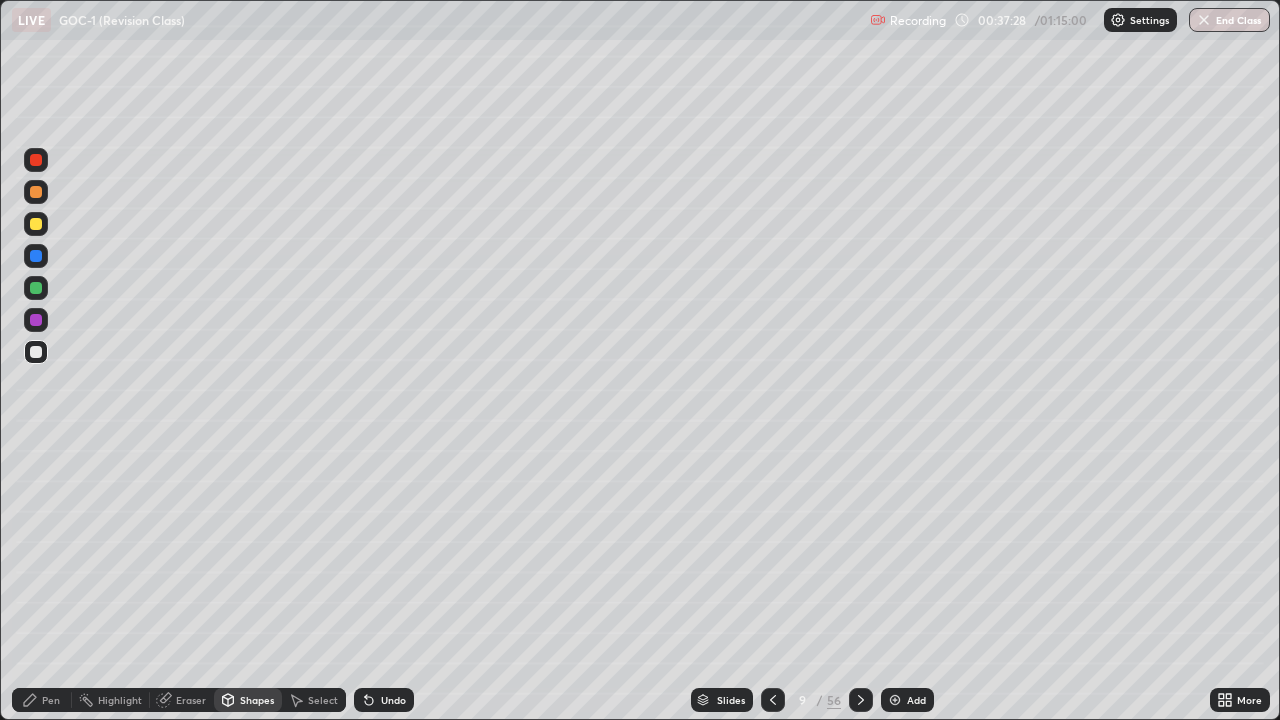 click at bounding box center [36, 320] 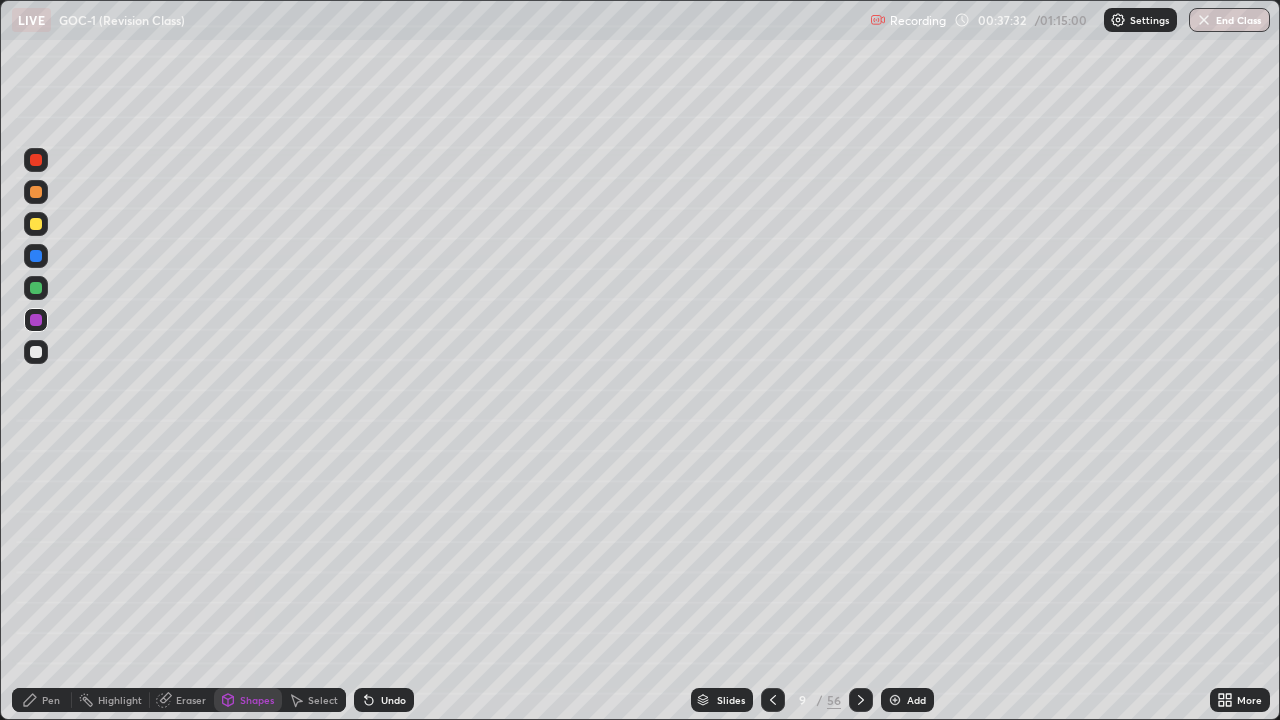 click at bounding box center [36, 288] 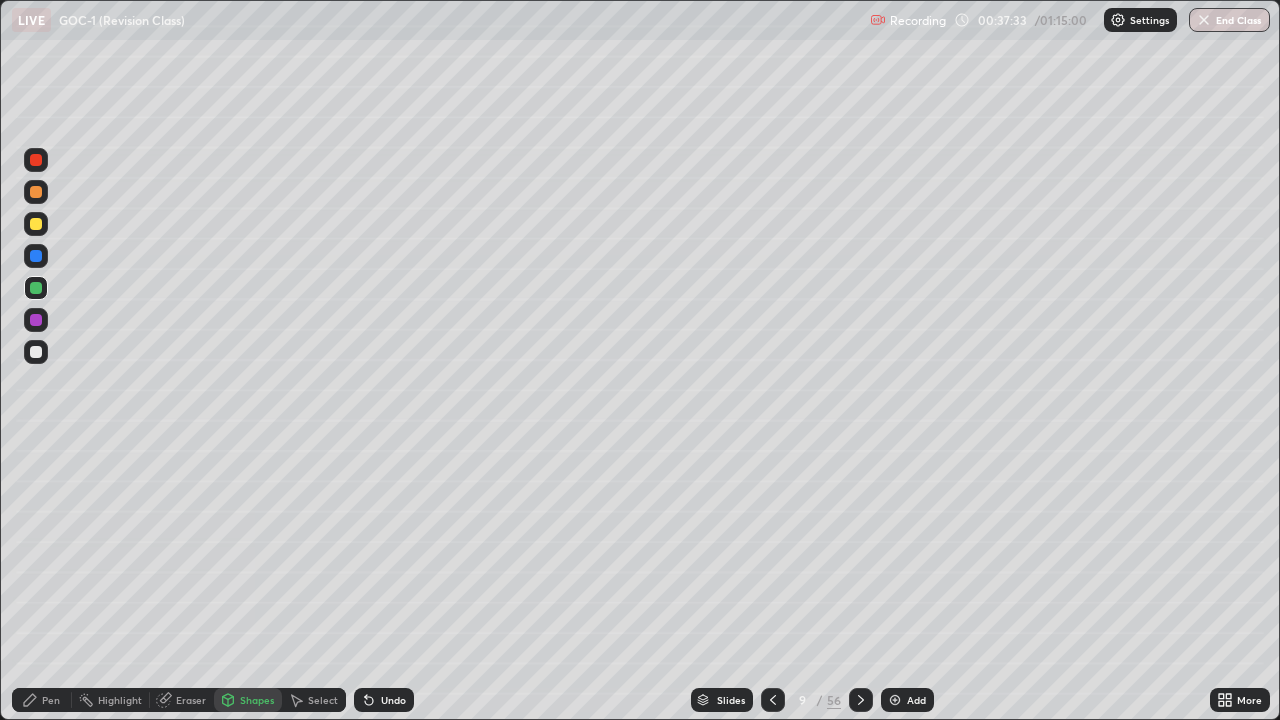 click 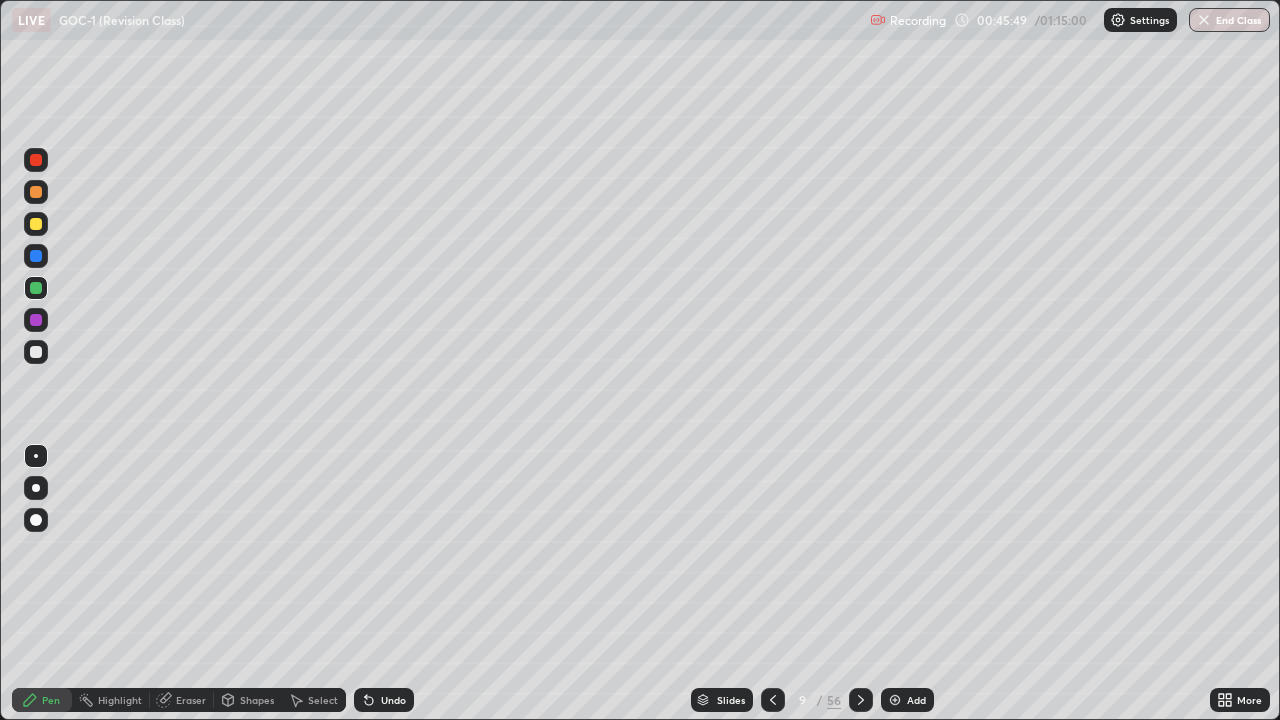 click on "Add" at bounding box center (907, 700) 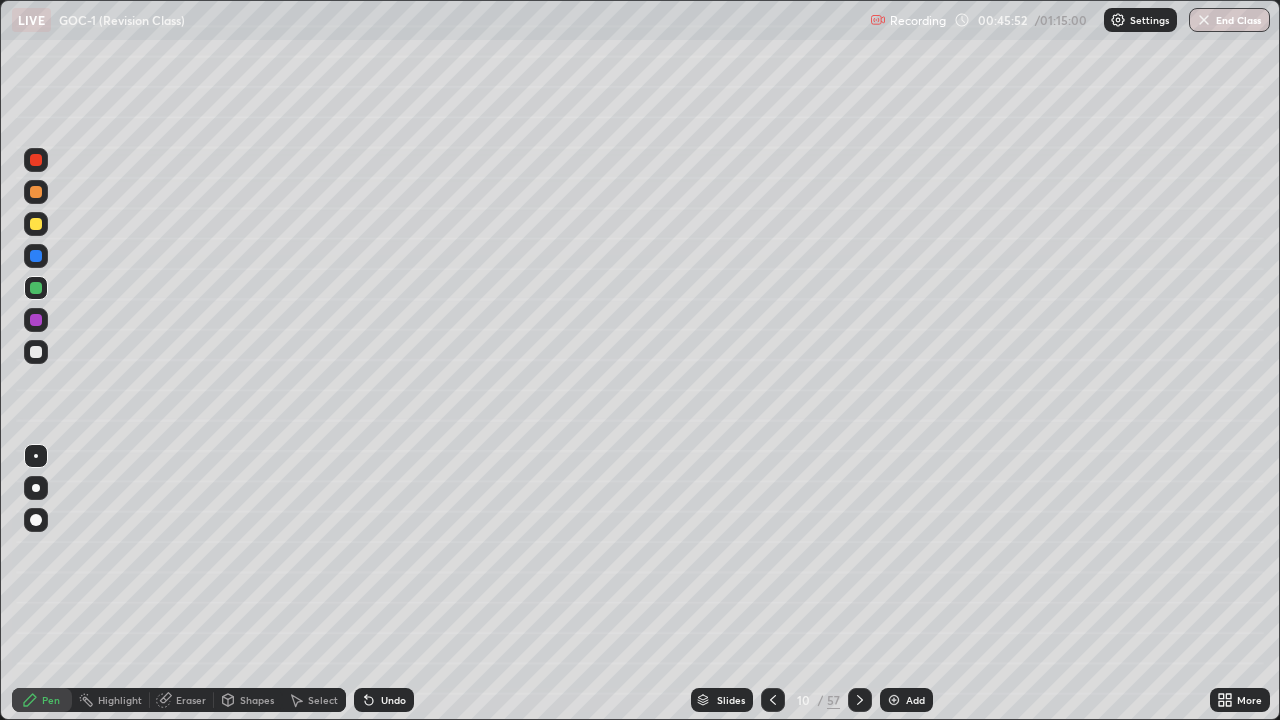 click on "Shapes" at bounding box center (257, 700) 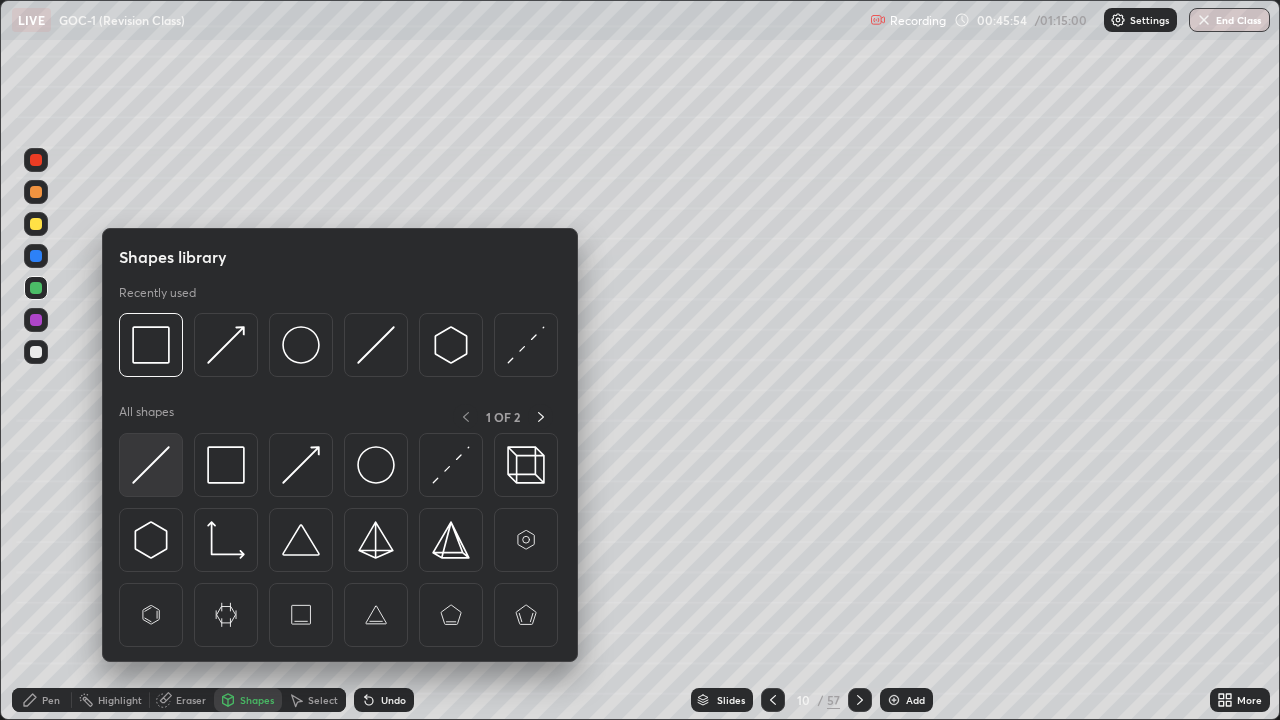 click at bounding box center [151, 465] 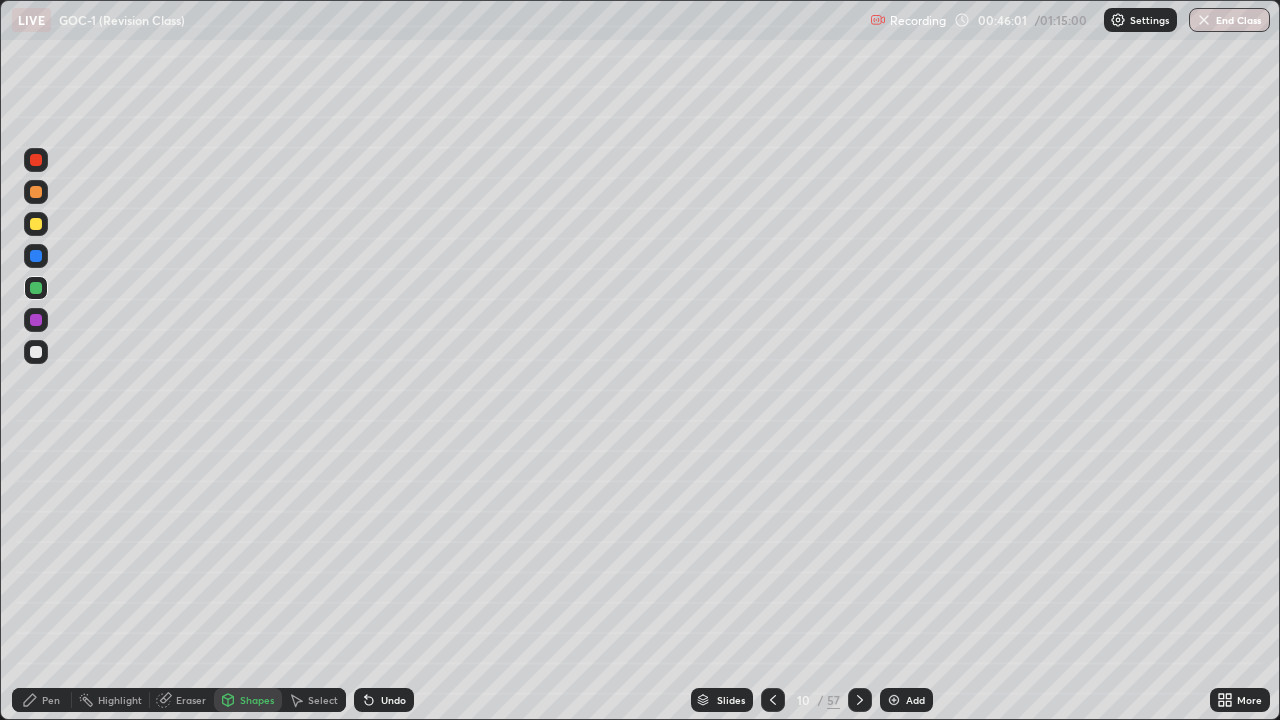 click on "Pen" at bounding box center (51, 700) 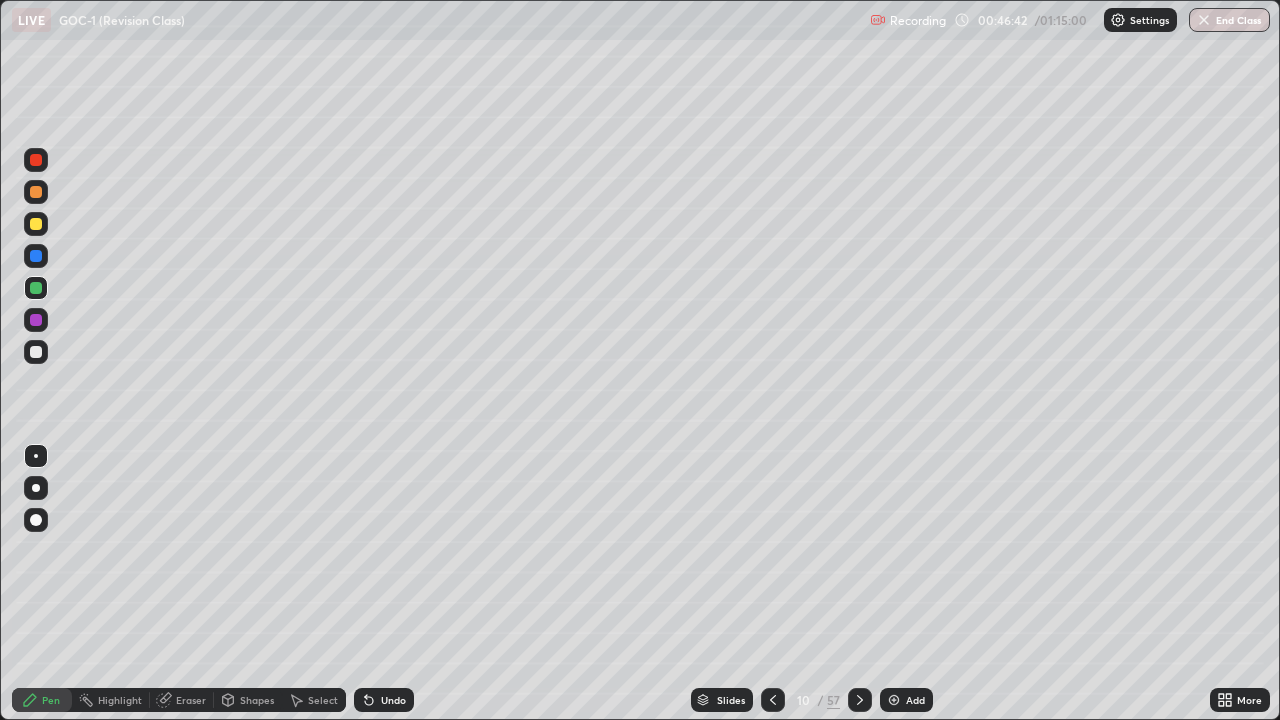 click at bounding box center [36, 160] 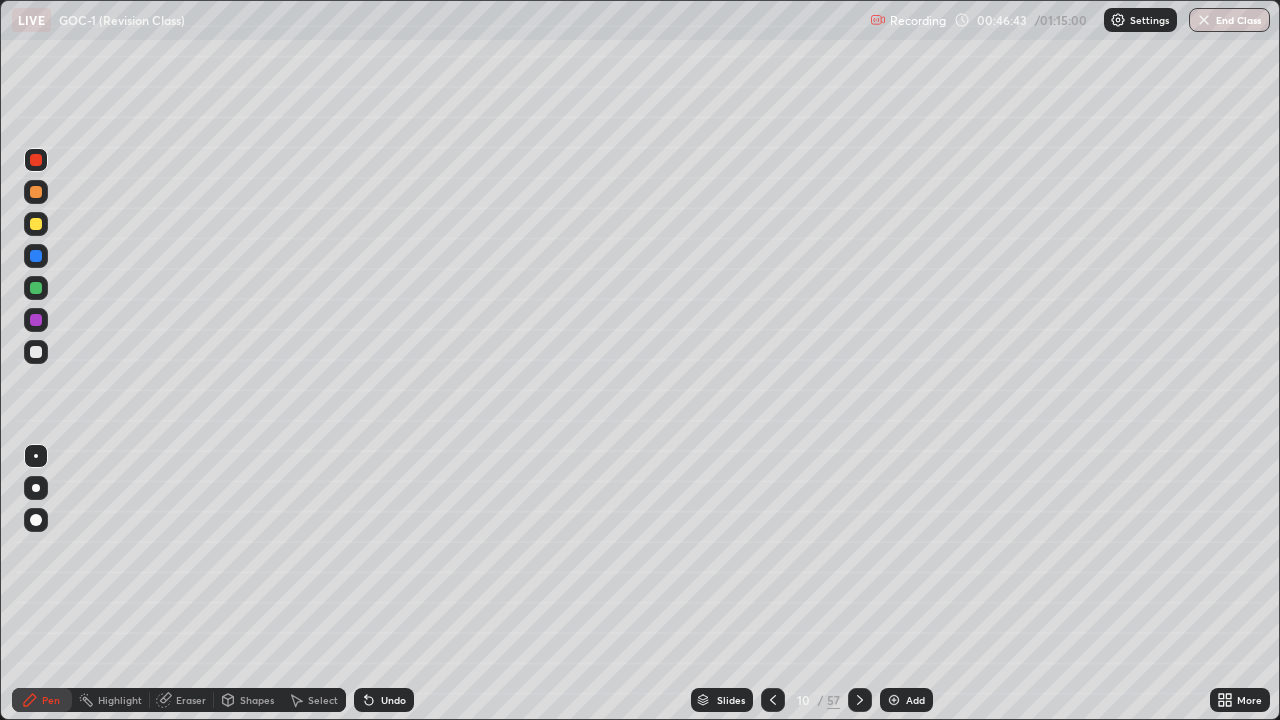 click 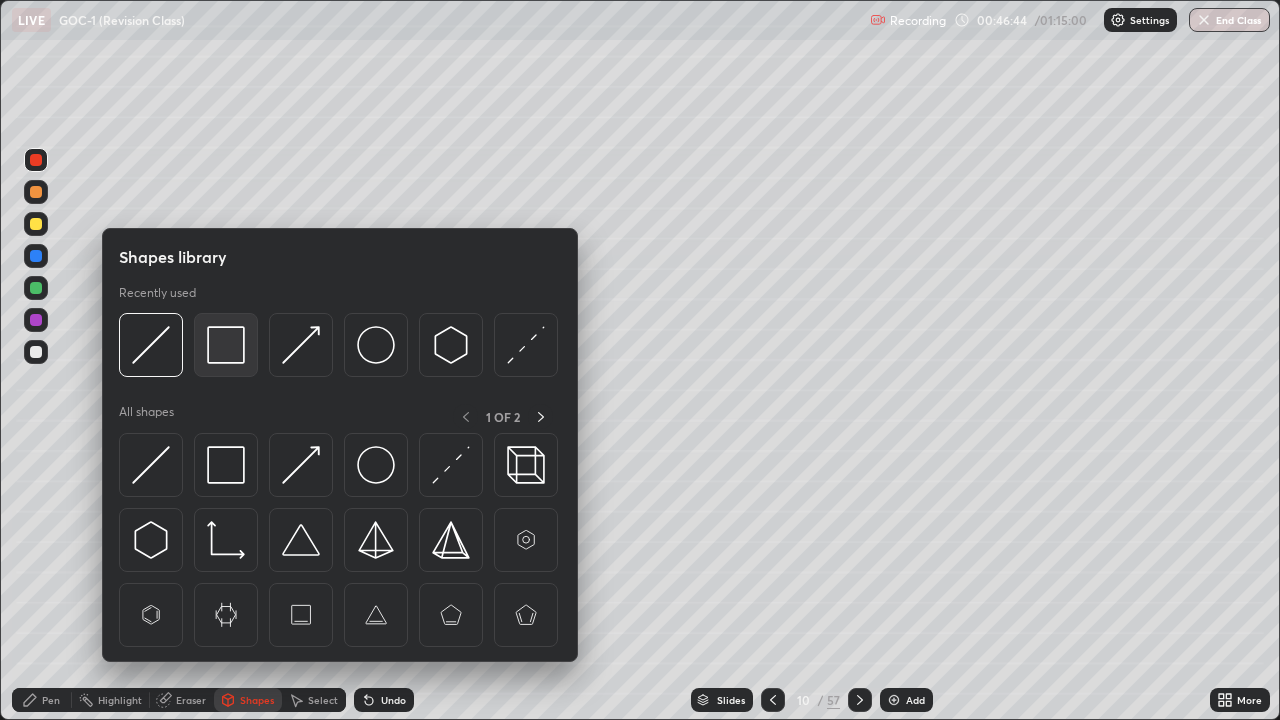 click at bounding box center (226, 345) 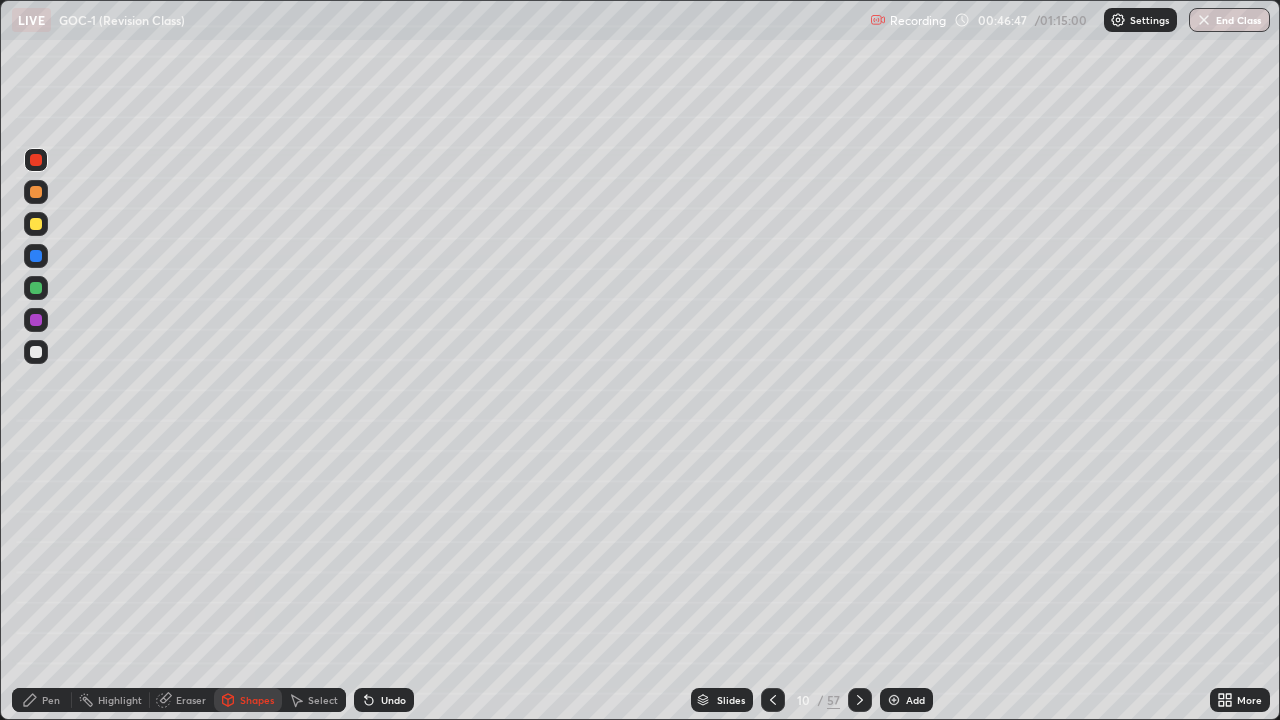 click on "Pen" at bounding box center (42, 700) 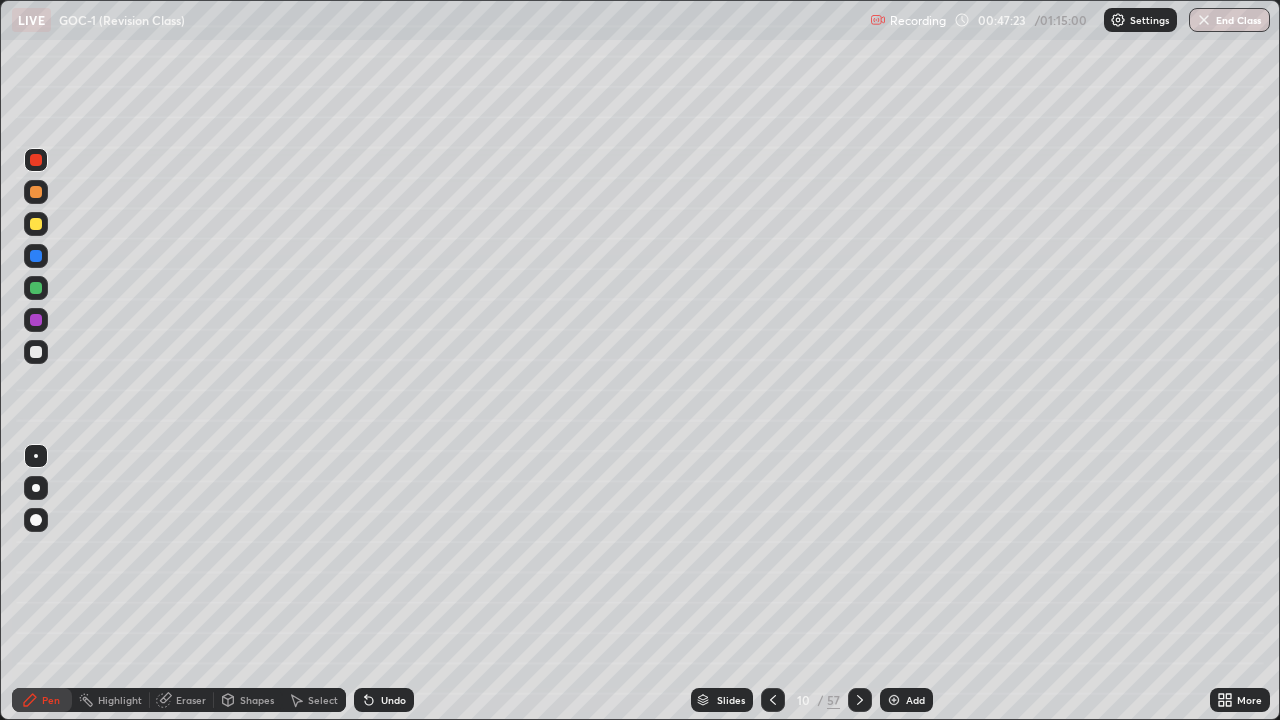 click at bounding box center (36, 288) 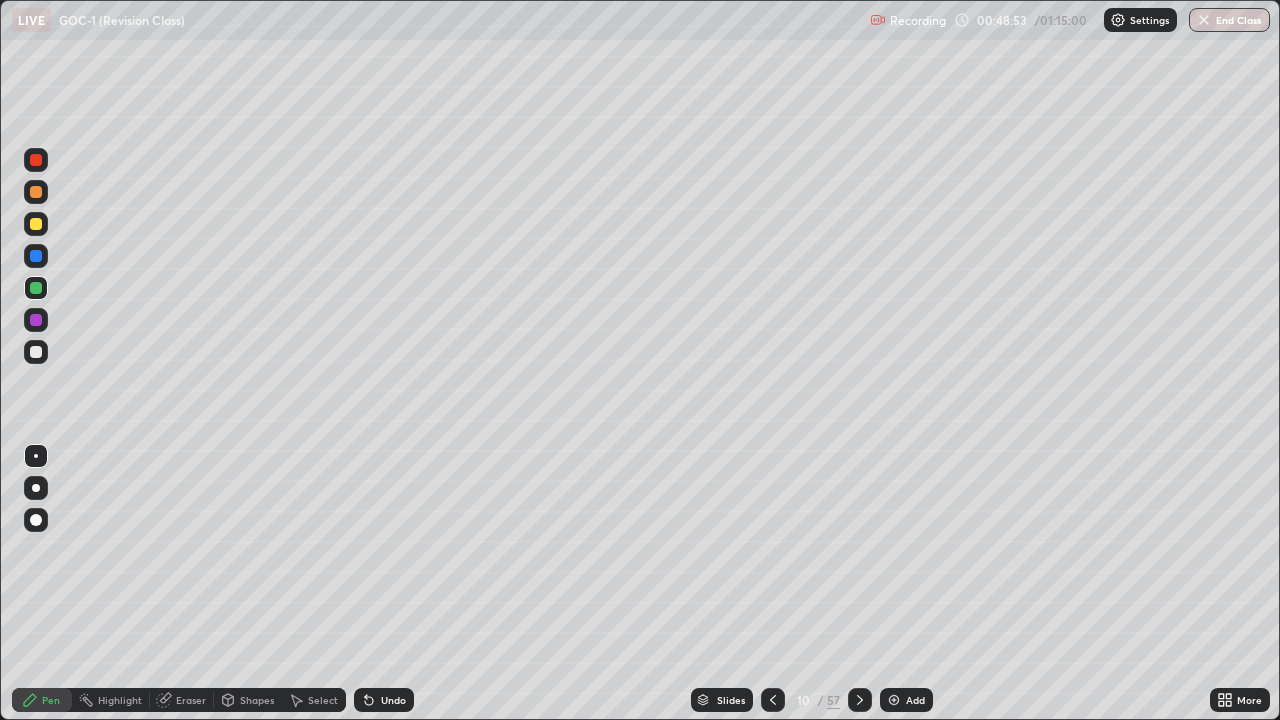 click at bounding box center [36, 224] 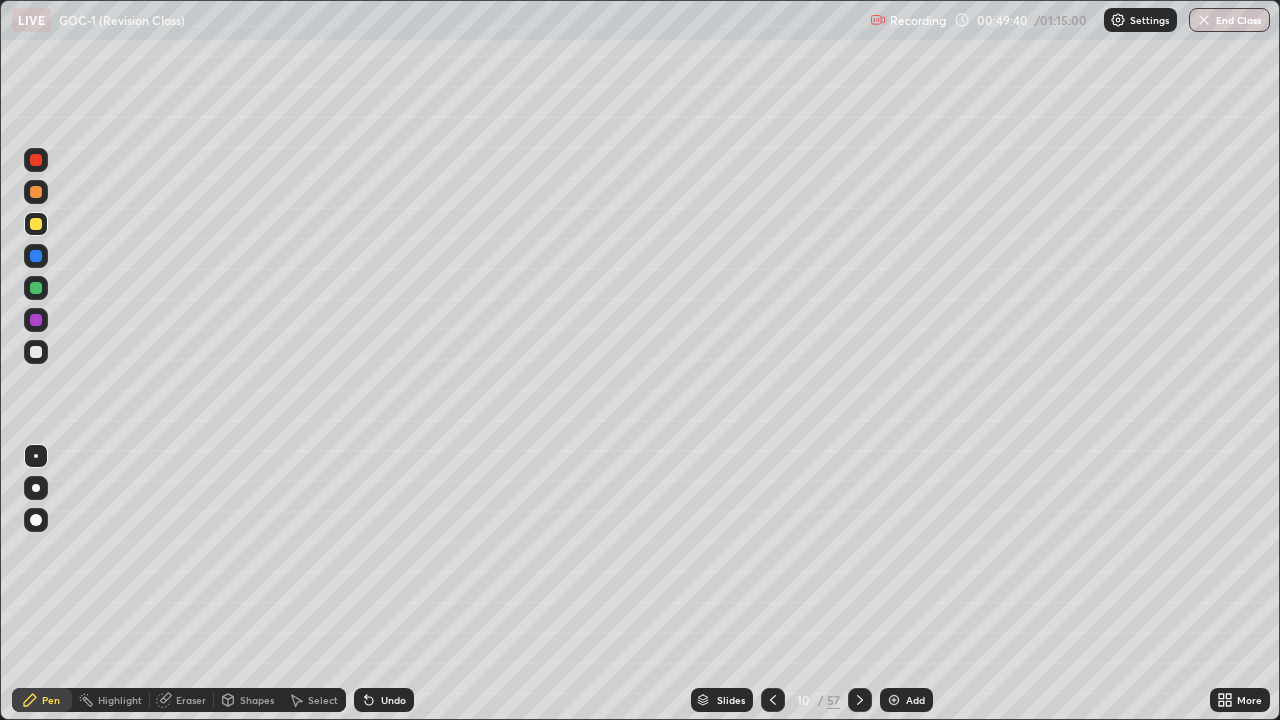 click on "Undo" at bounding box center (393, 700) 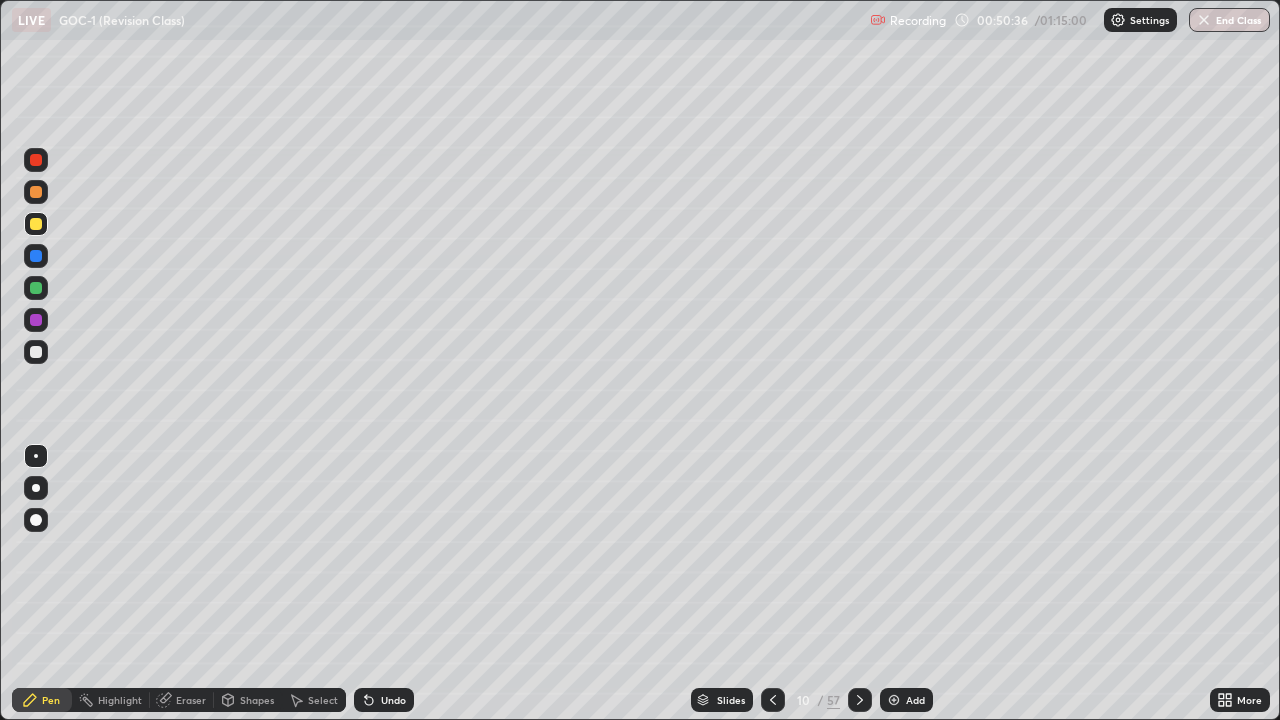 click on "Undo" at bounding box center (393, 700) 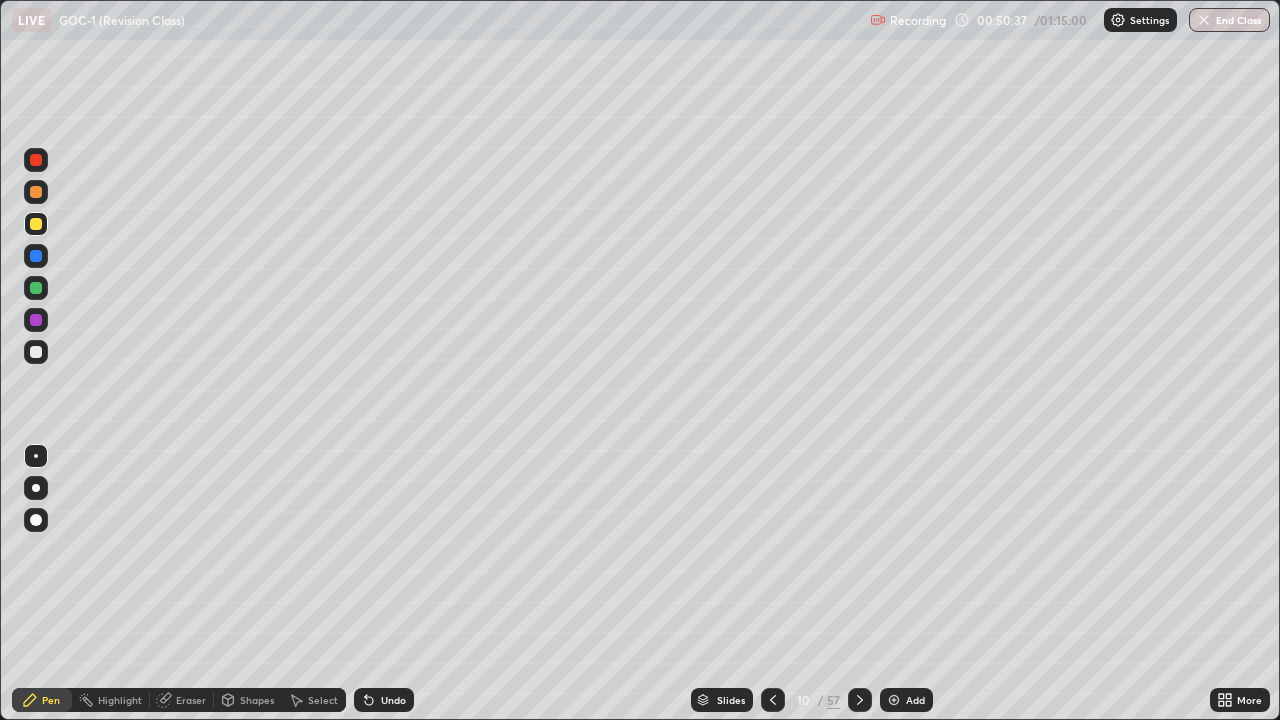 click on "Undo" at bounding box center [384, 700] 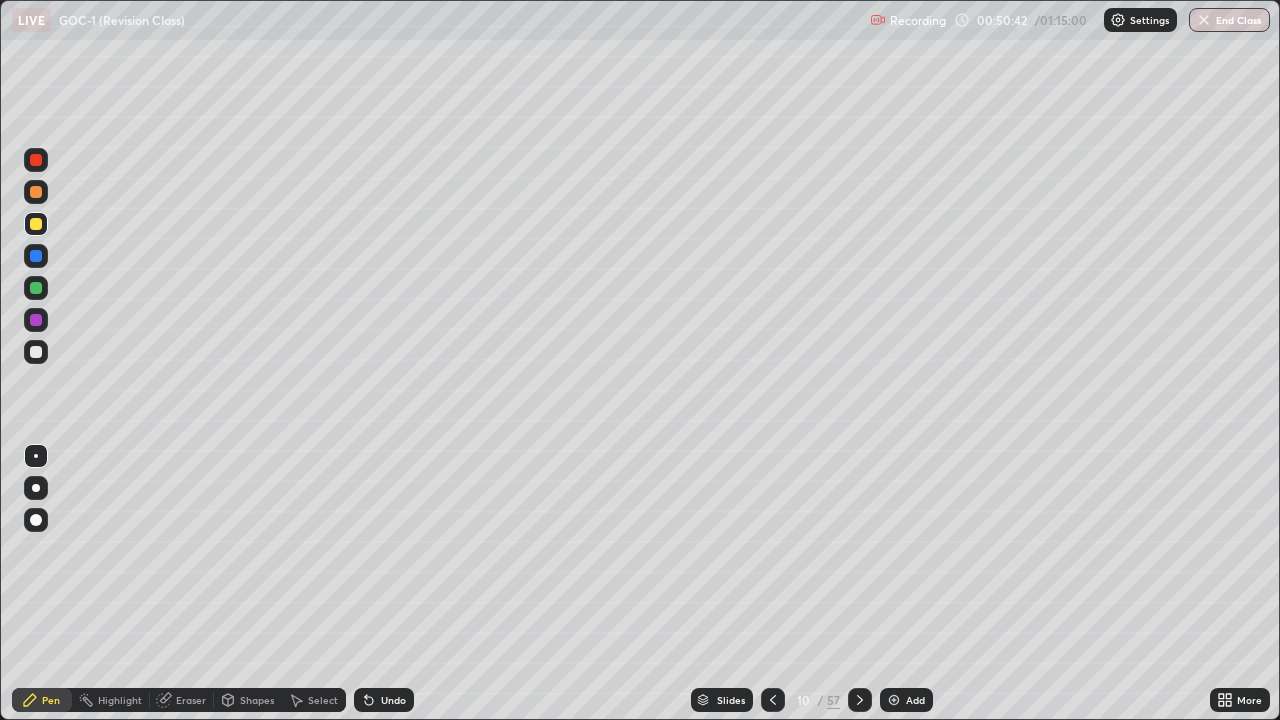 click at bounding box center (36, 160) 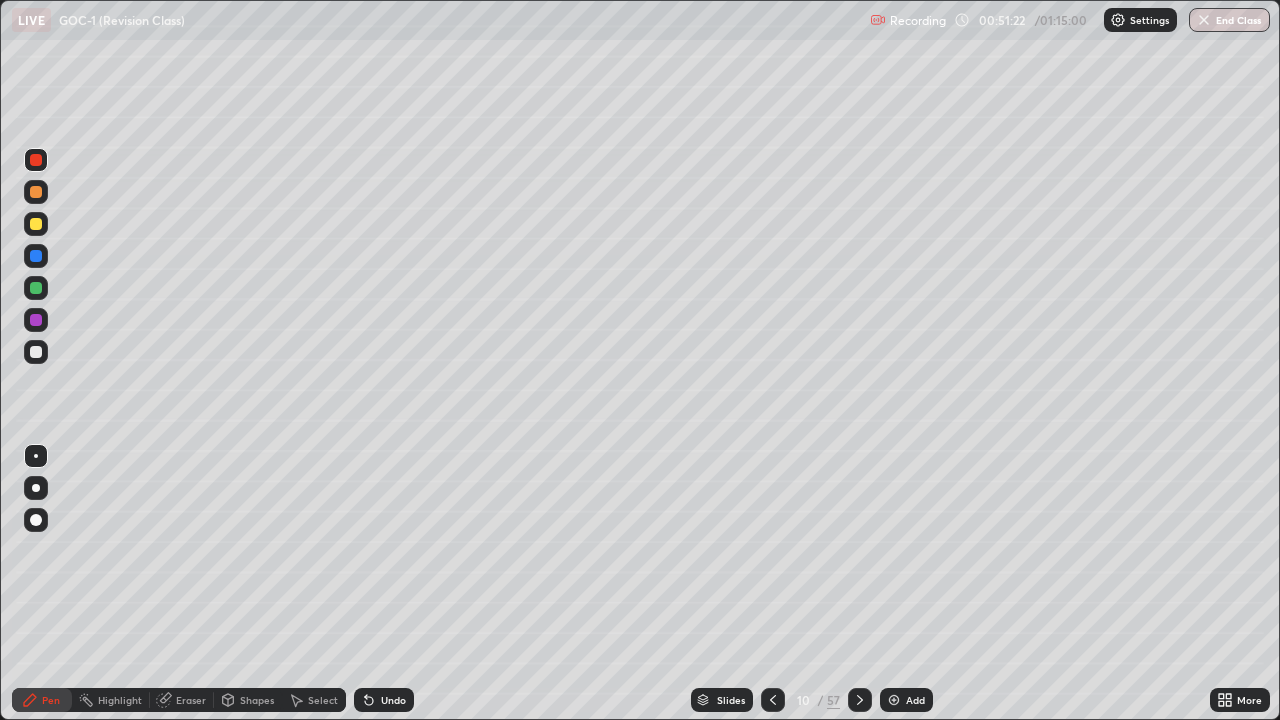 click on "Shapes" at bounding box center [257, 700] 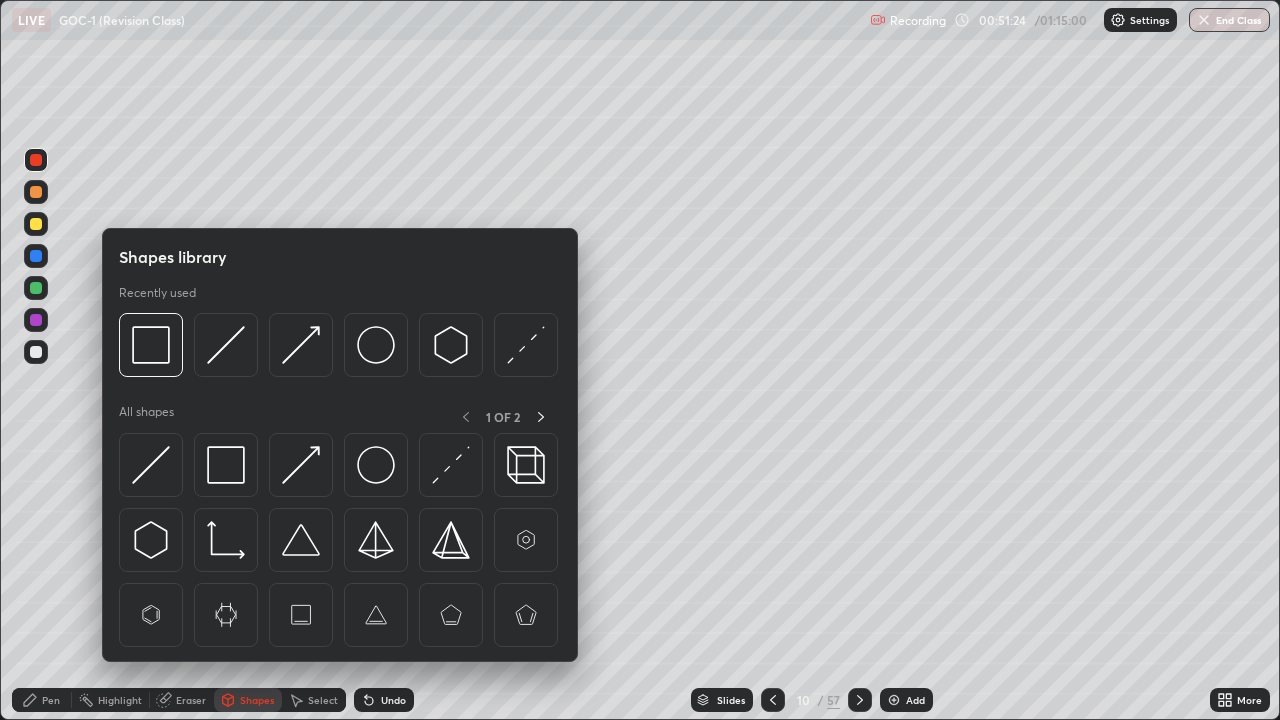 click at bounding box center [36, 320] 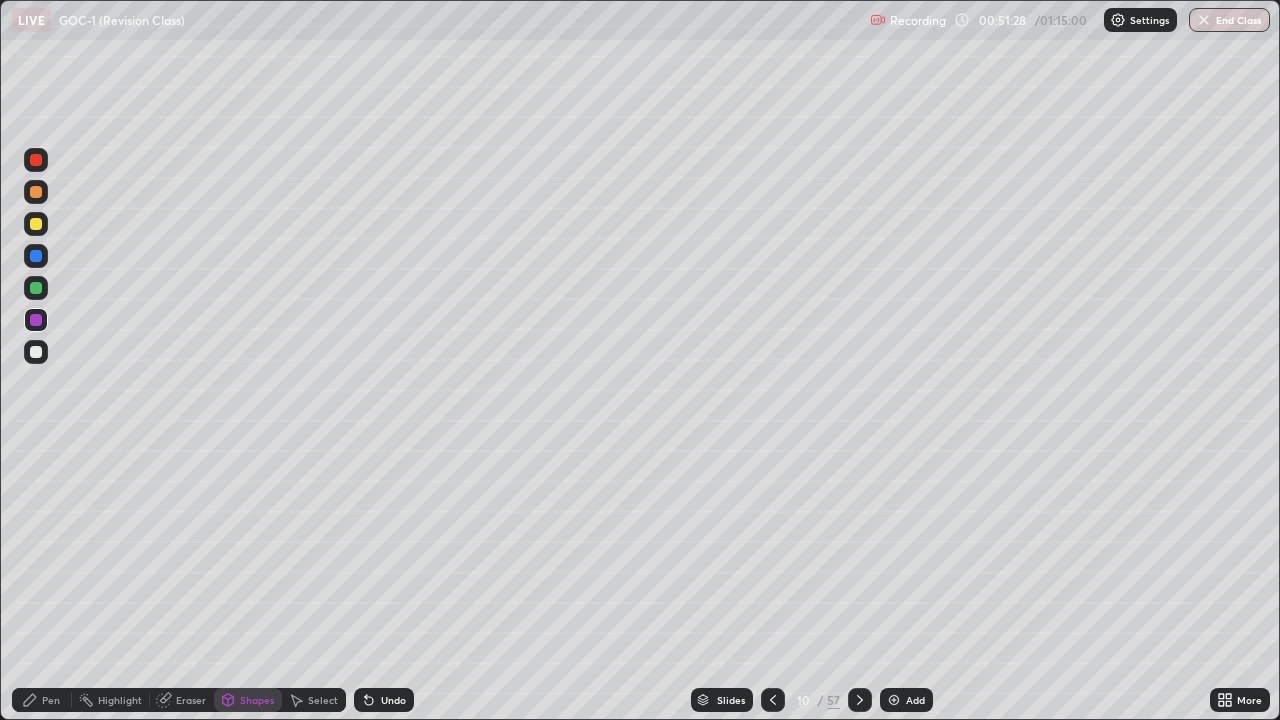 click on "Pen" at bounding box center (51, 700) 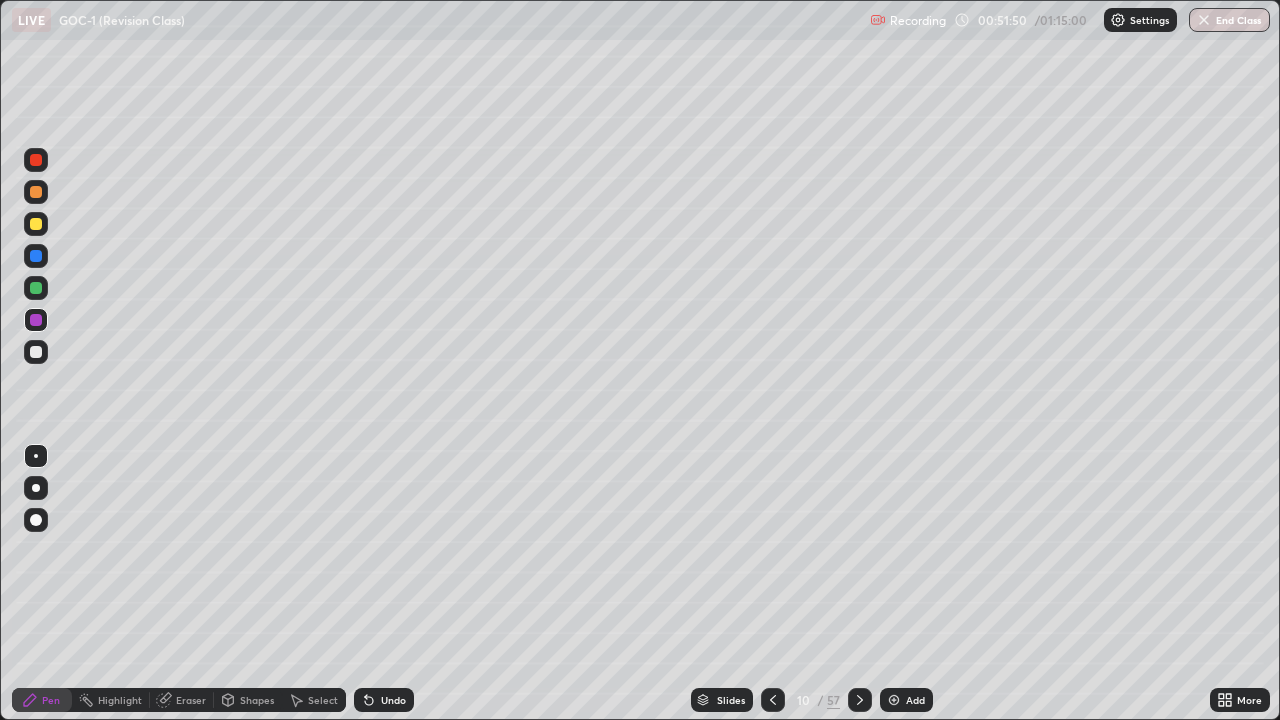 click on "Undo" at bounding box center (384, 700) 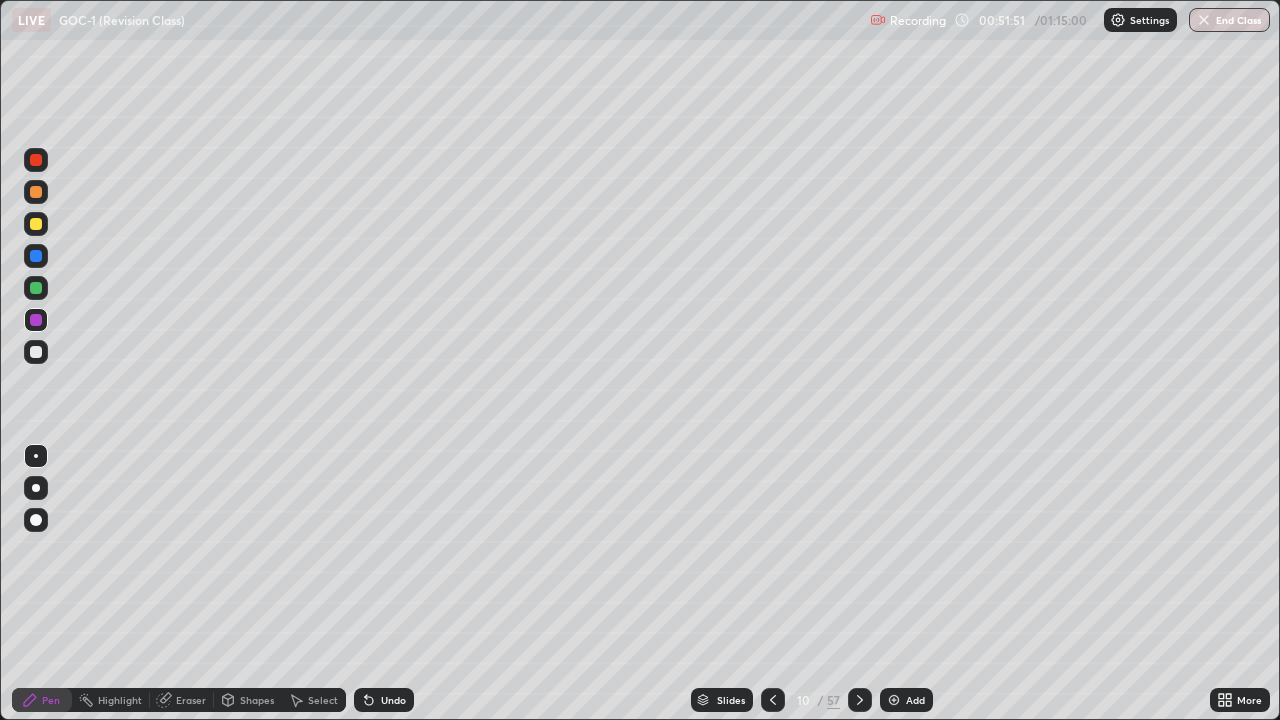 click on "Undo" at bounding box center (384, 700) 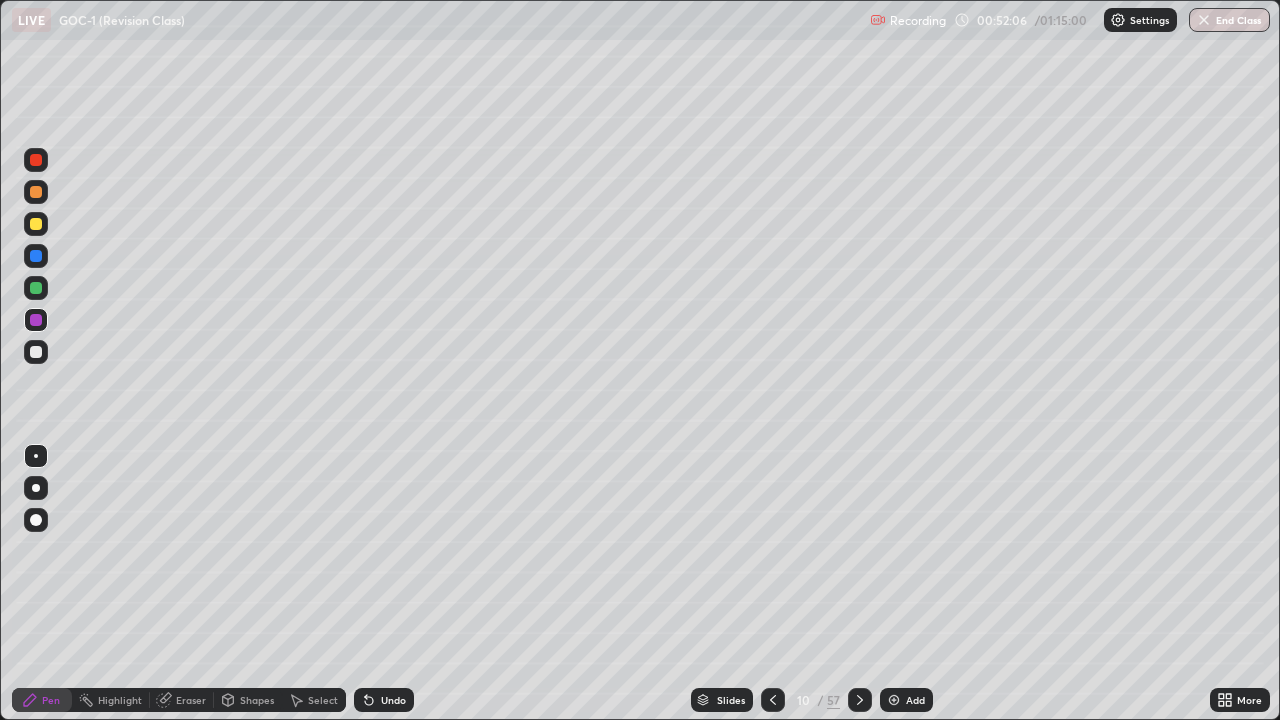 click at bounding box center (36, 352) 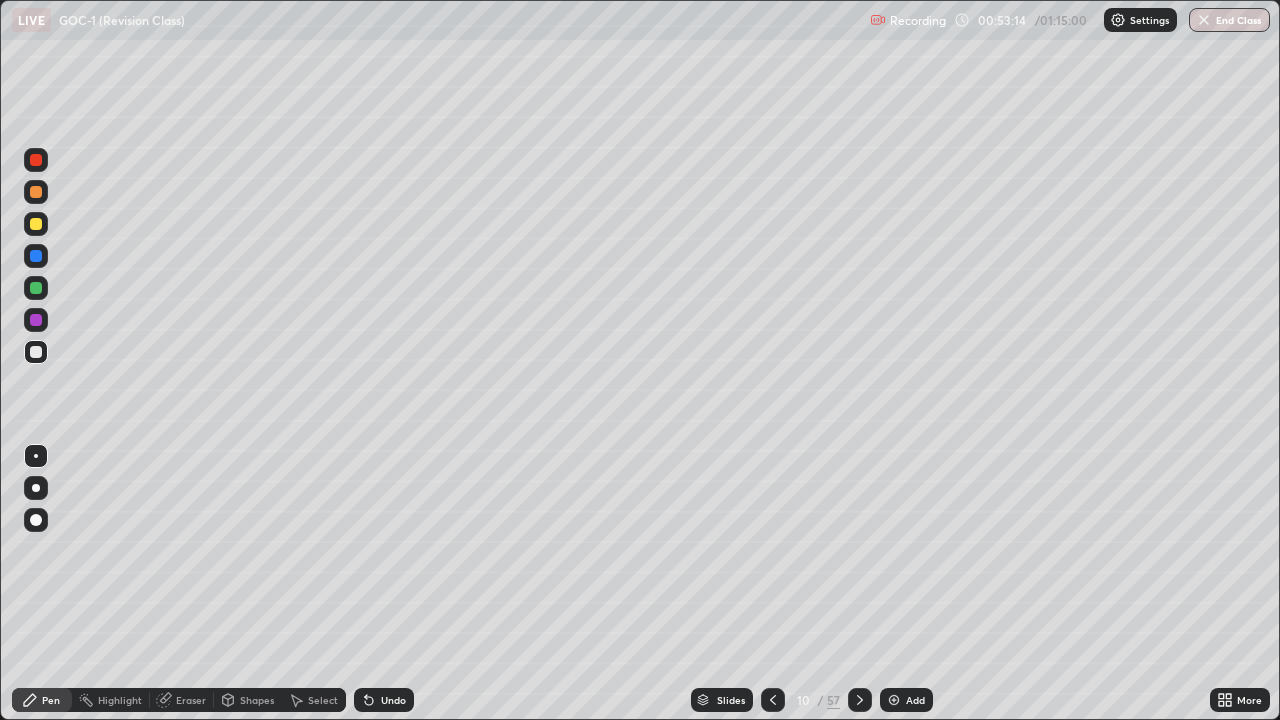 click at bounding box center [894, 700] 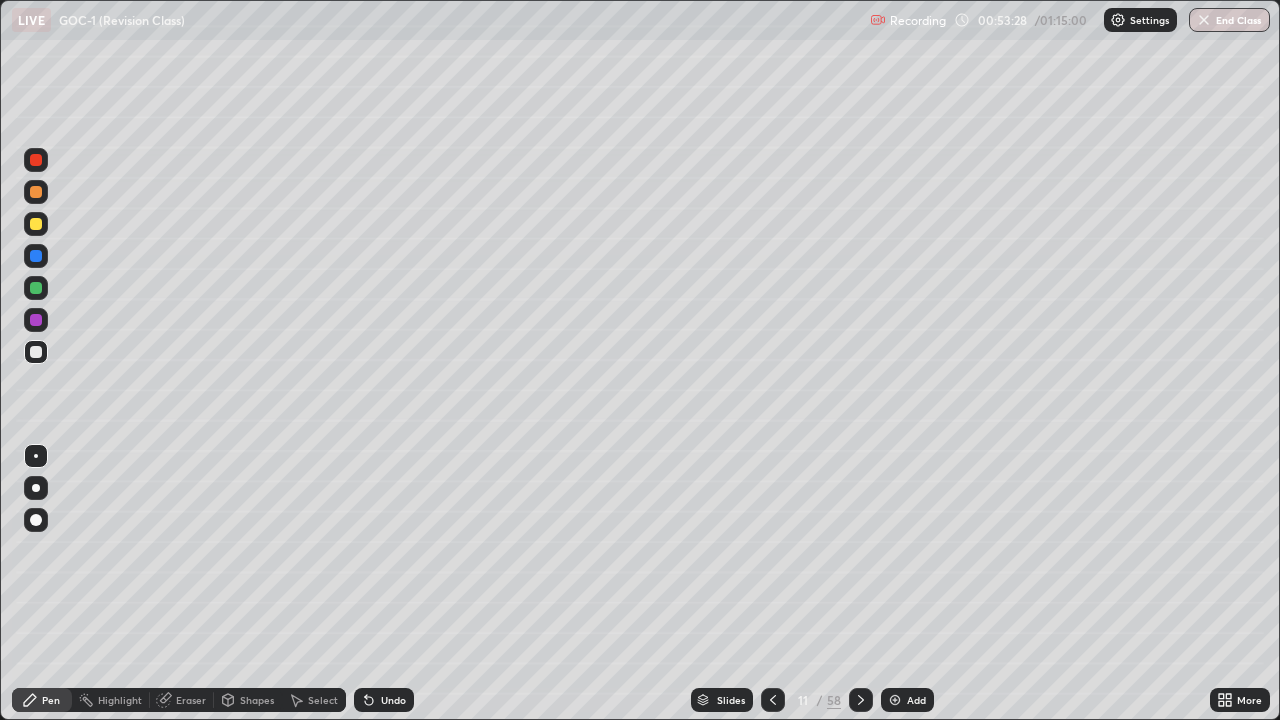 click on "Shapes" at bounding box center [257, 700] 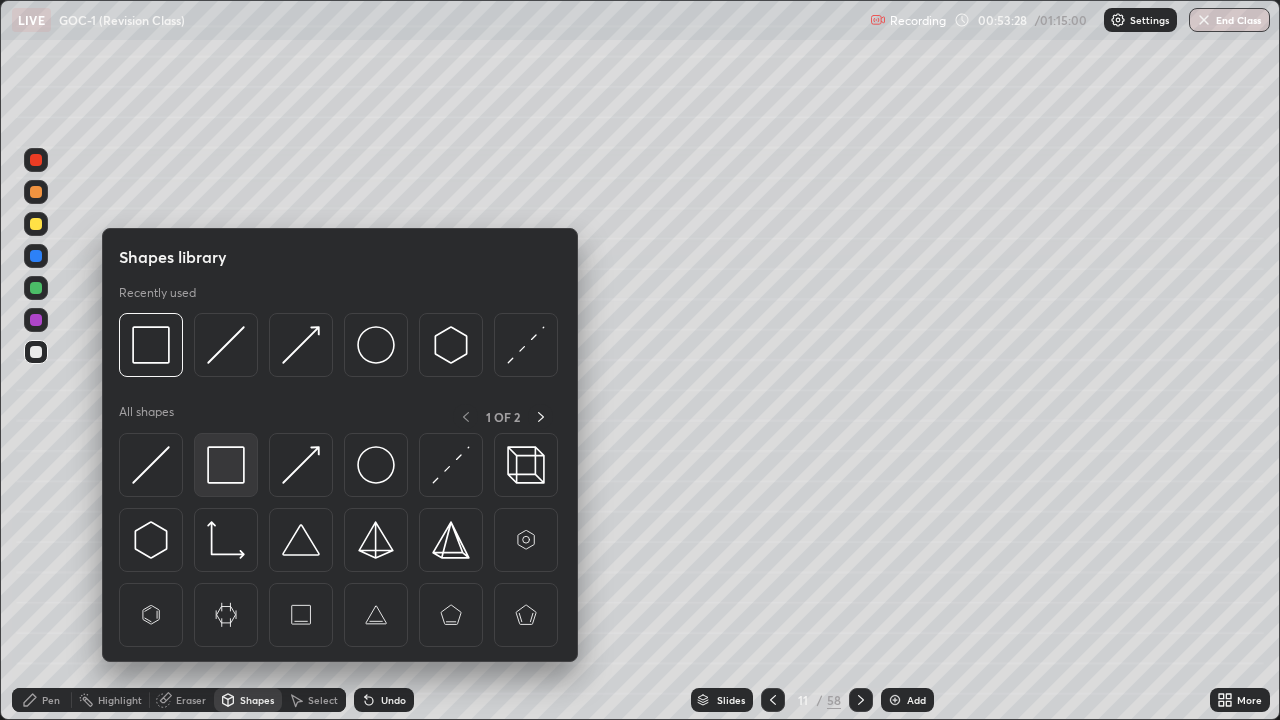 click at bounding box center [226, 465] 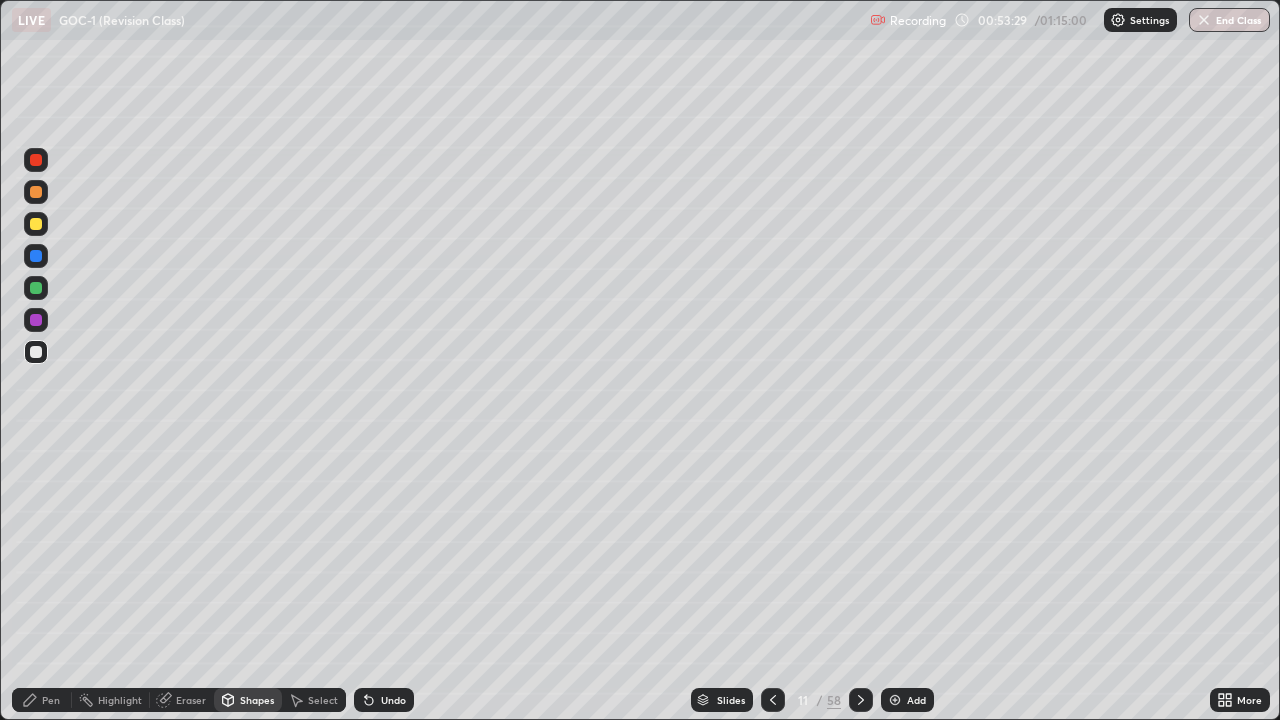 click at bounding box center (36, 320) 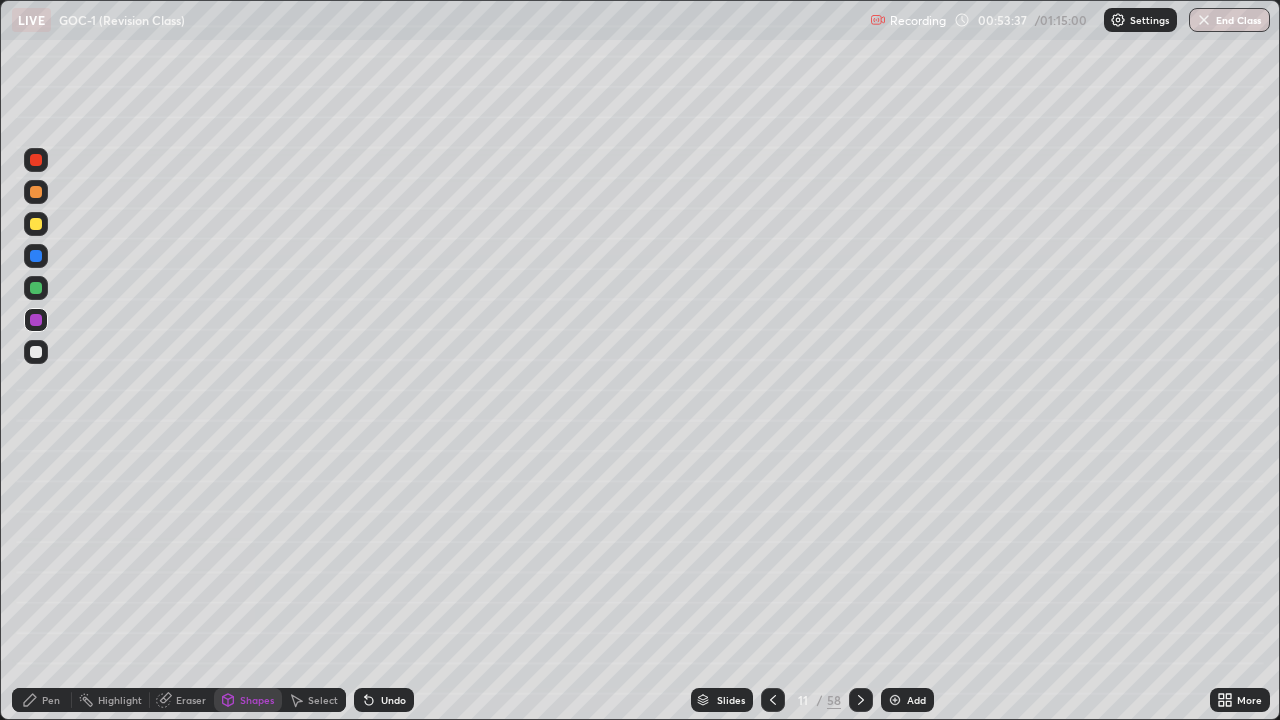 click on "Pen" at bounding box center (51, 700) 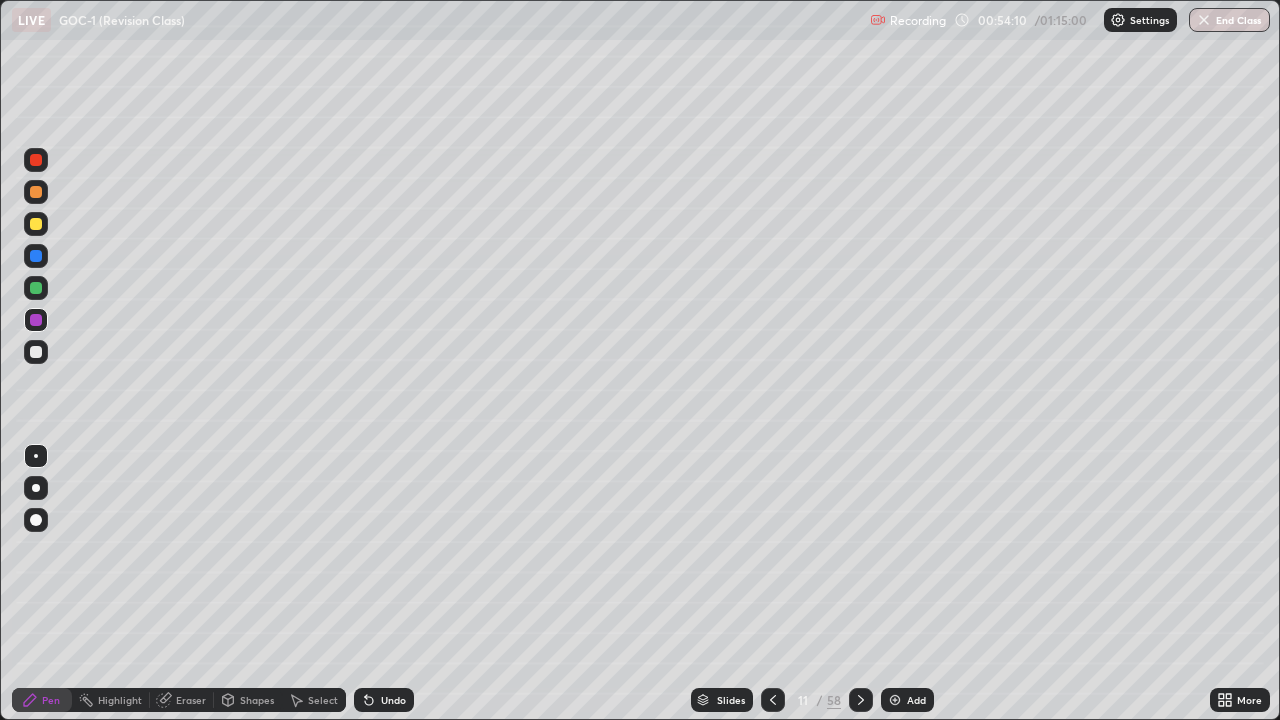click at bounding box center [36, 352] 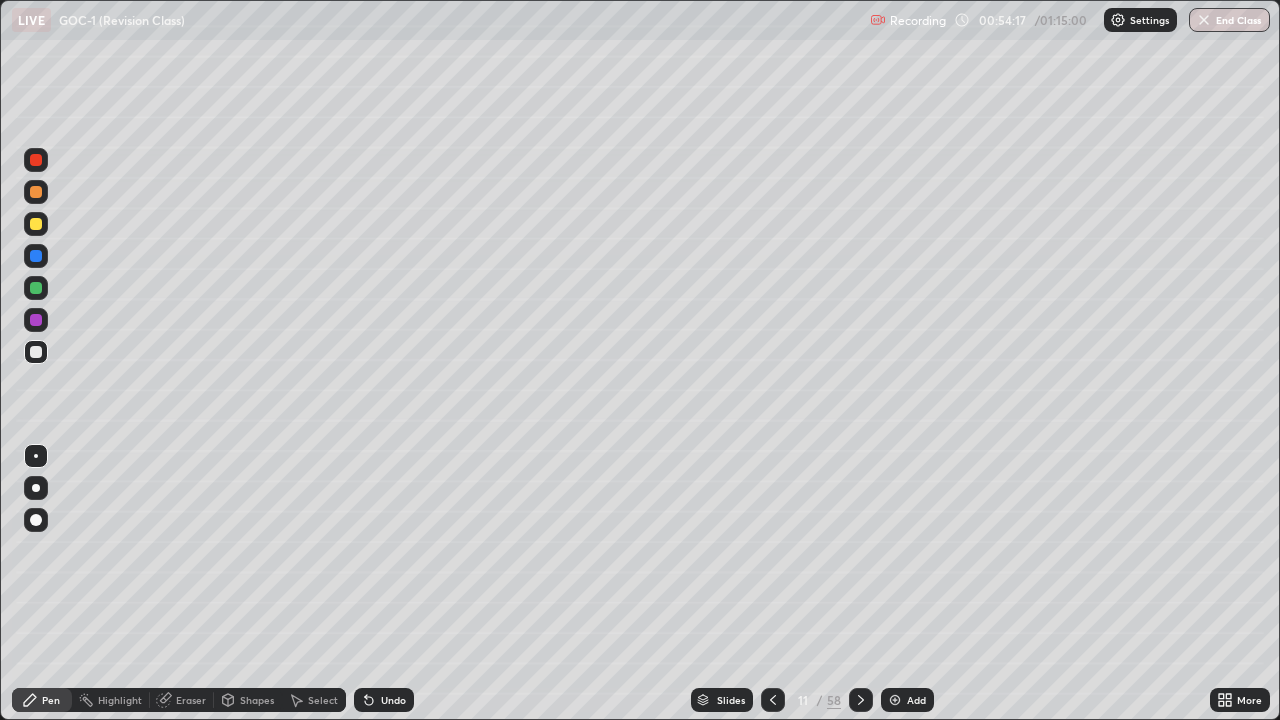 click 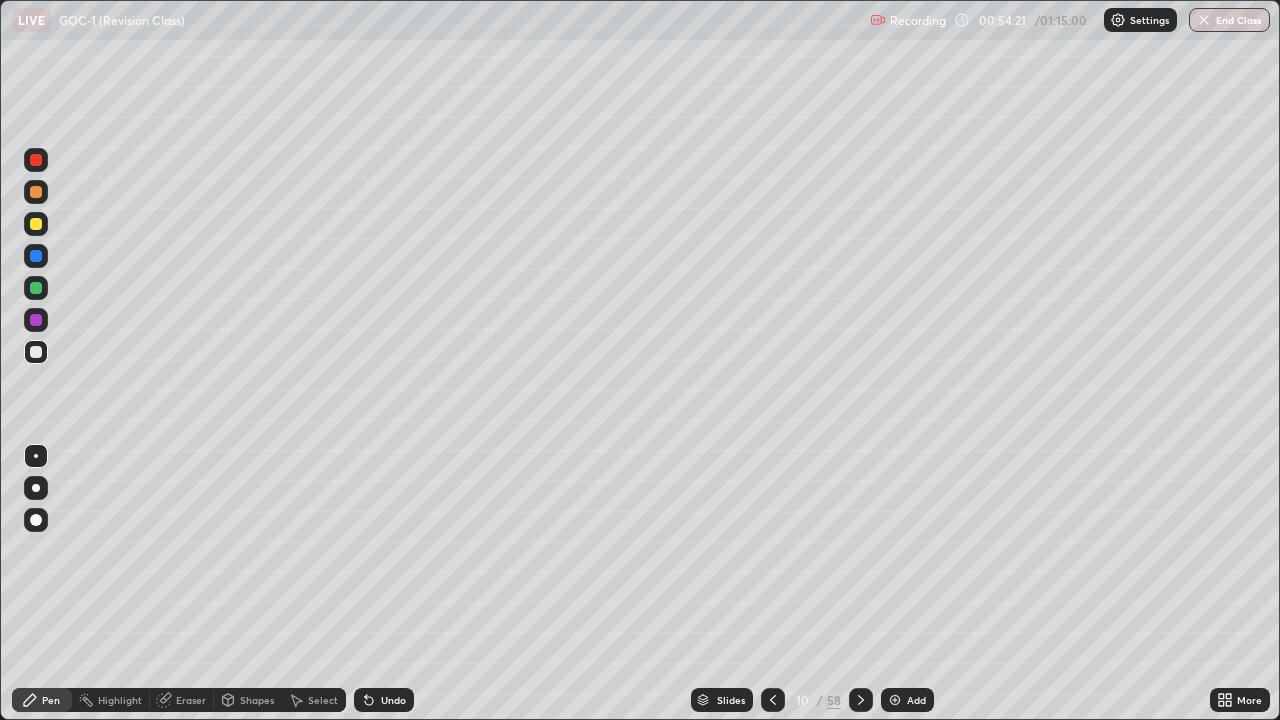 click 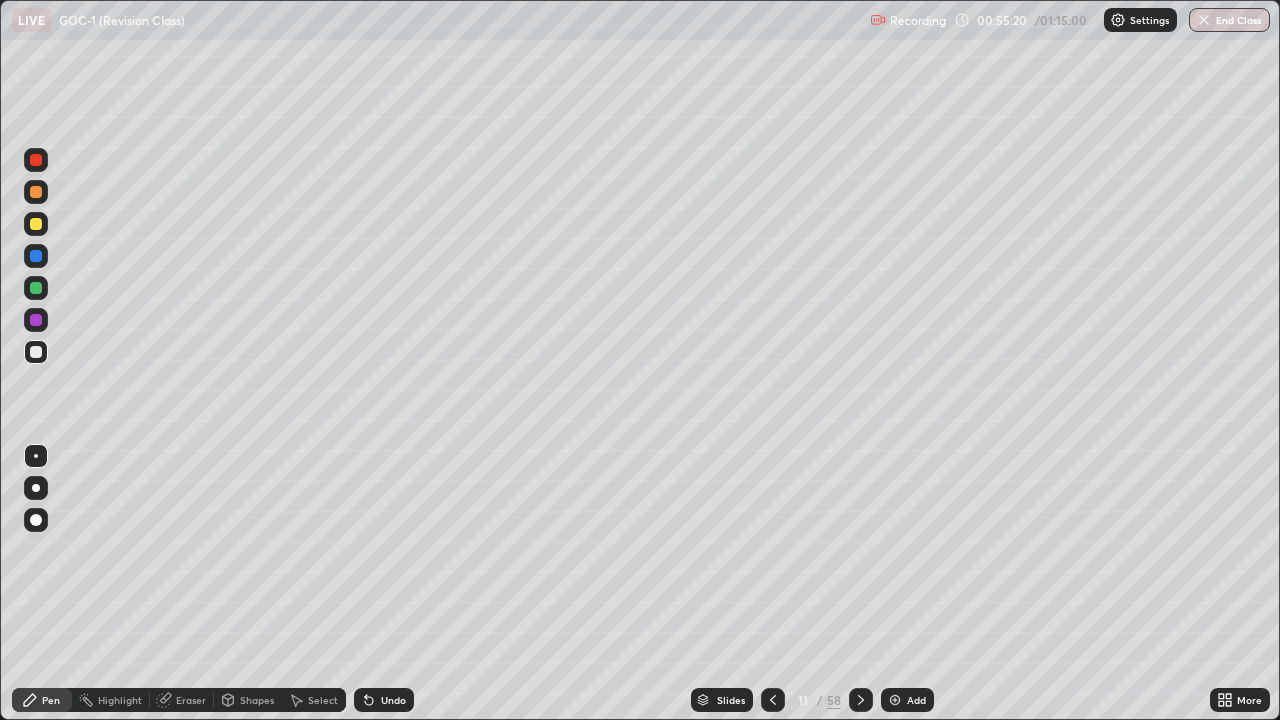 click 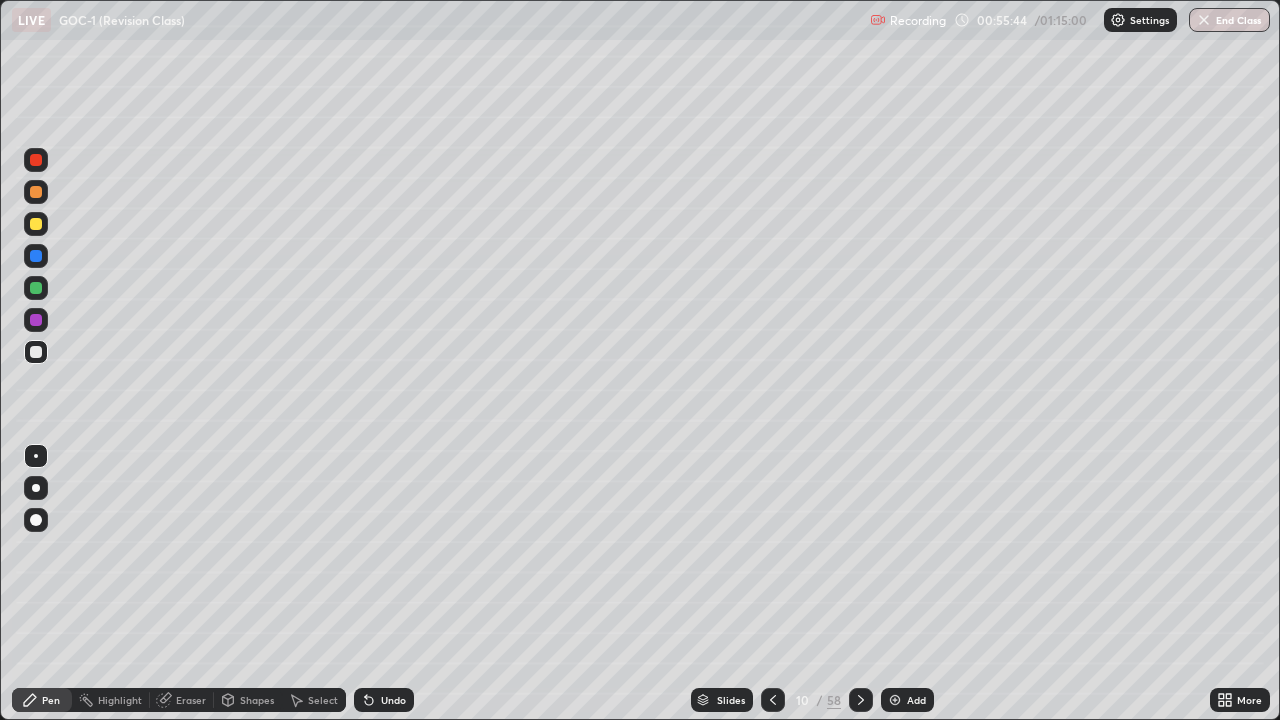 click 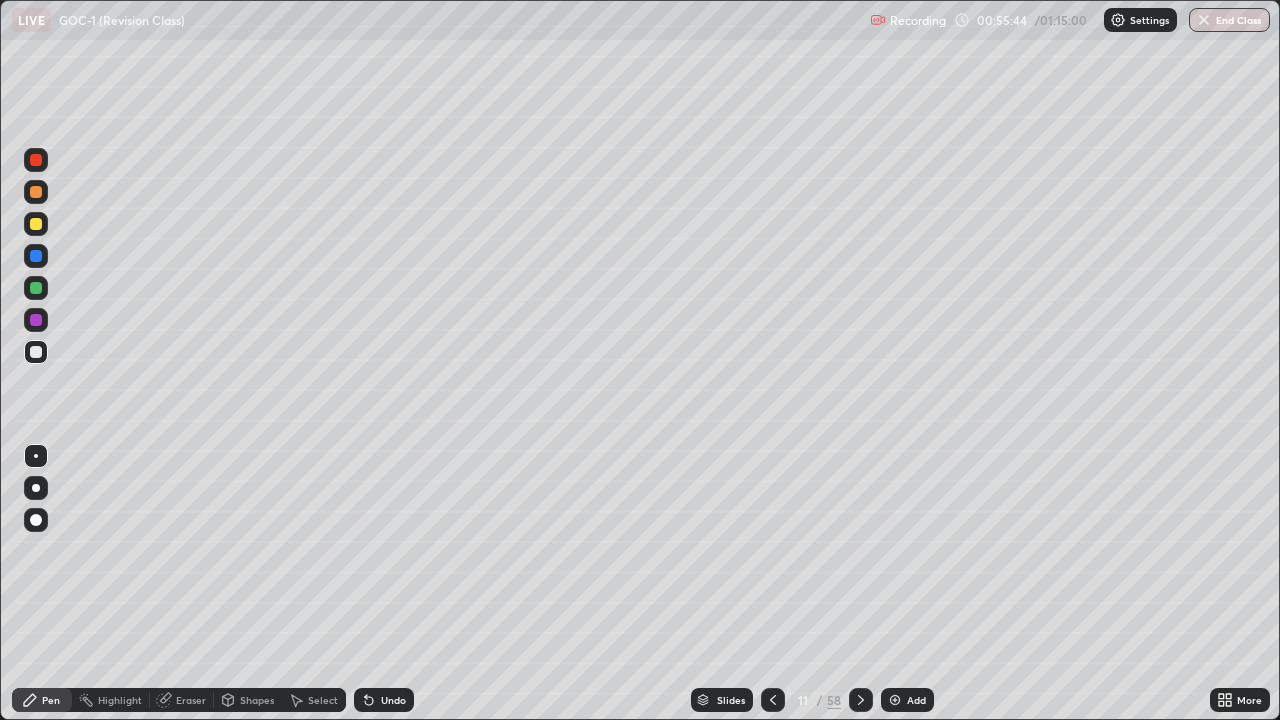 click 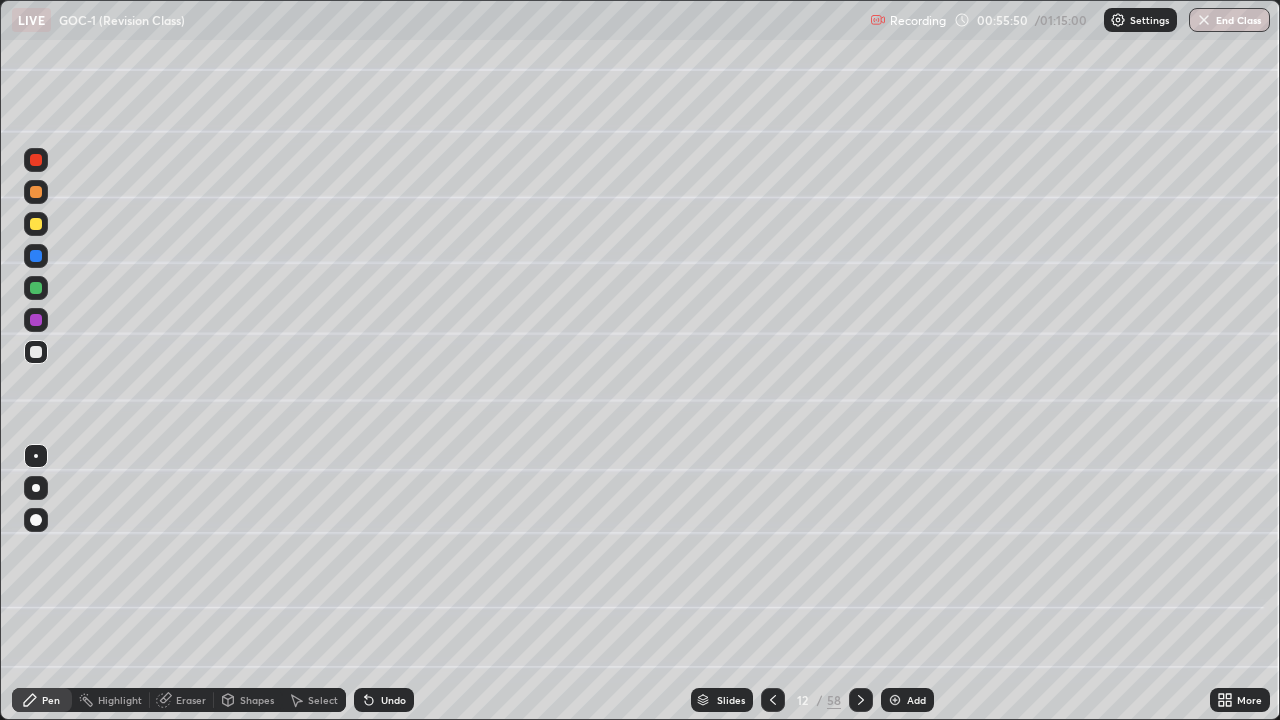 click 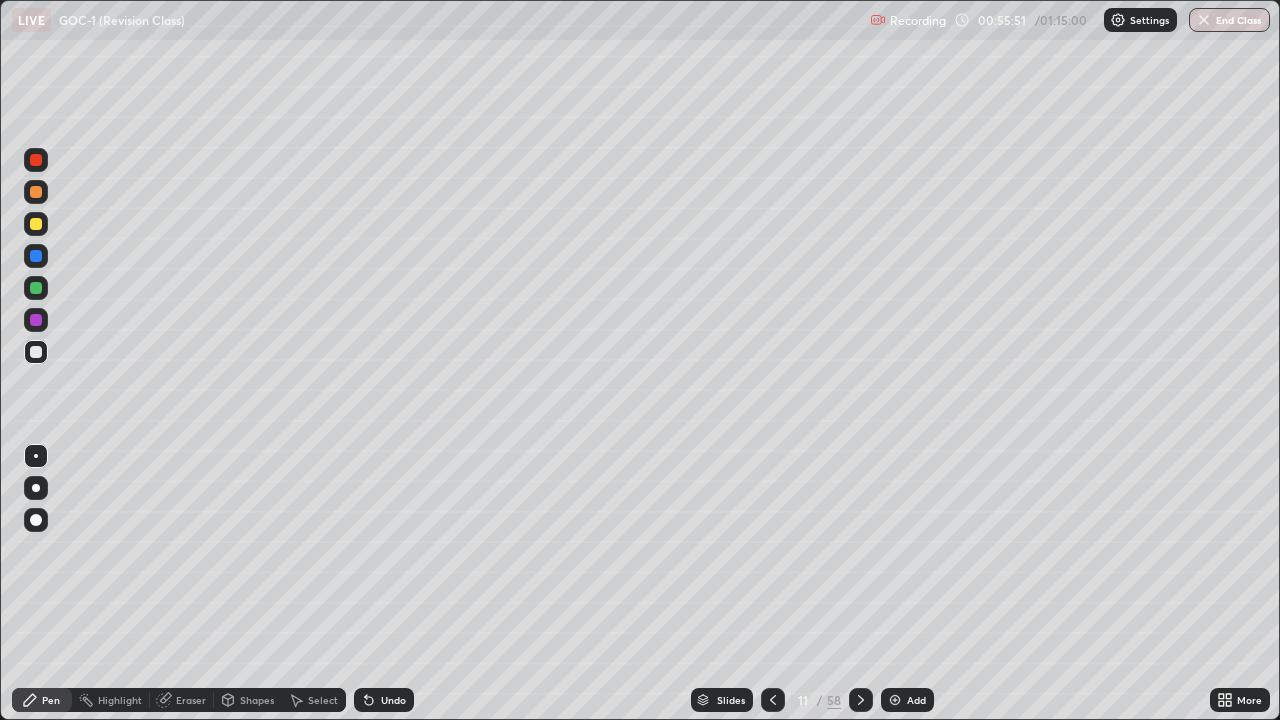 click at bounding box center (895, 700) 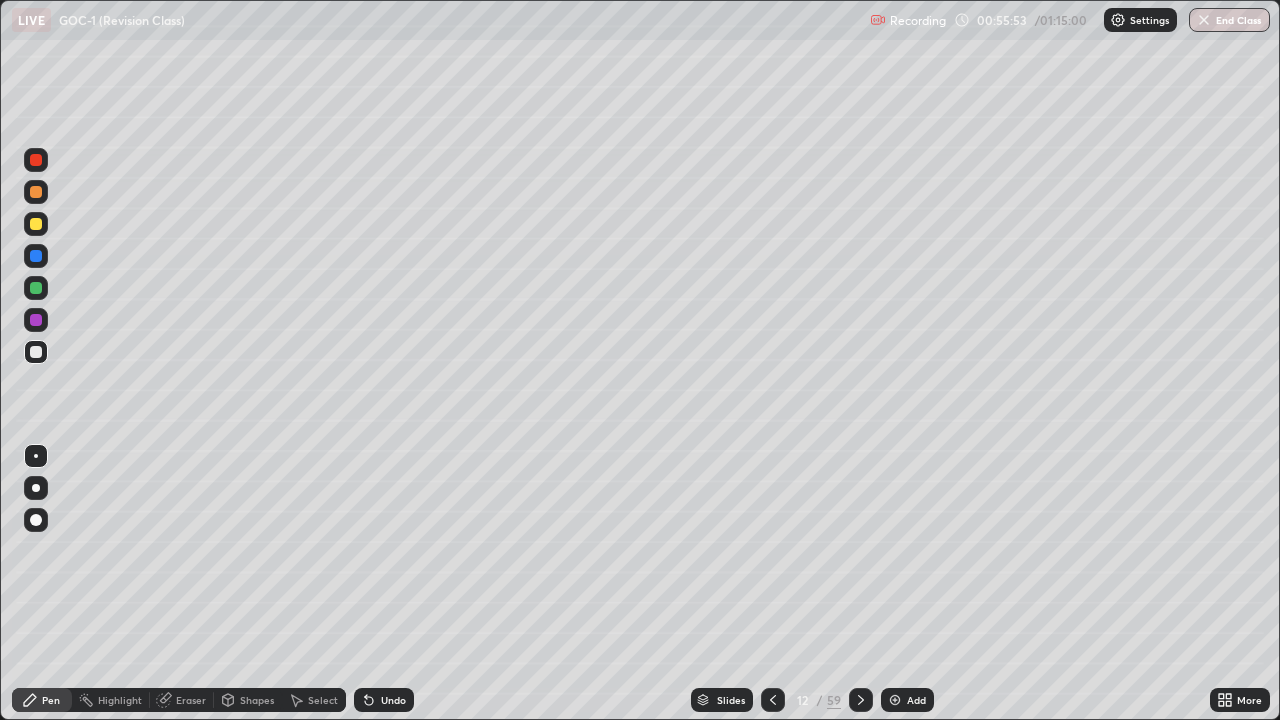 click on "Shapes" at bounding box center (257, 700) 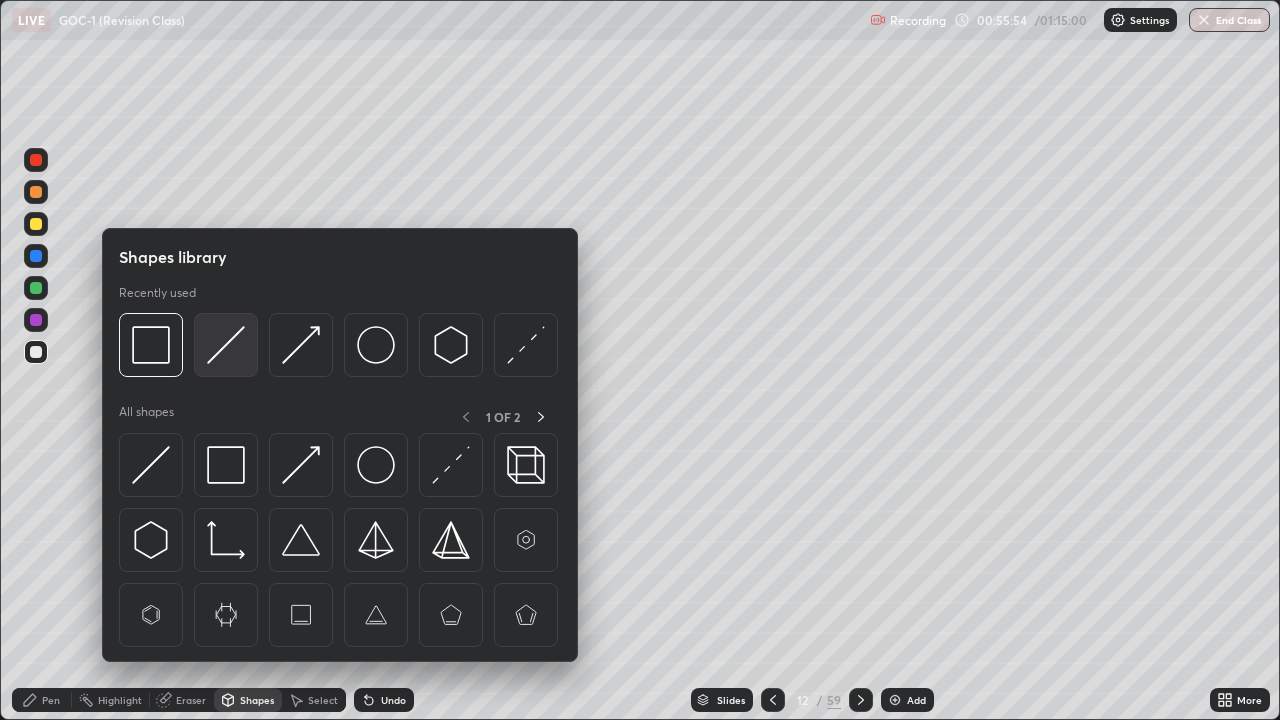 click at bounding box center (226, 345) 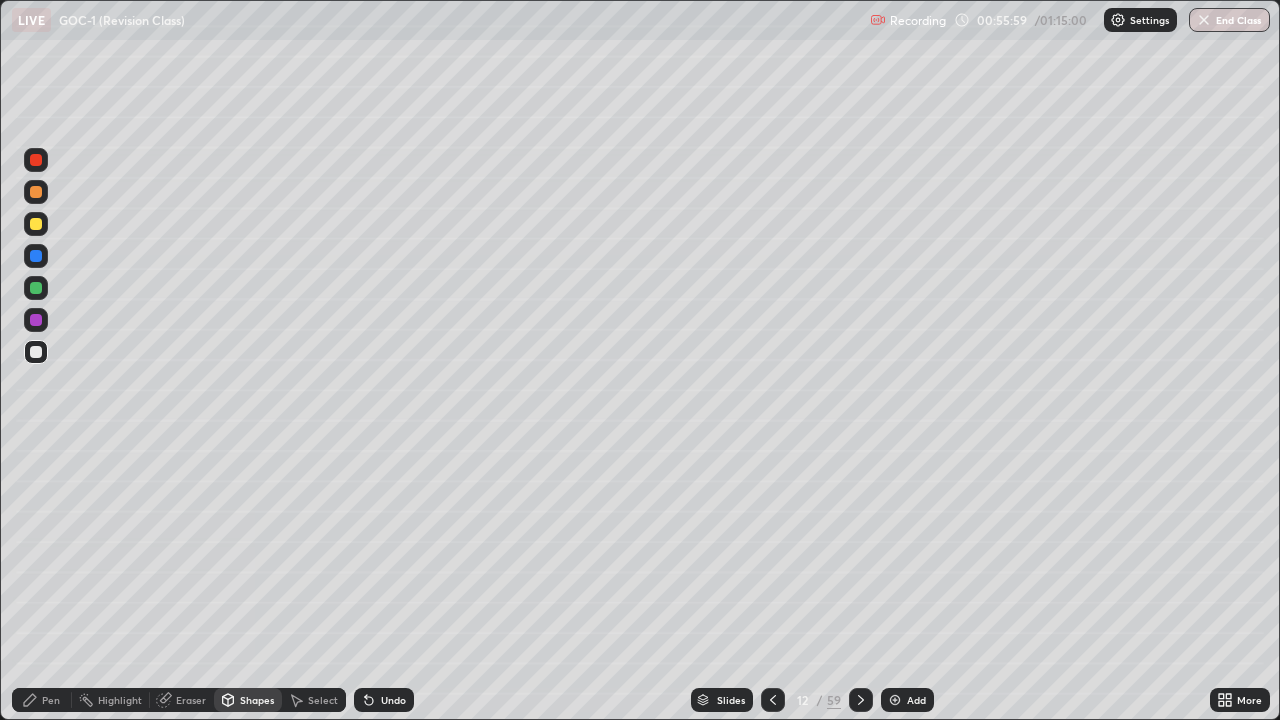 click on "Undo" at bounding box center [384, 700] 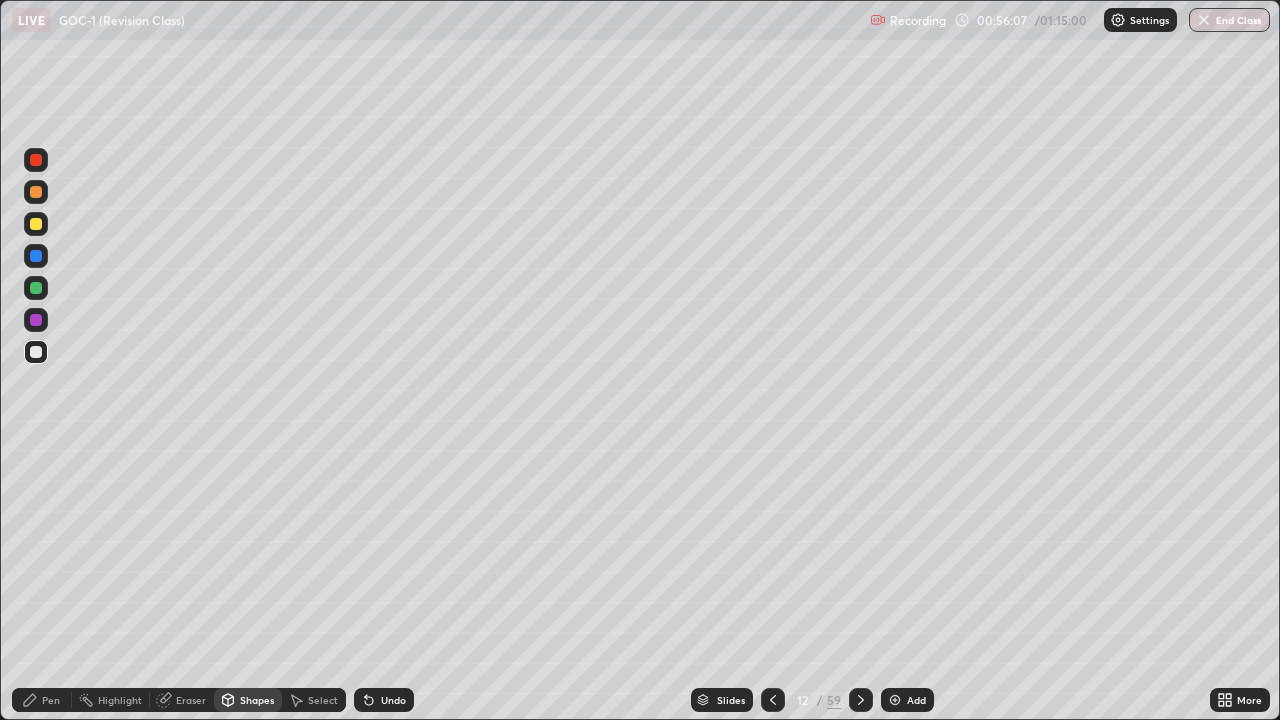 click at bounding box center [36, 320] 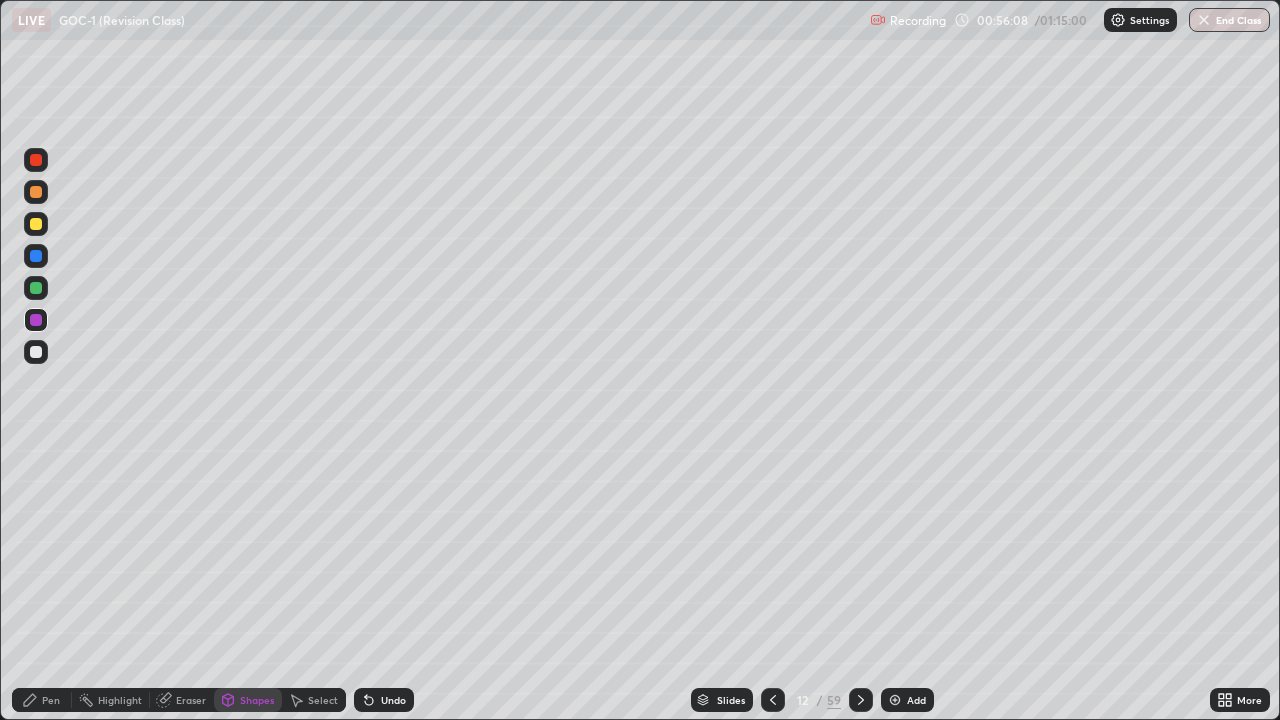 click 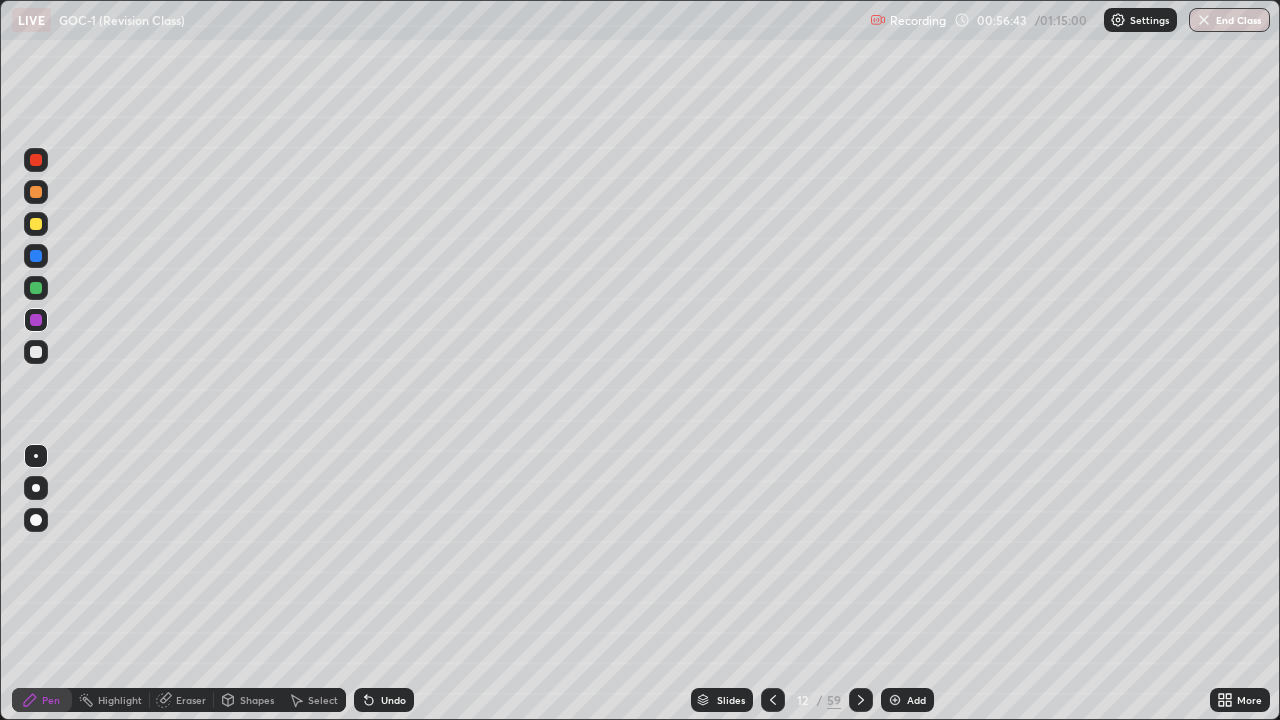click at bounding box center (36, 288) 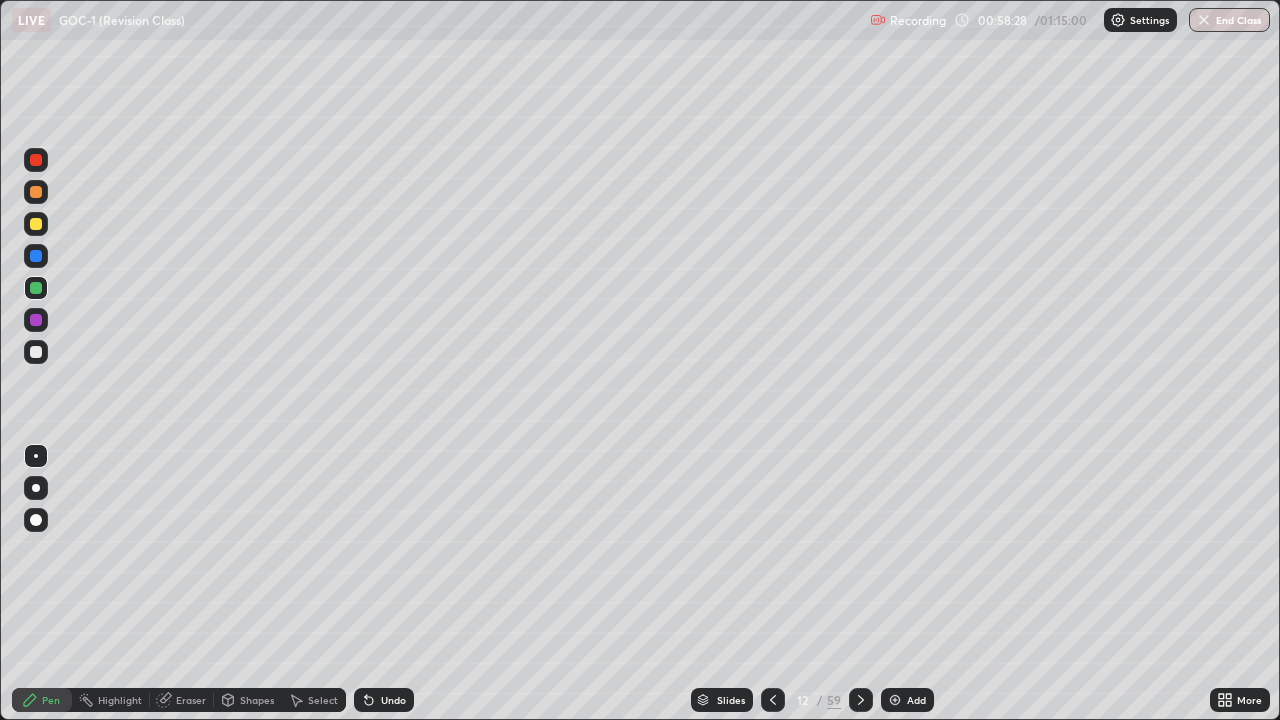 click on "Eraser" at bounding box center (191, 700) 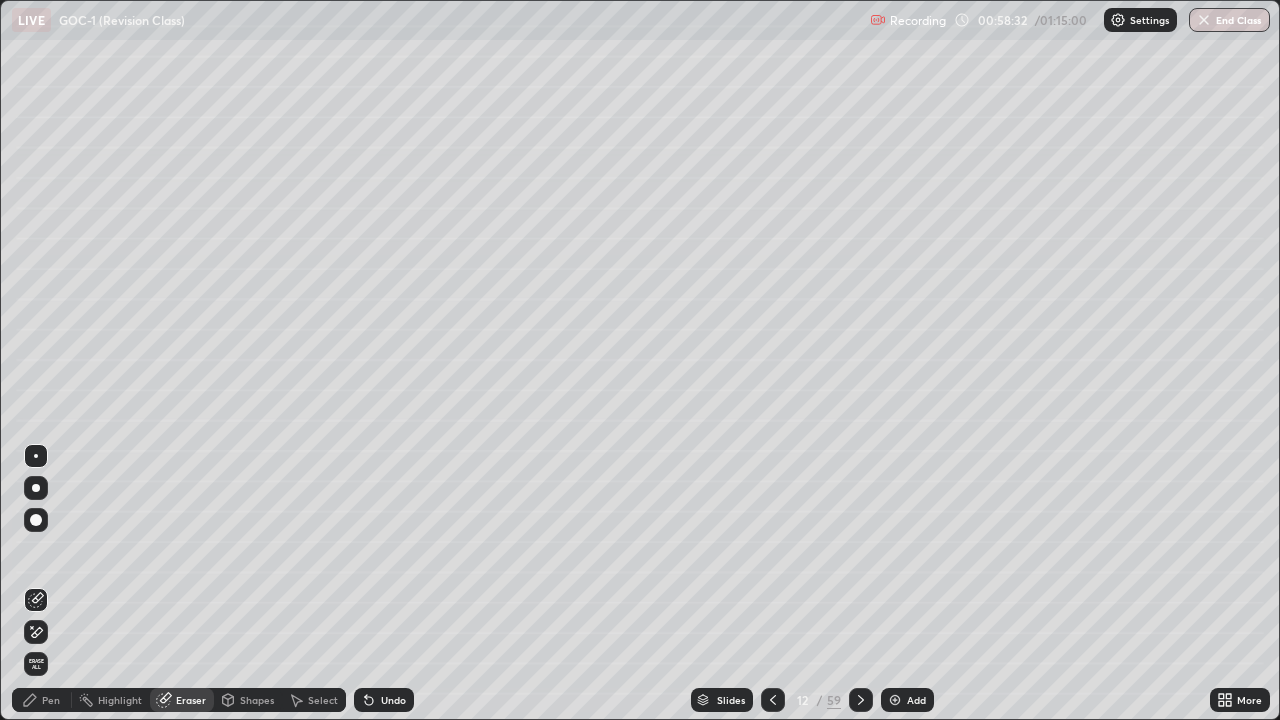 click on "Shapes" at bounding box center [257, 700] 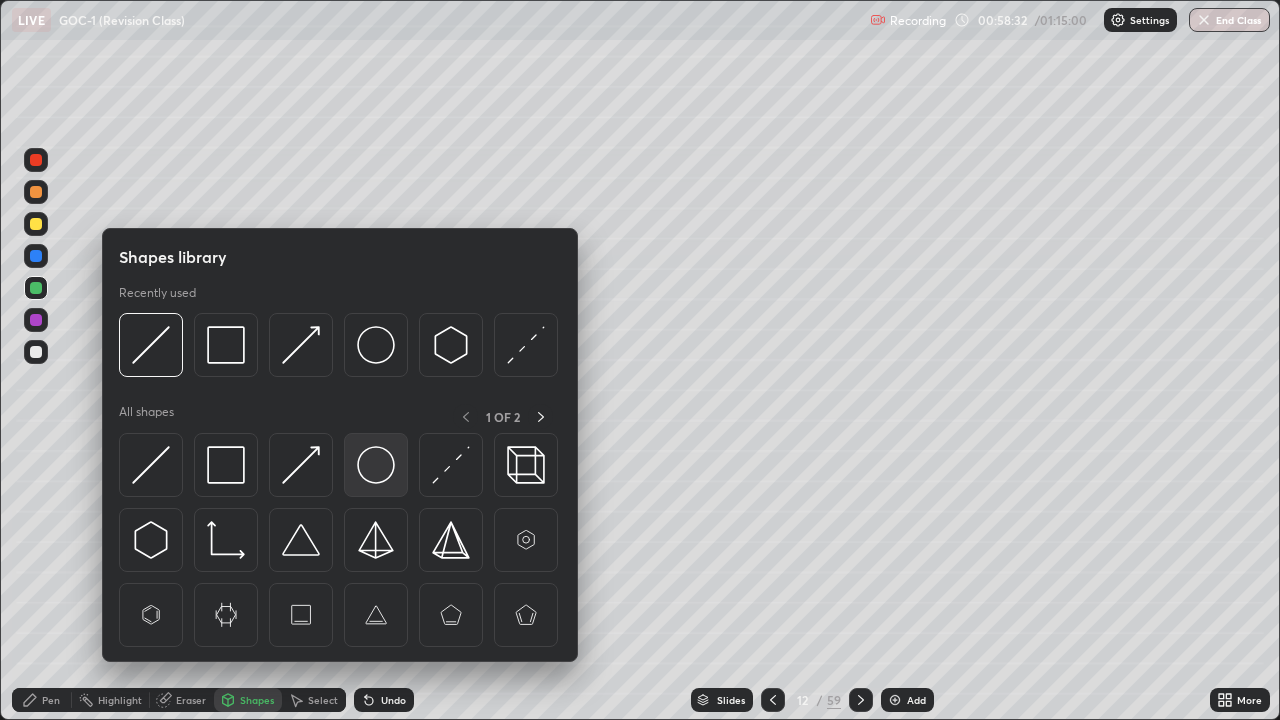 click at bounding box center [376, 465] 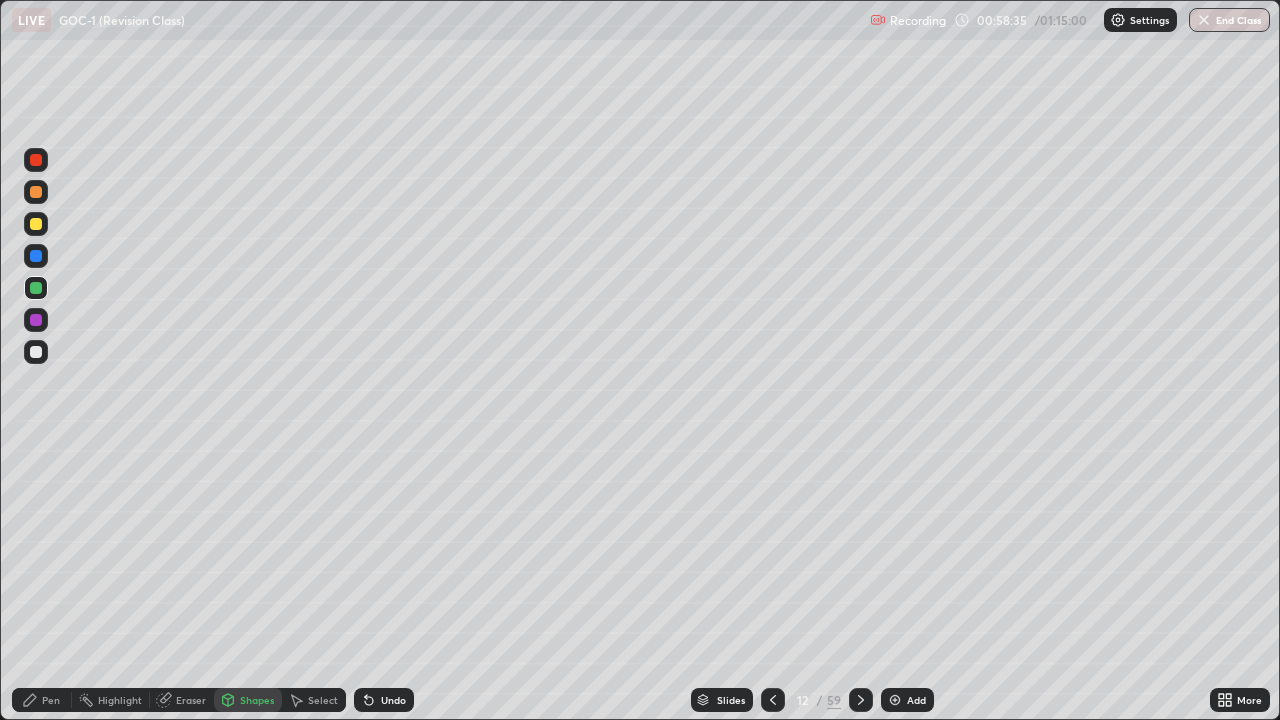 click on "Pen" at bounding box center (42, 700) 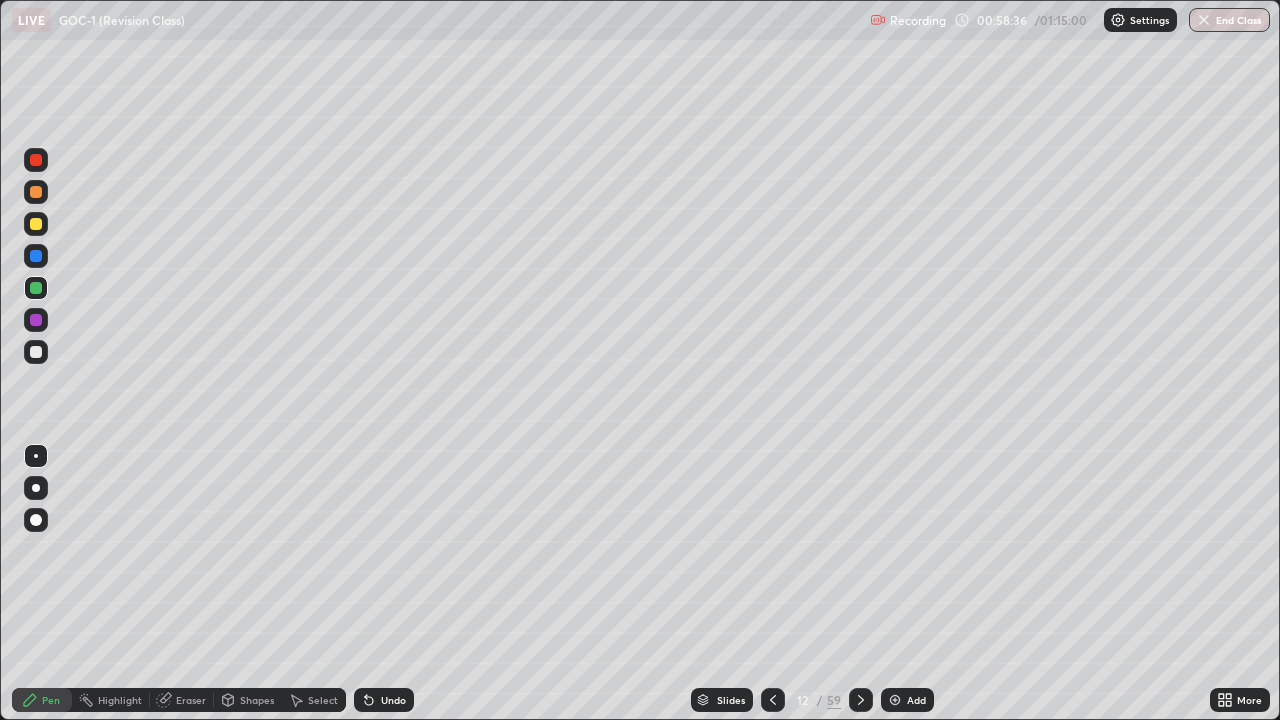 click at bounding box center (36, 352) 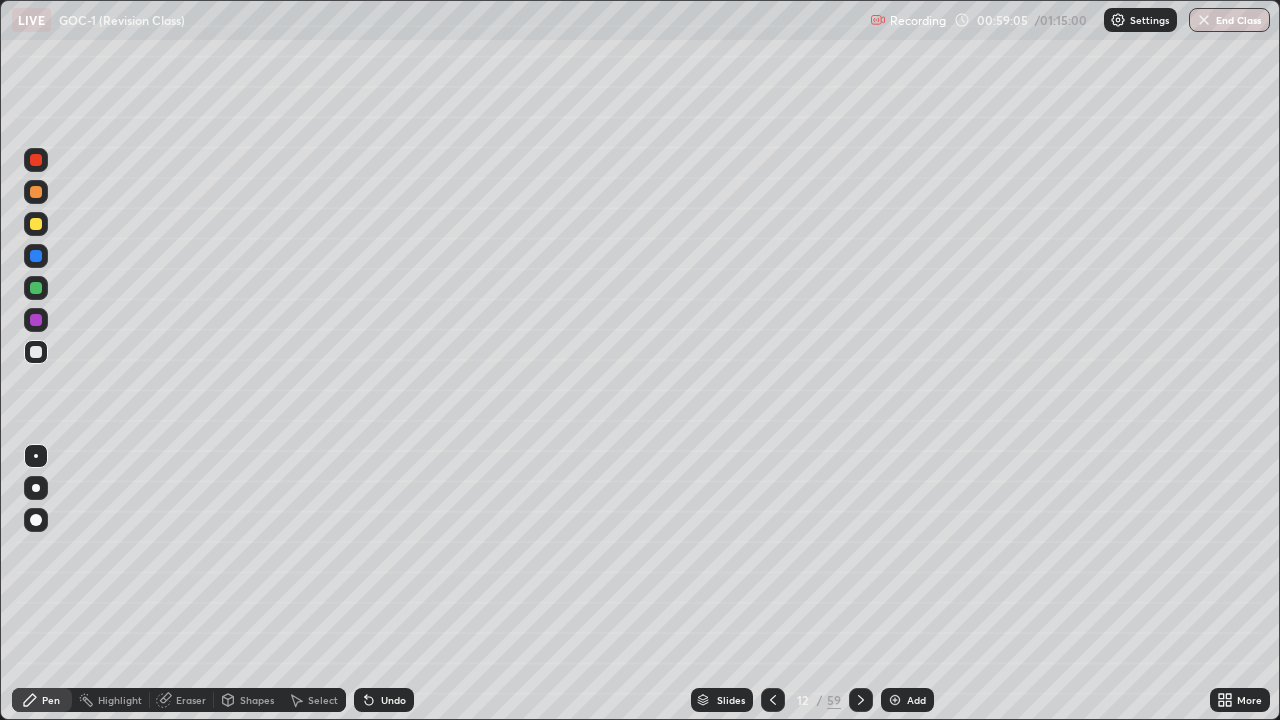 click on "Eraser" at bounding box center (191, 700) 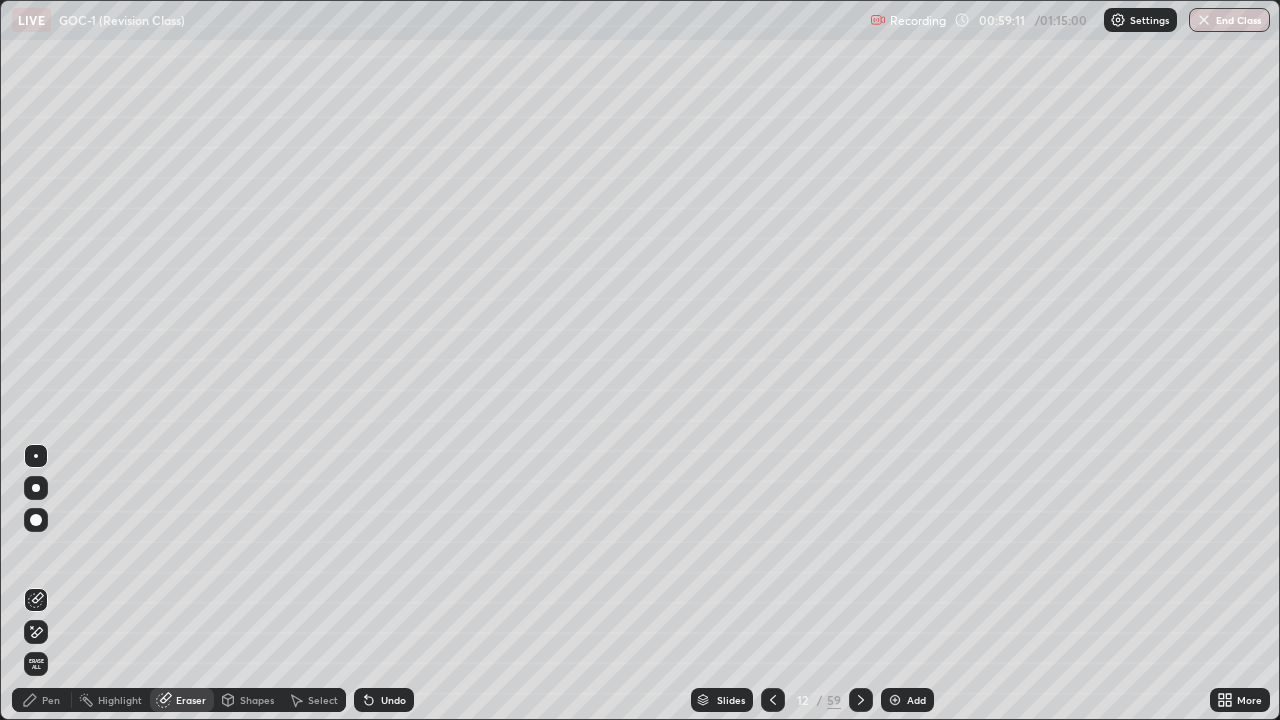 click on "Pen" at bounding box center (51, 700) 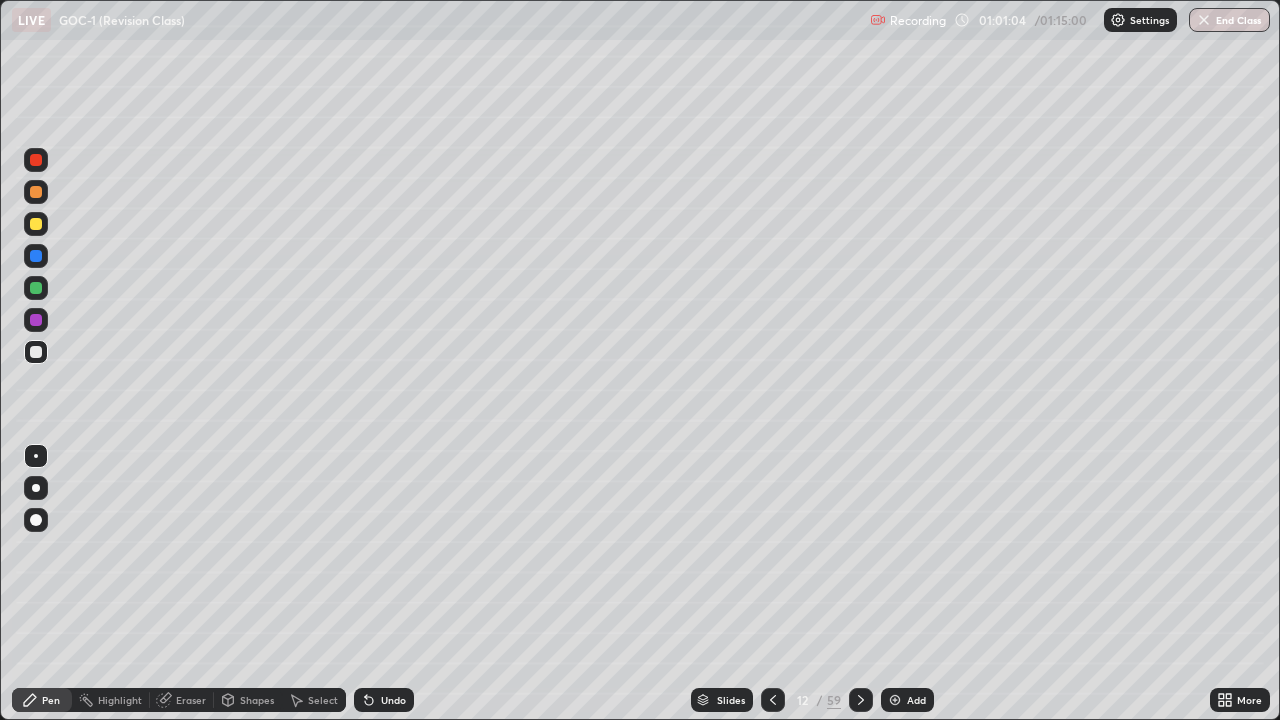 click at bounding box center (36, 192) 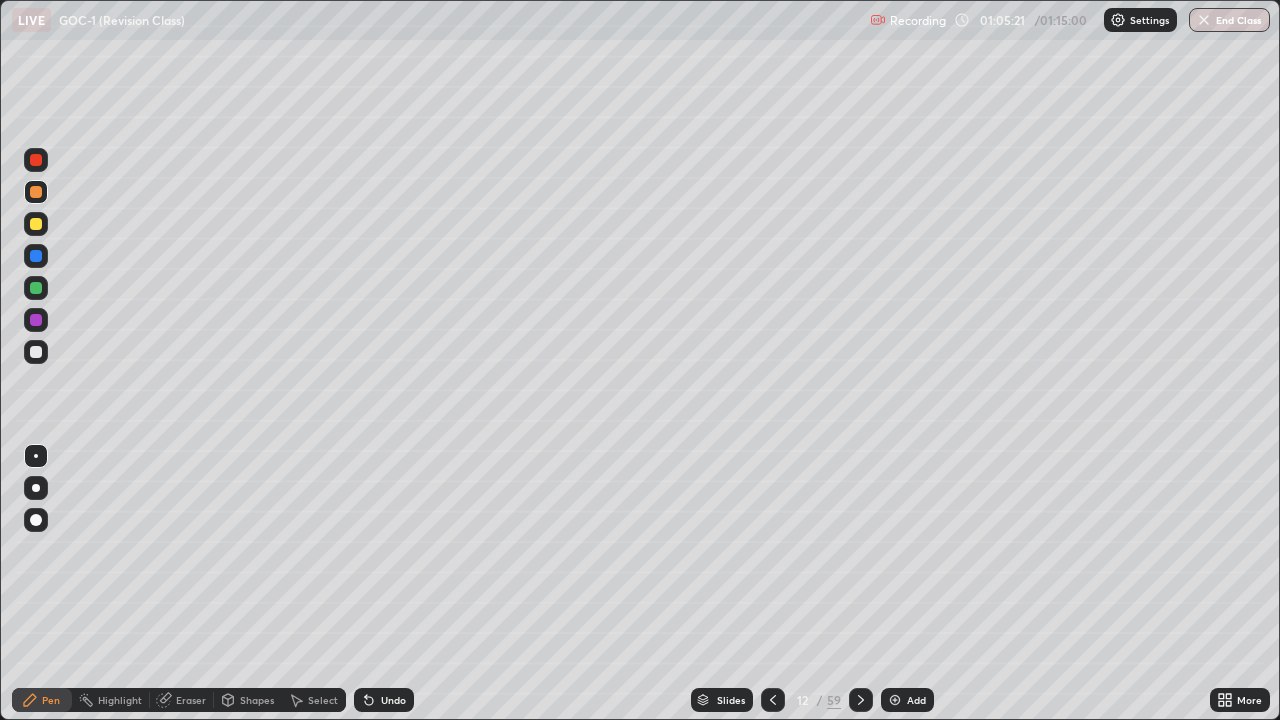 click 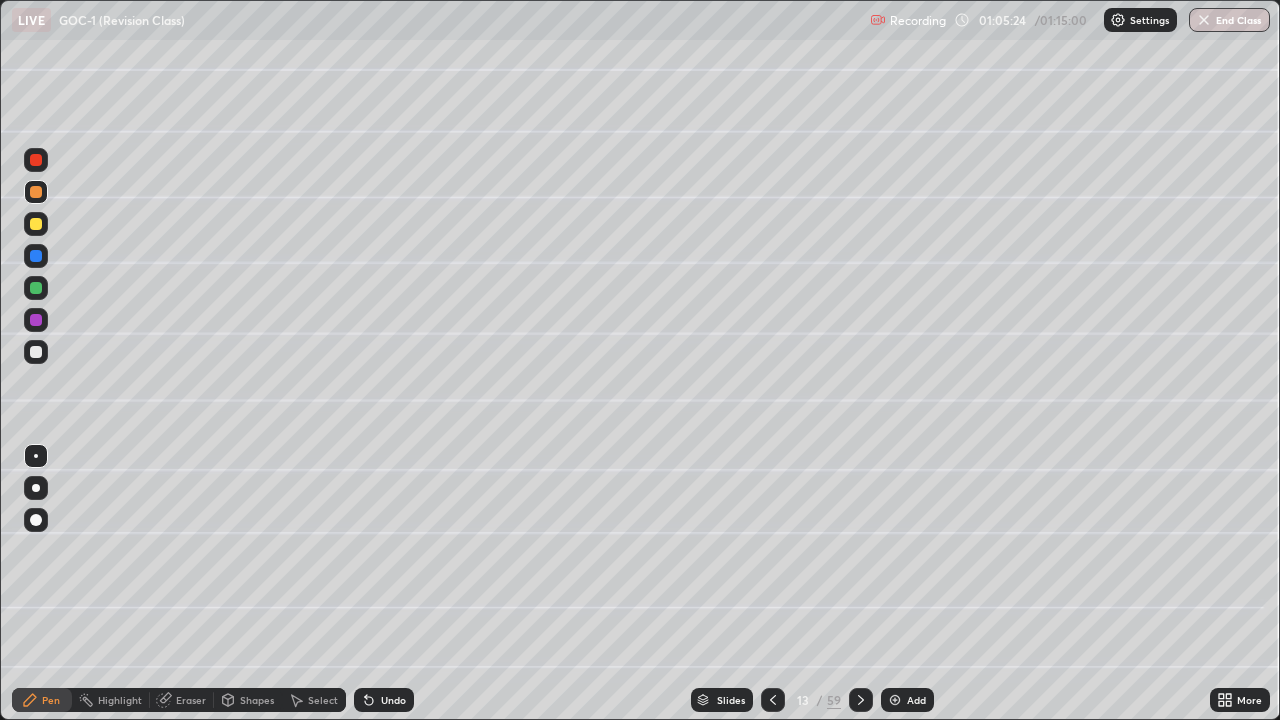 click 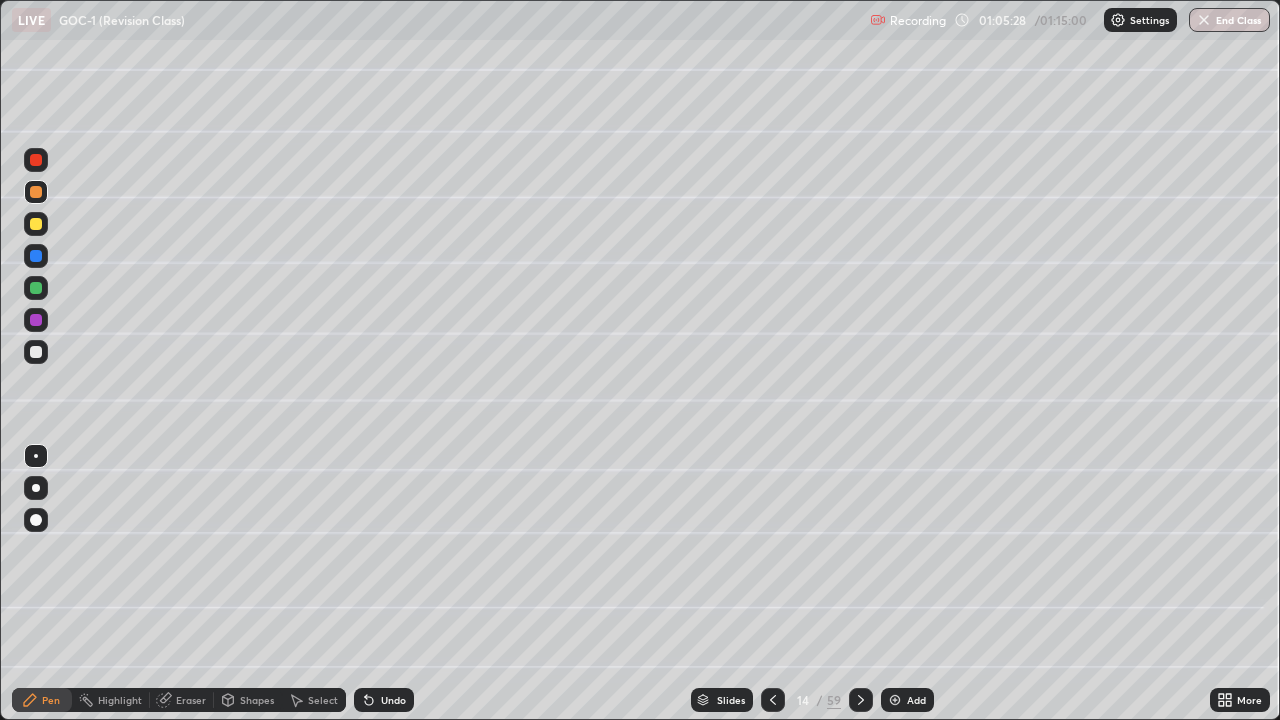 click 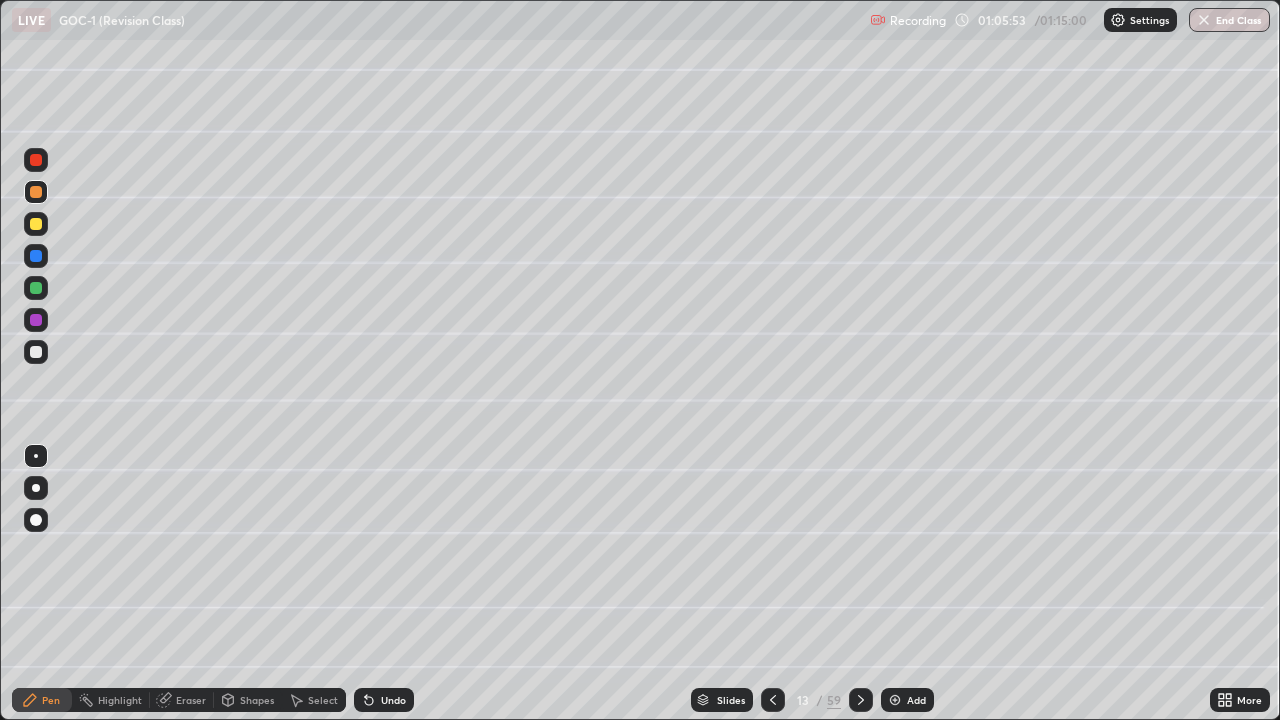 click at bounding box center [861, 700] 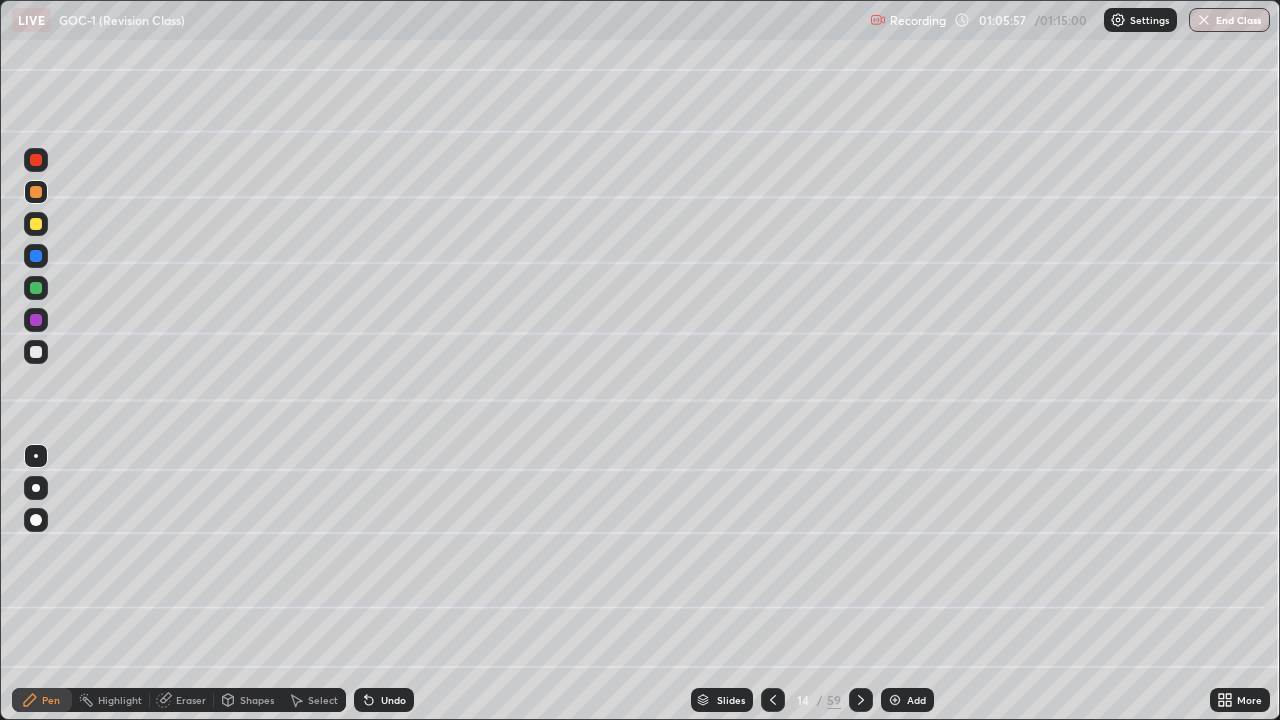 click 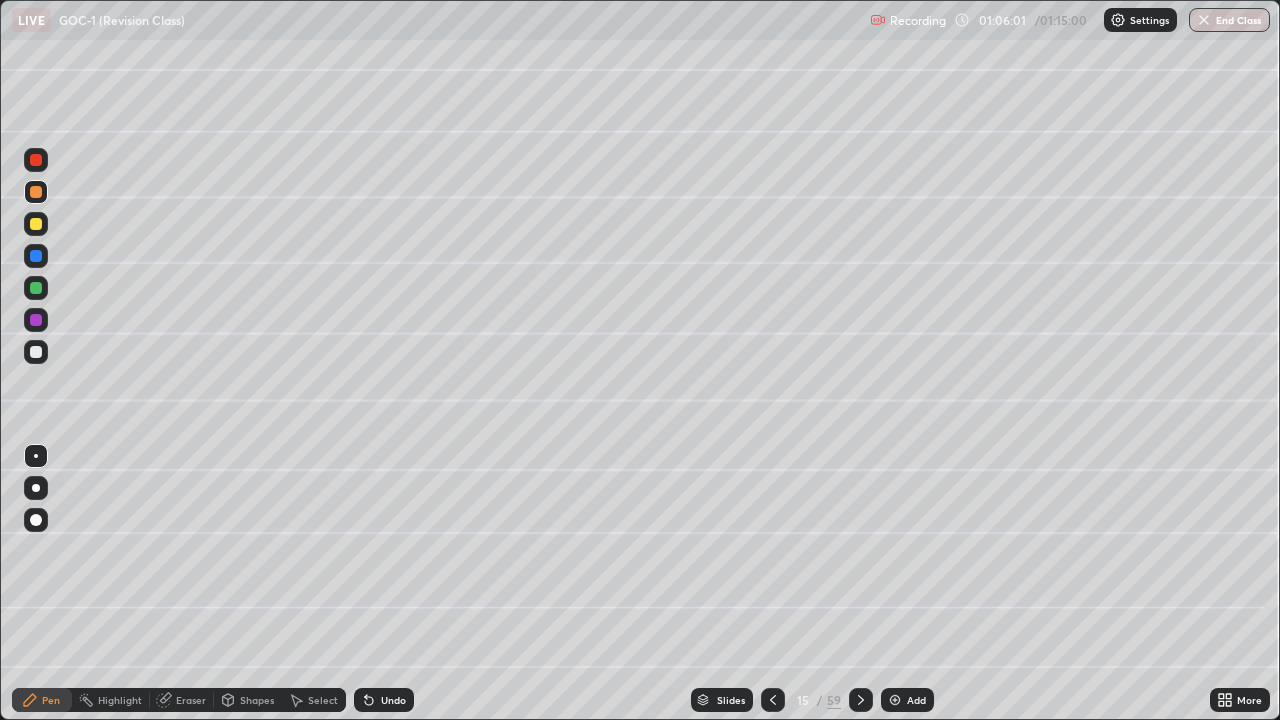 click 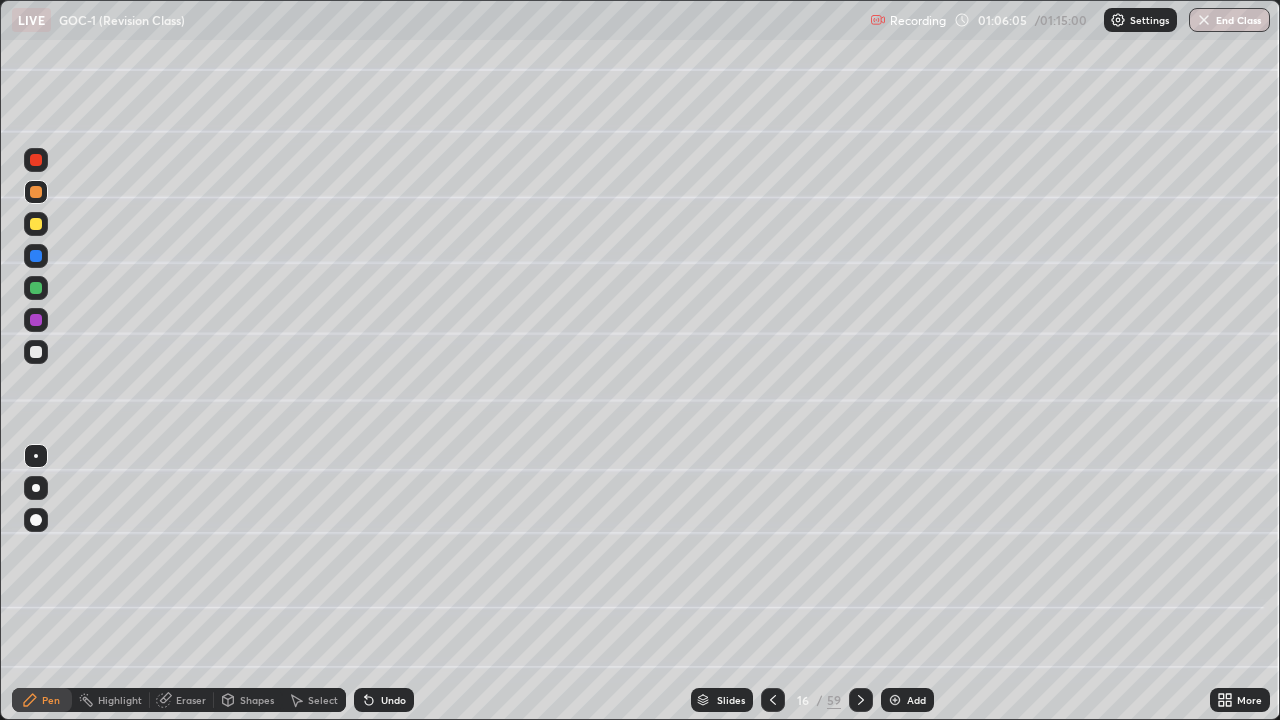click on "/" at bounding box center [820, 700] 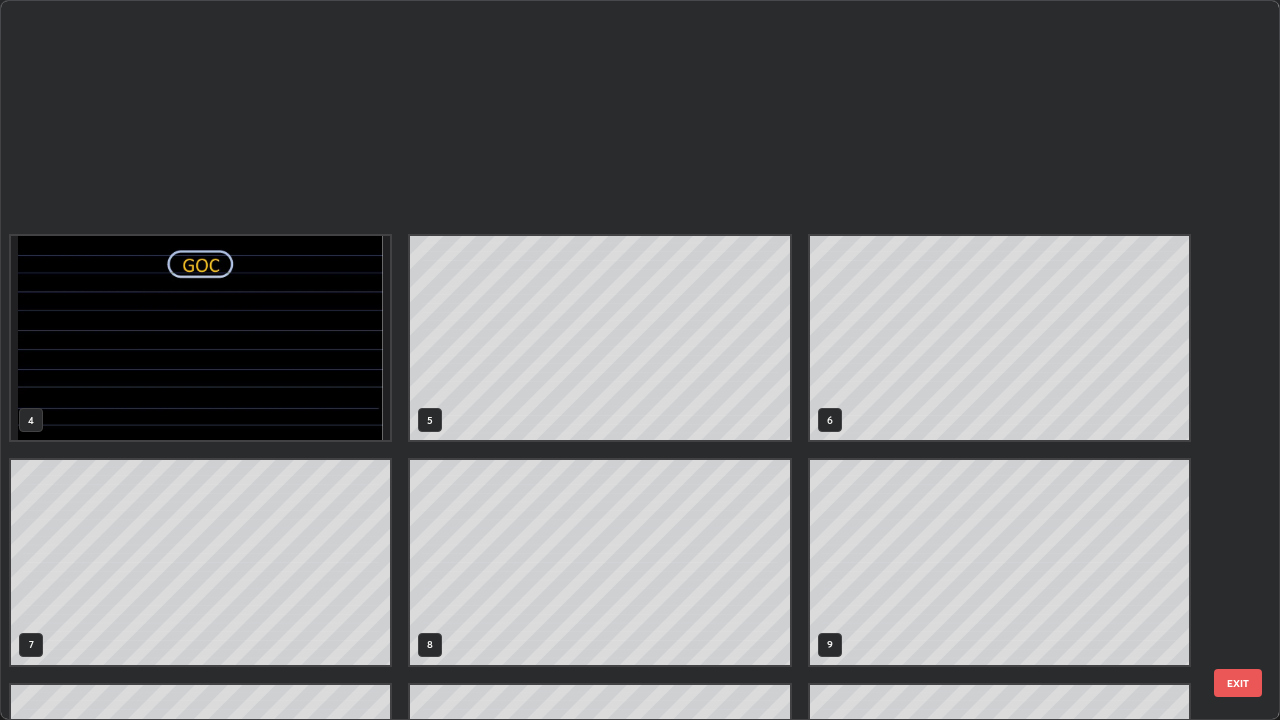 scroll, scrollTop: 629, scrollLeft: 0, axis: vertical 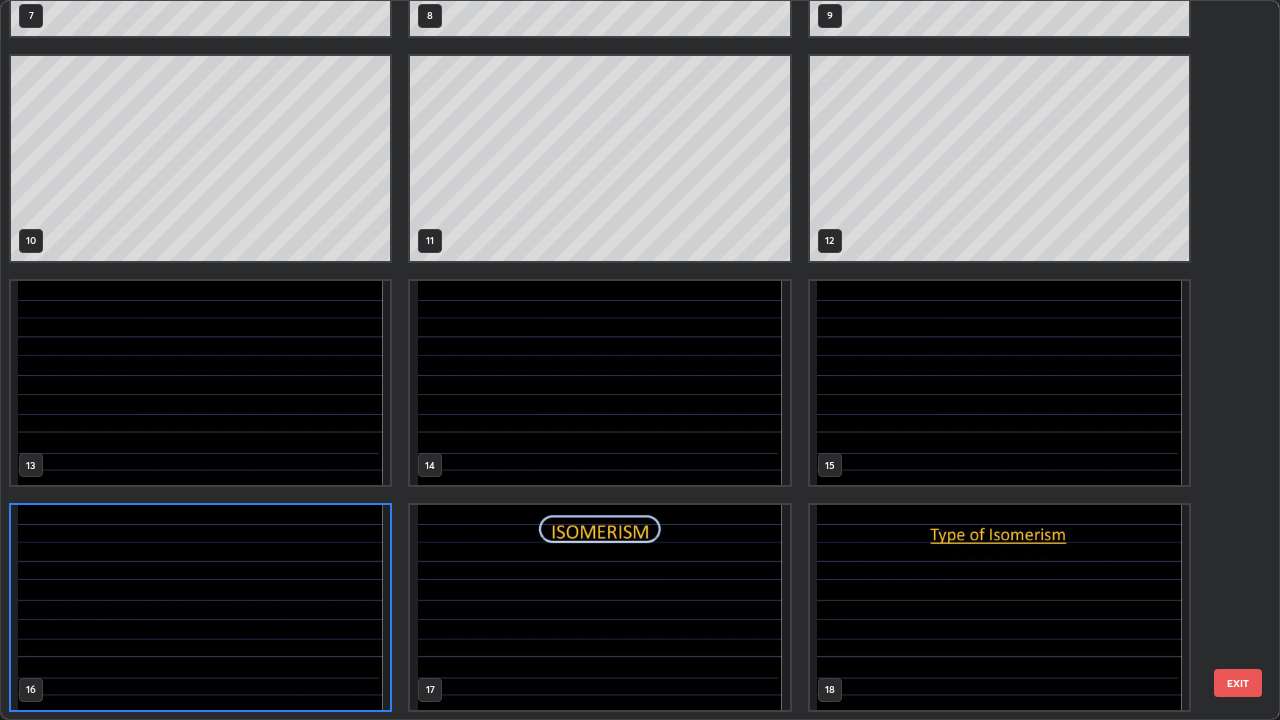click at bounding box center [599, 607] 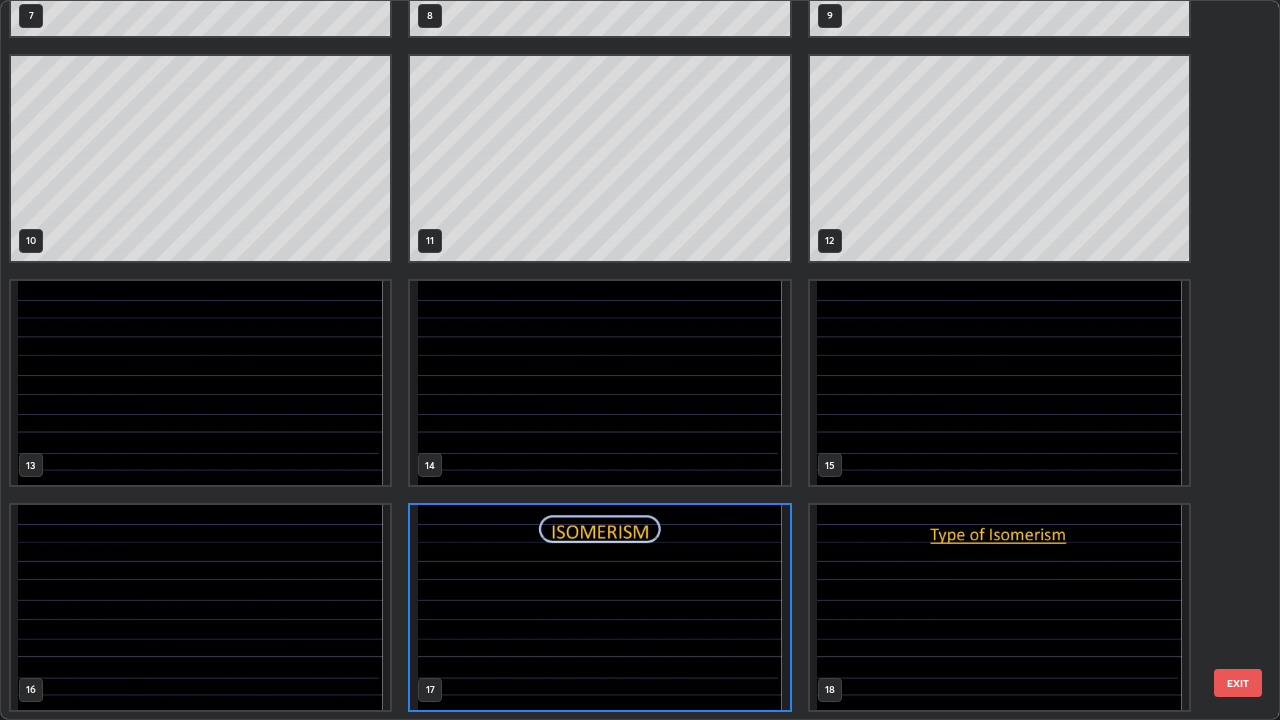 click at bounding box center [599, 607] 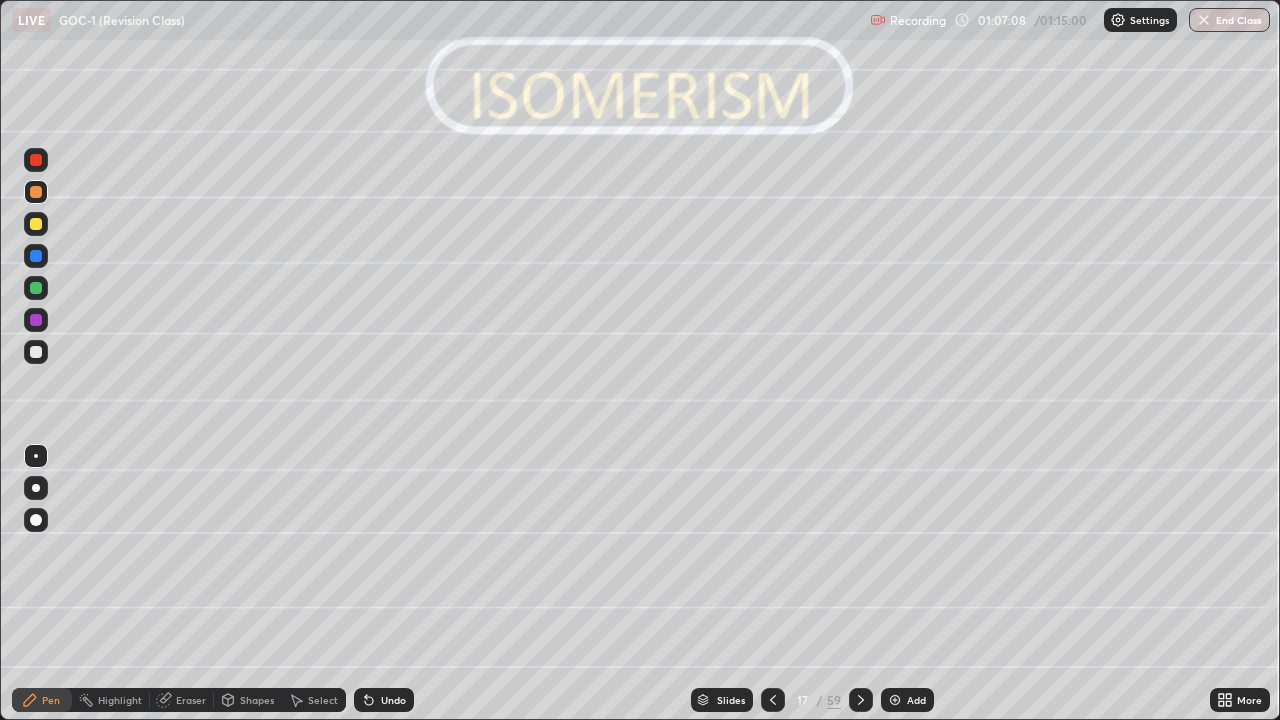 click on "Shapes" at bounding box center [257, 700] 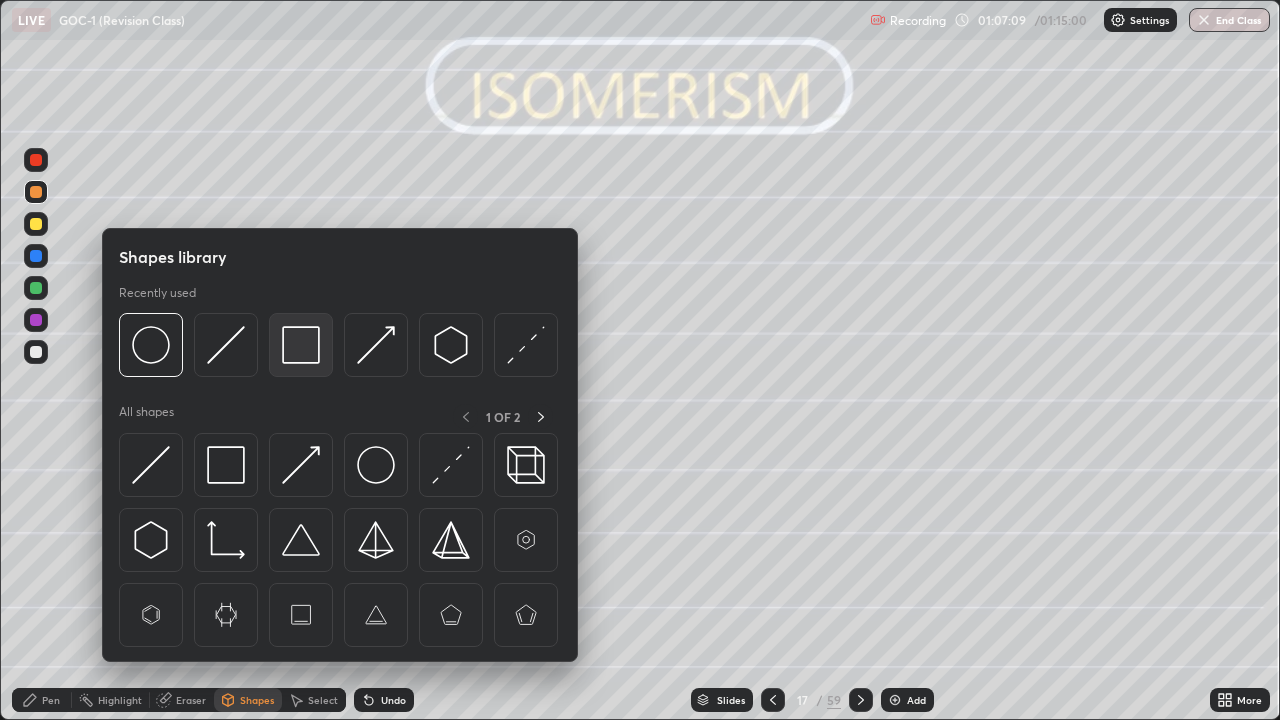 click at bounding box center (301, 345) 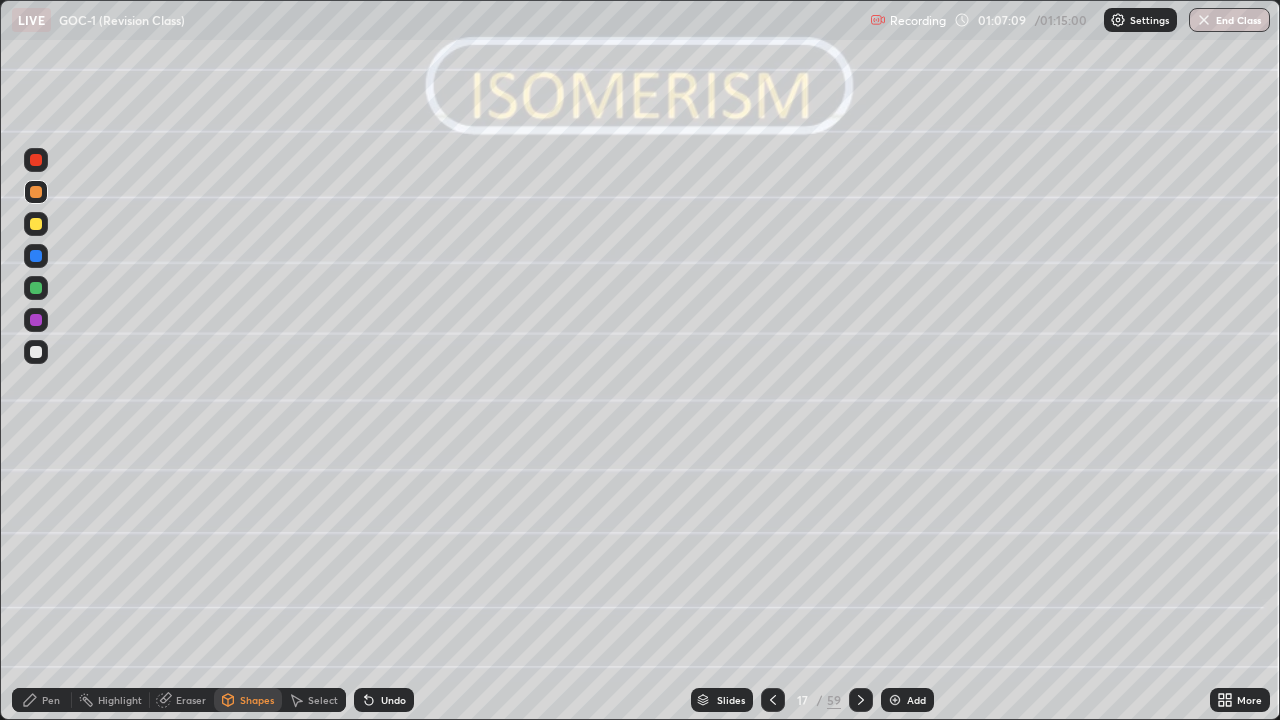 click at bounding box center (36, 288) 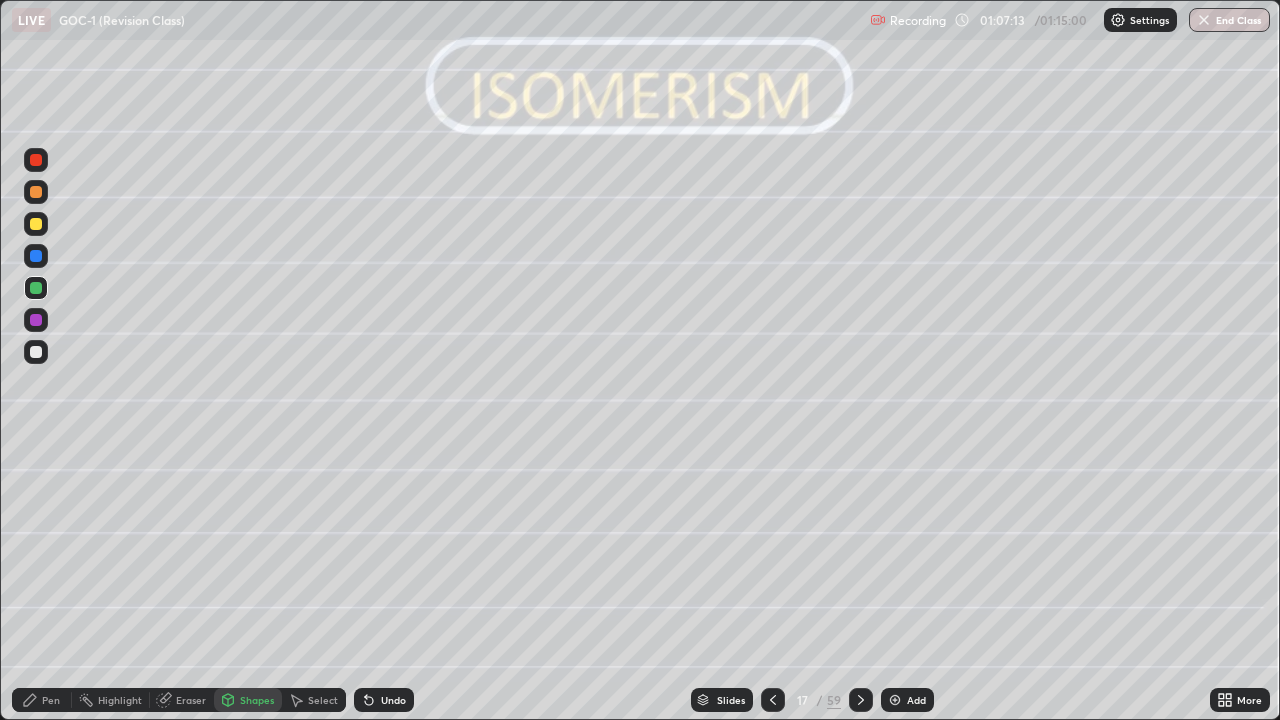 click on "Pen" at bounding box center [42, 700] 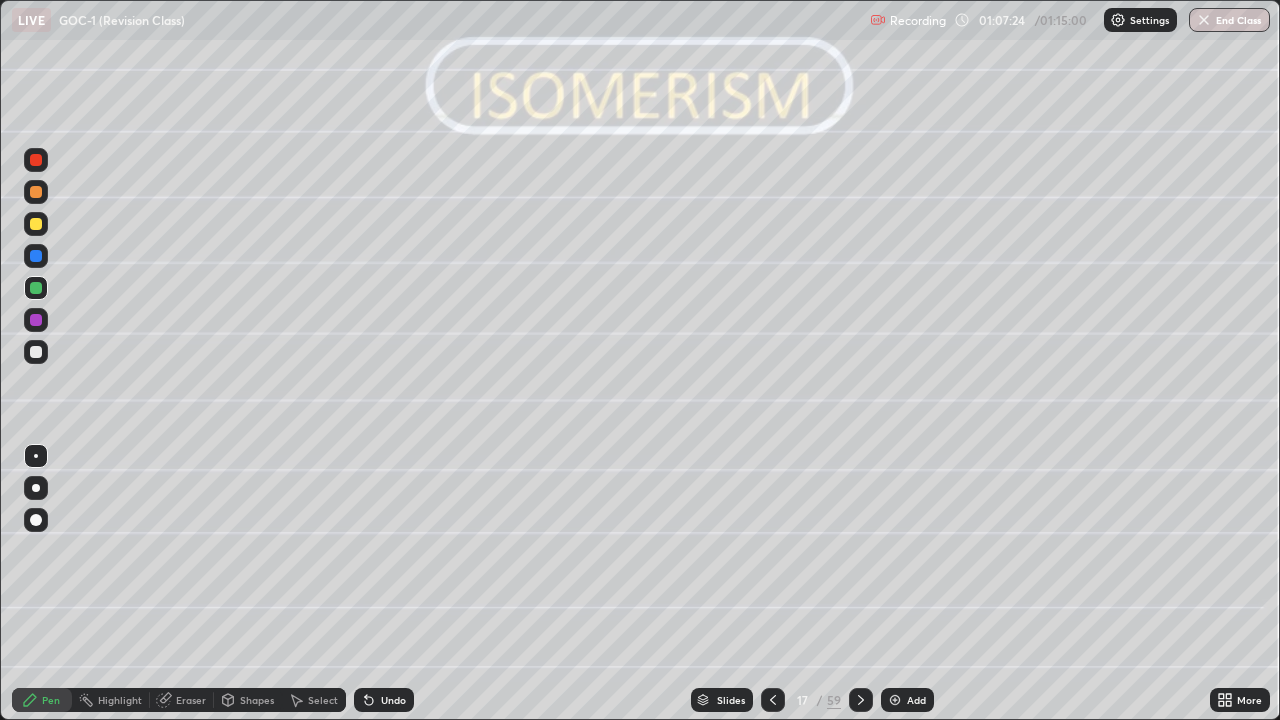click 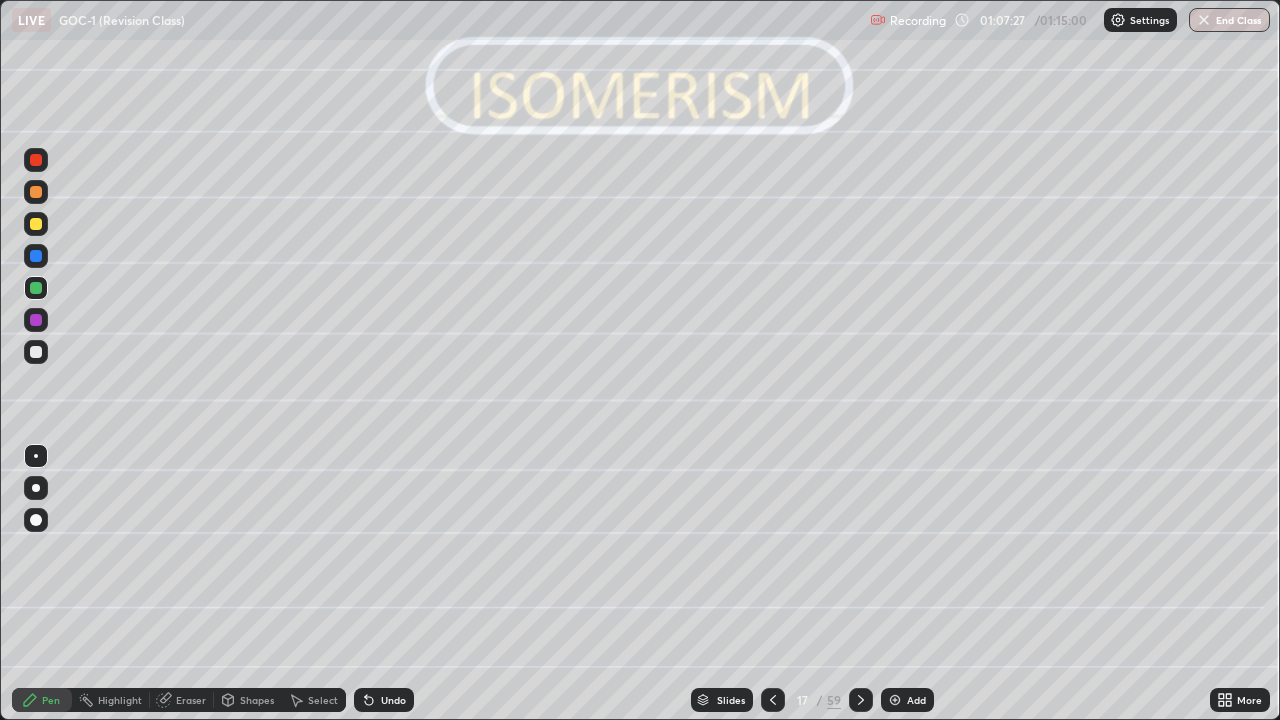 click on "Undo" at bounding box center (384, 700) 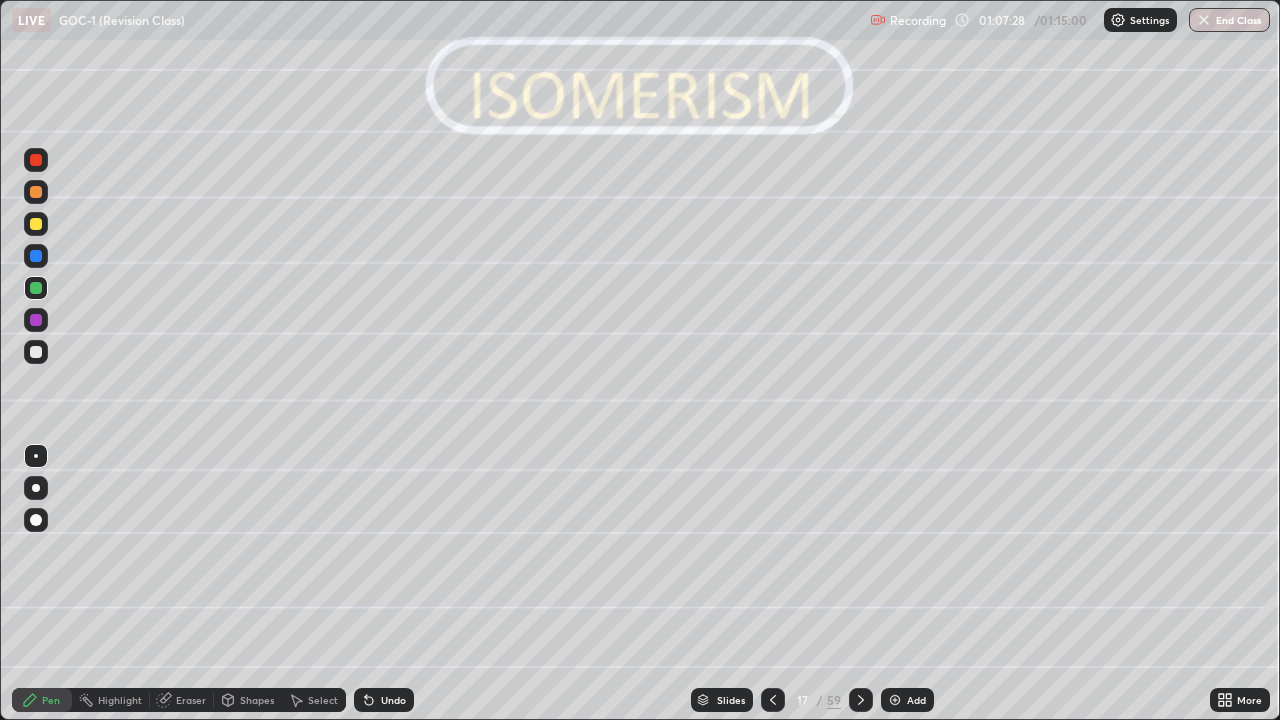 click on "Undo" at bounding box center [384, 700] 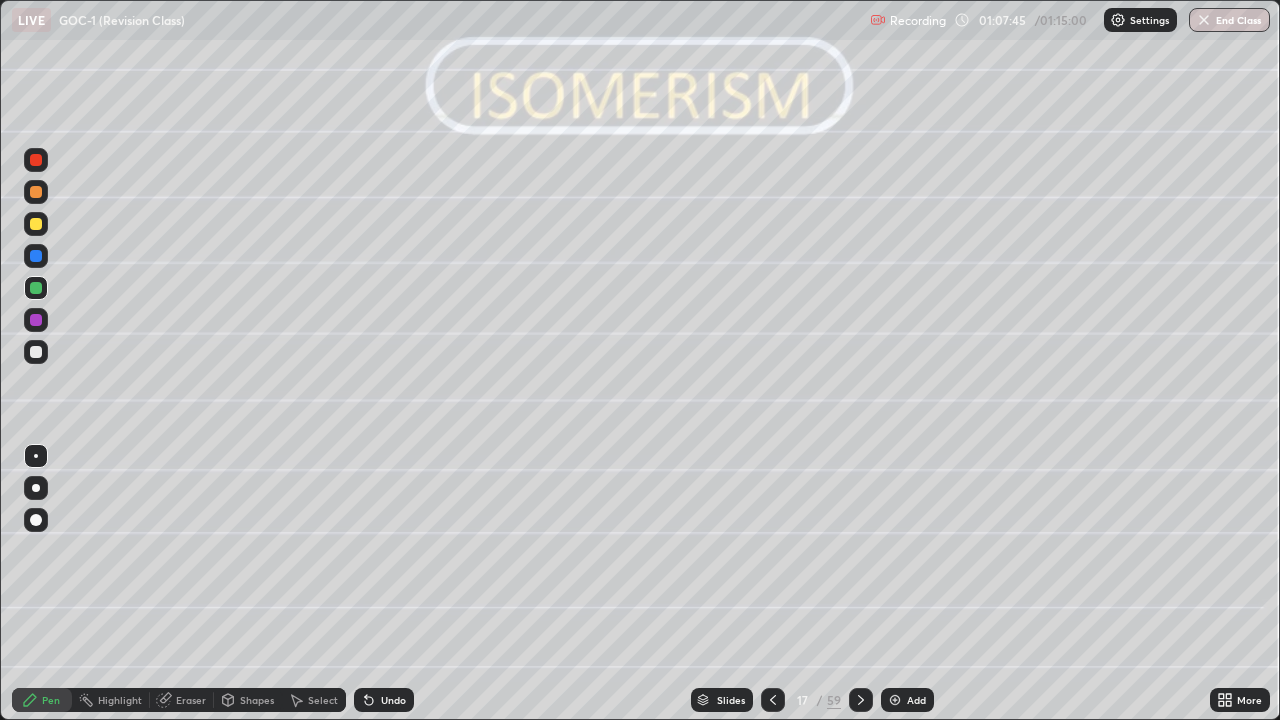 click 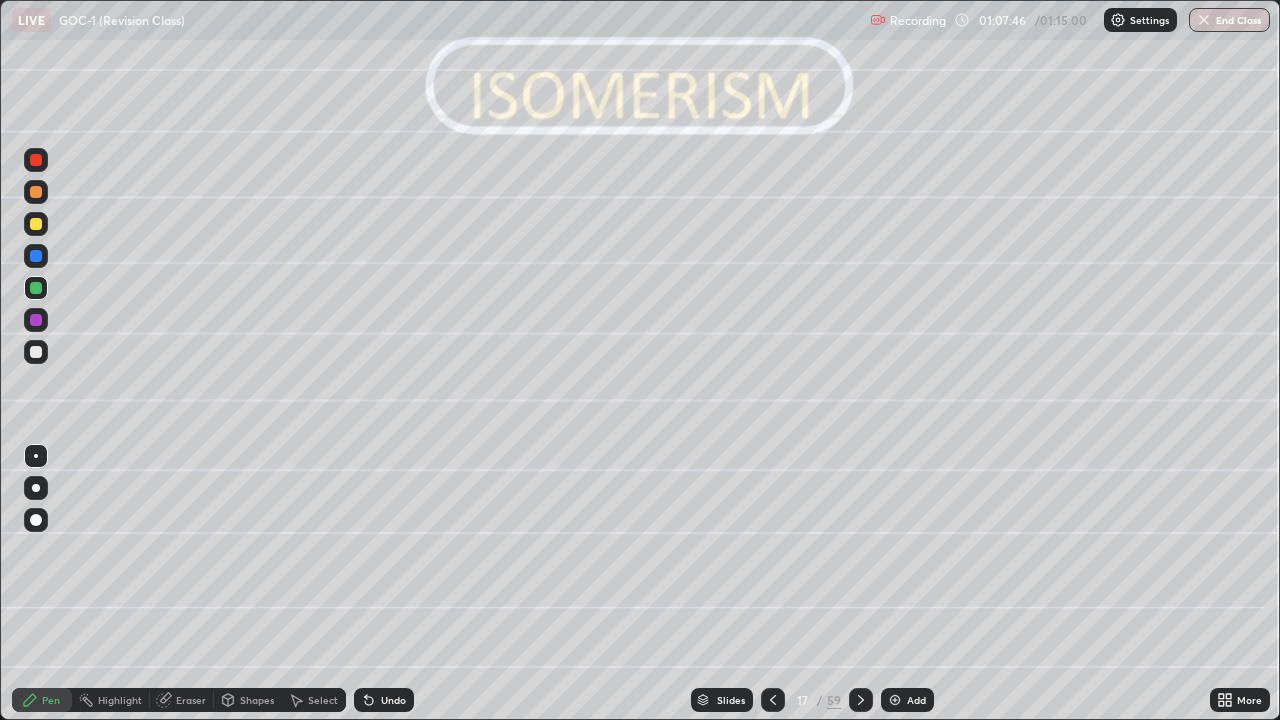 click on "Undo" at bounding box center [384, 700] 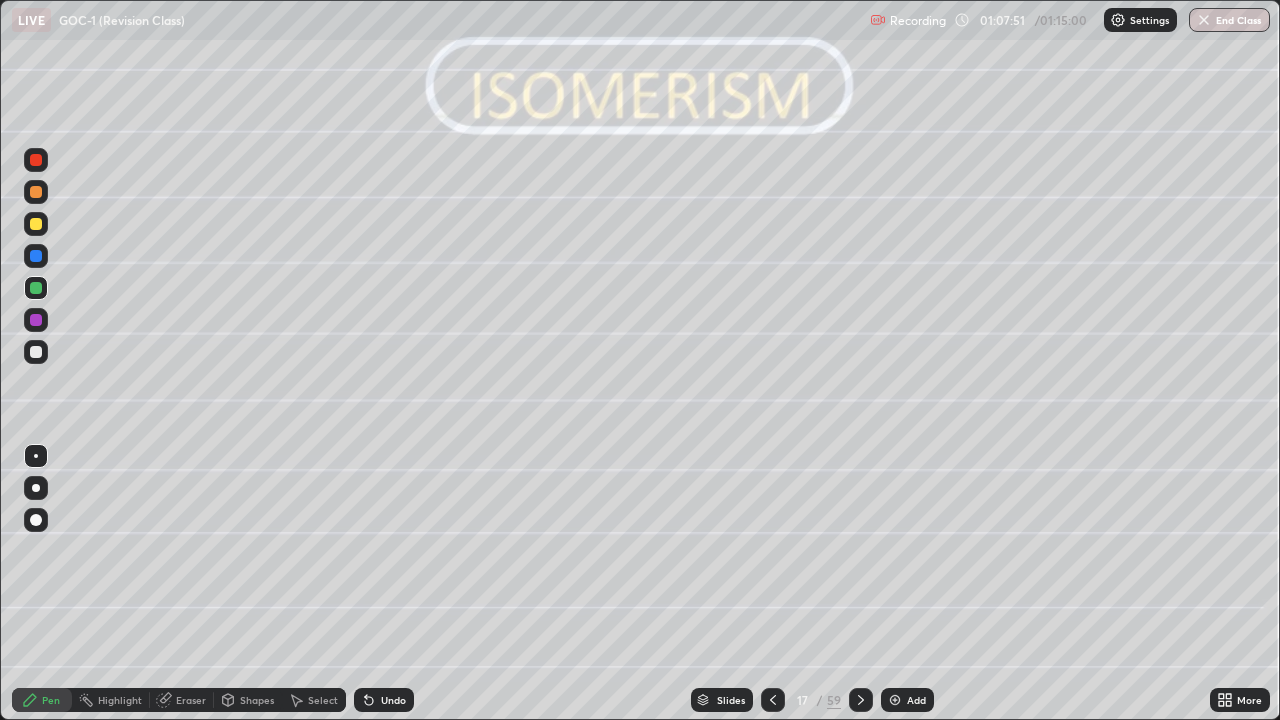 click on "Eraser" at bounding box center [191, 700] 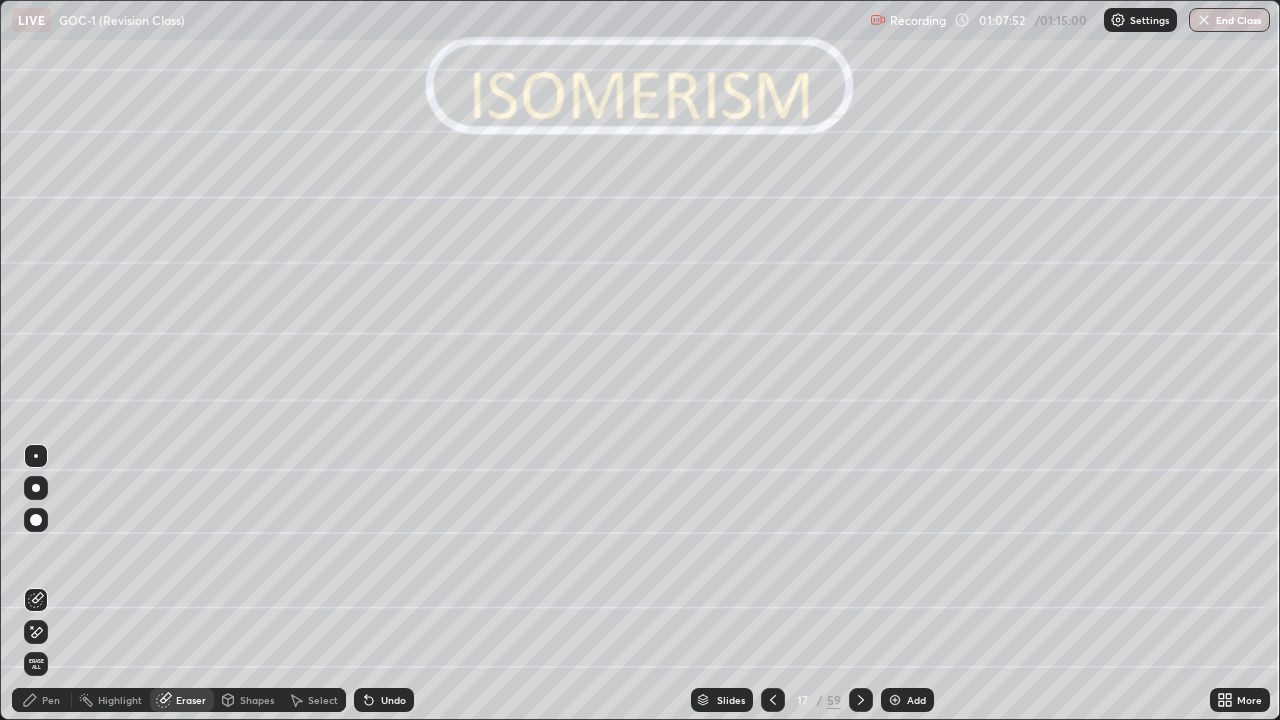 click on "Shapes" at bounding box center [257, 700] 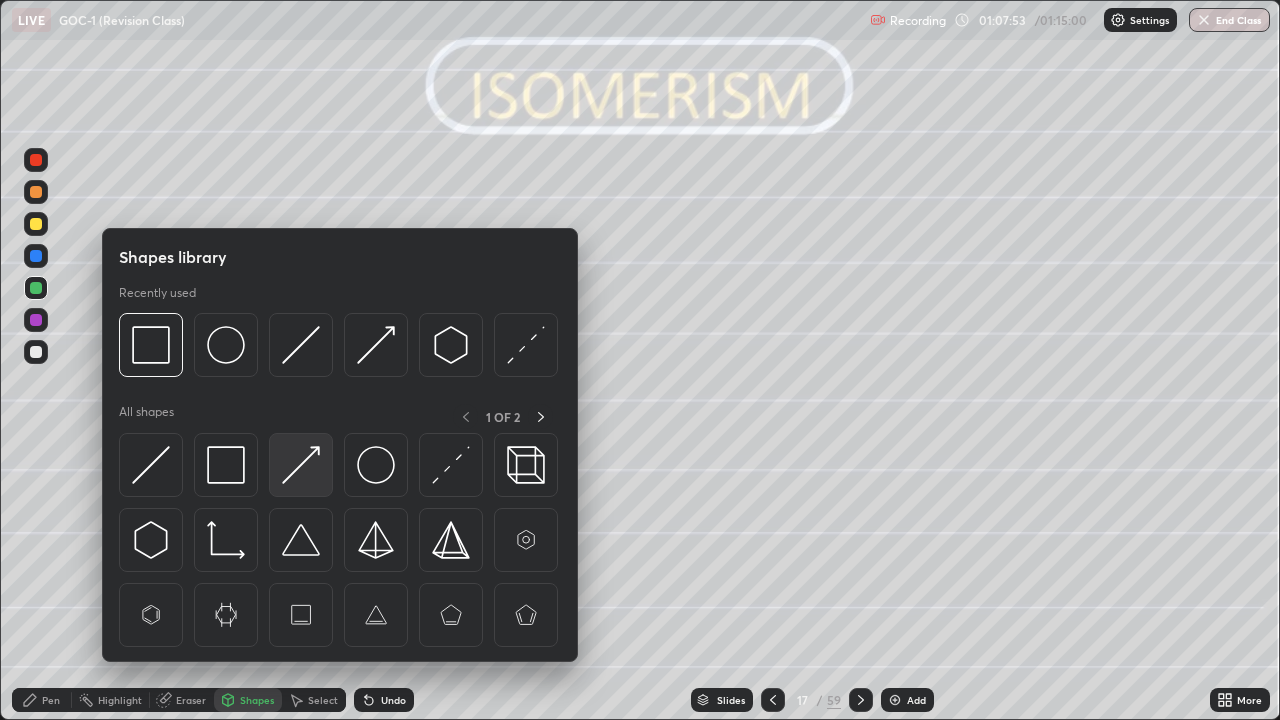 click at bounding box center [301, 465] 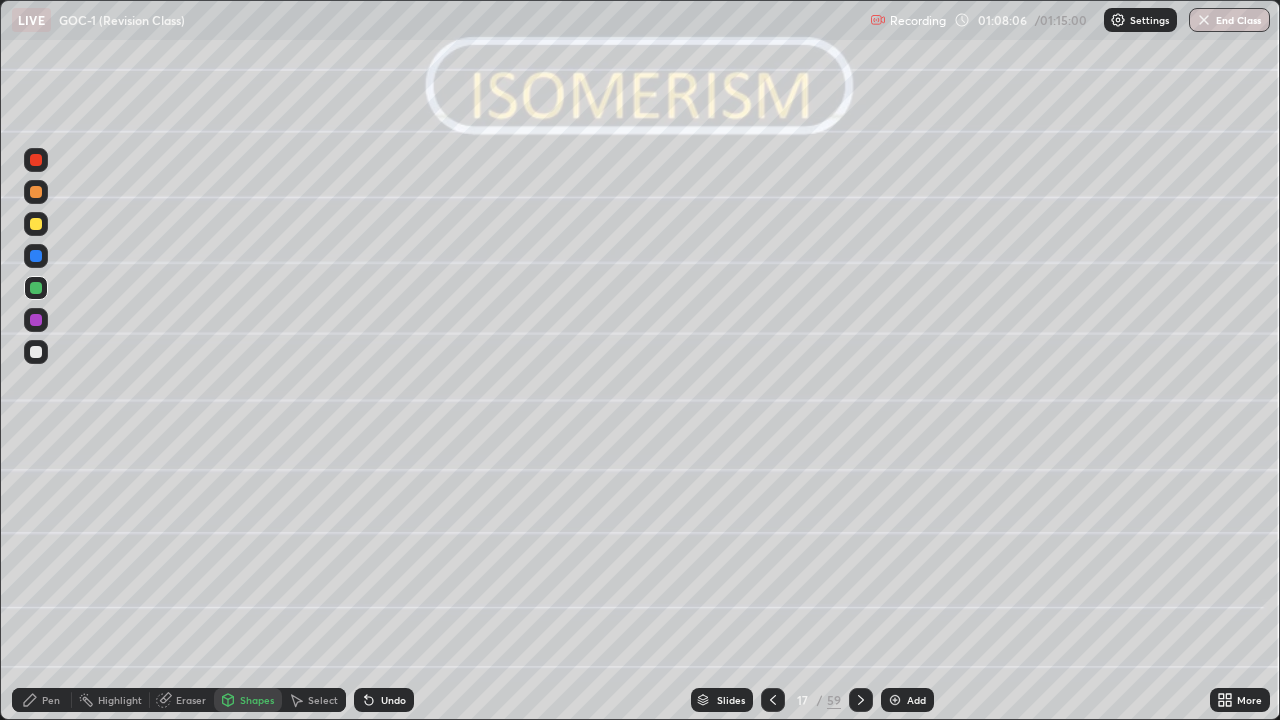 click on "Undo" at bounding box center (393, 700) 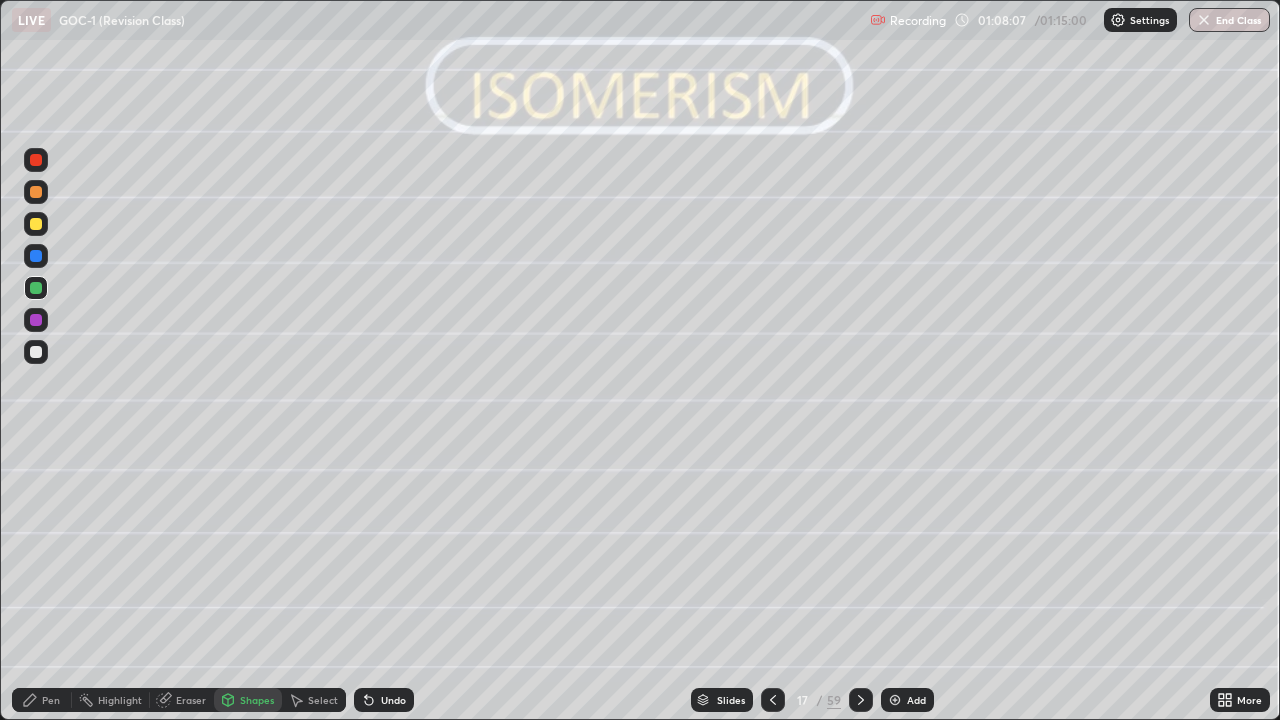 click on "Pen" at bounding box center [51, 700] 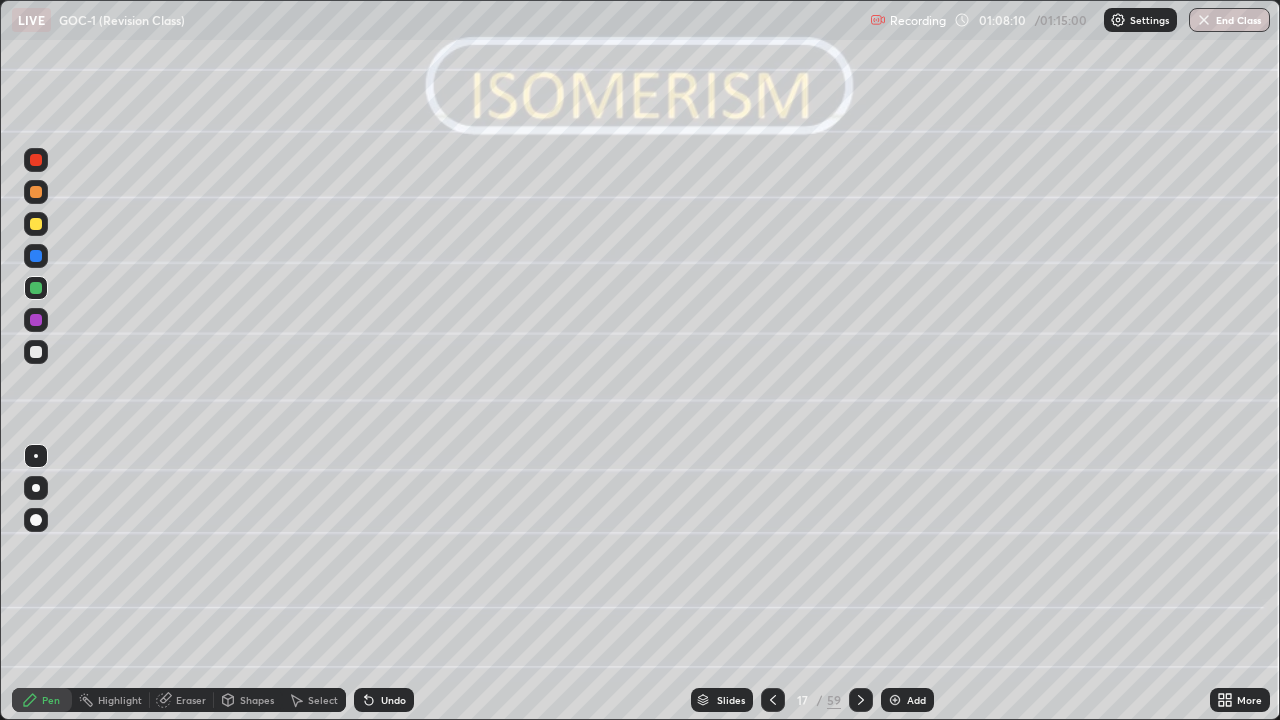click at bounding box center [36, 352] 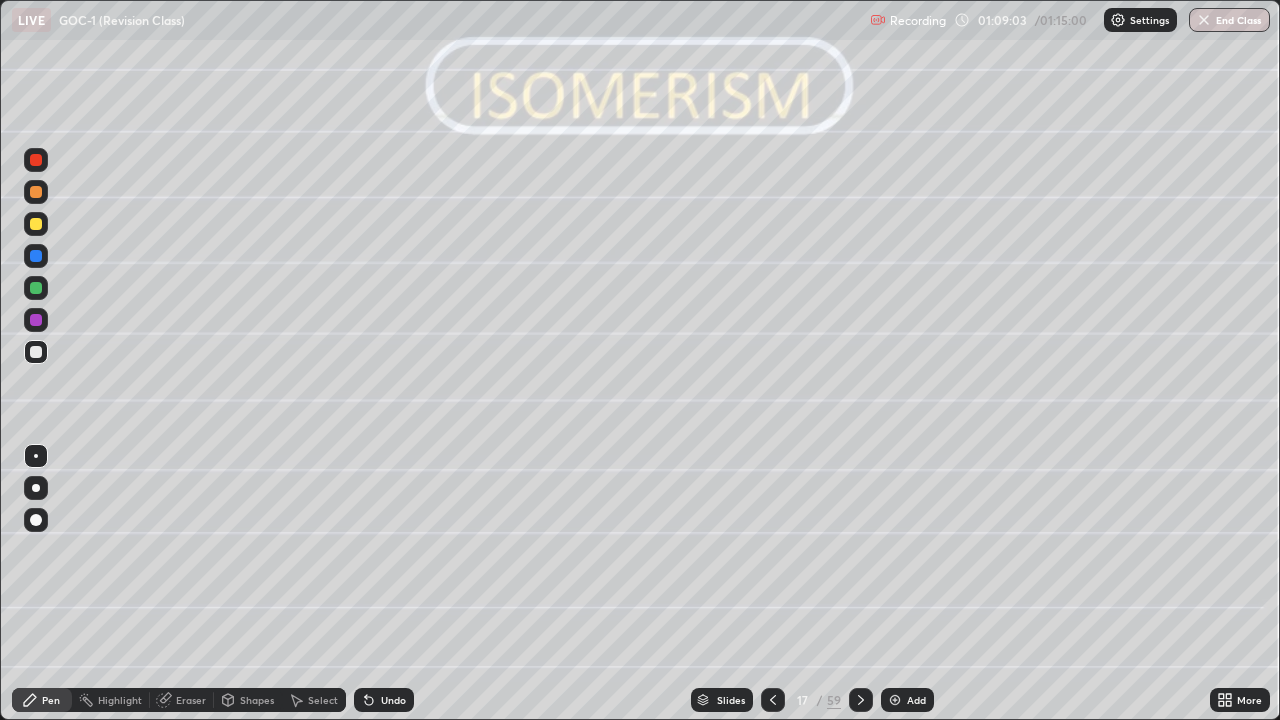 click on "Shapes" at bounding box center (257, 700) 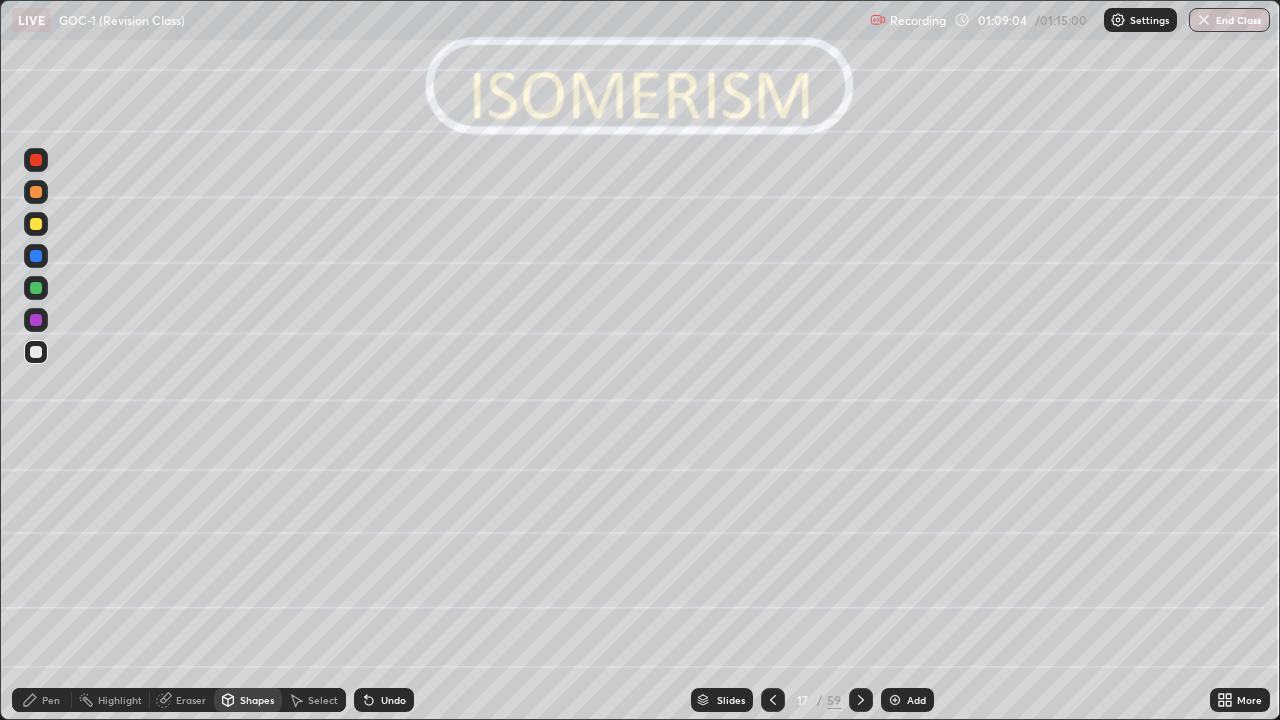 click at bounding box center [36, 320] 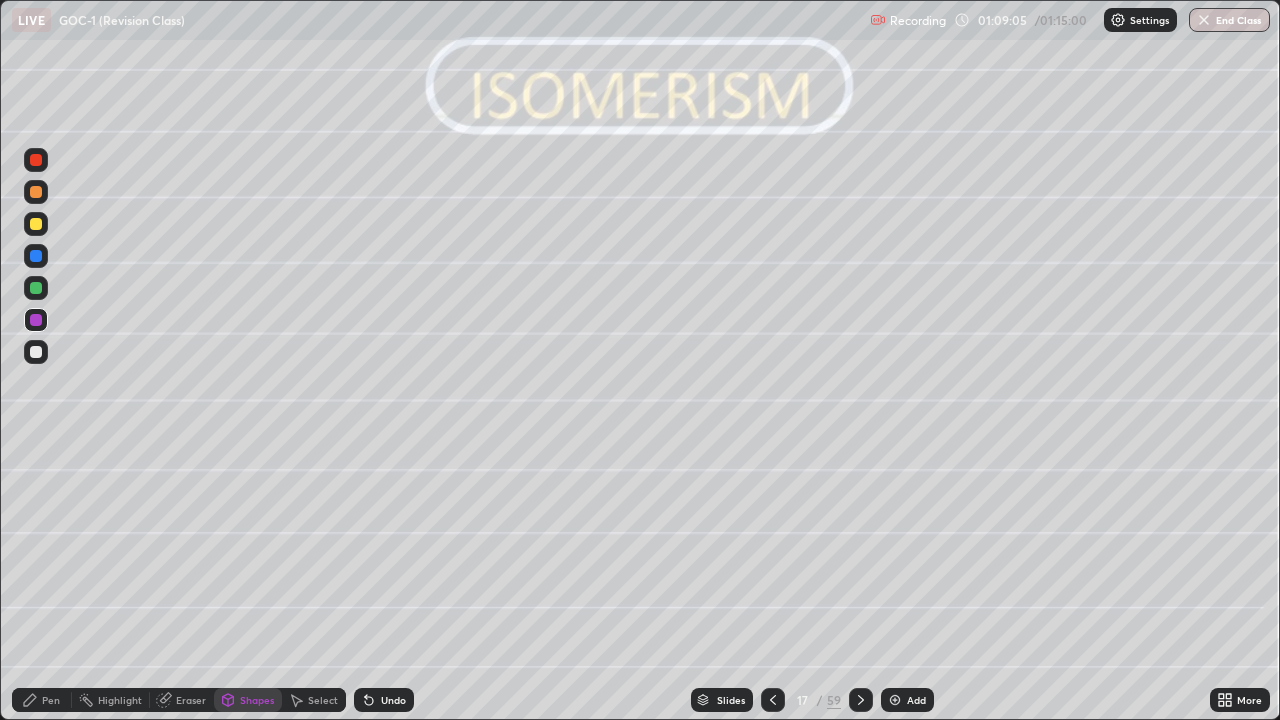 click on "Shapes" at bounding box center [257, 700] 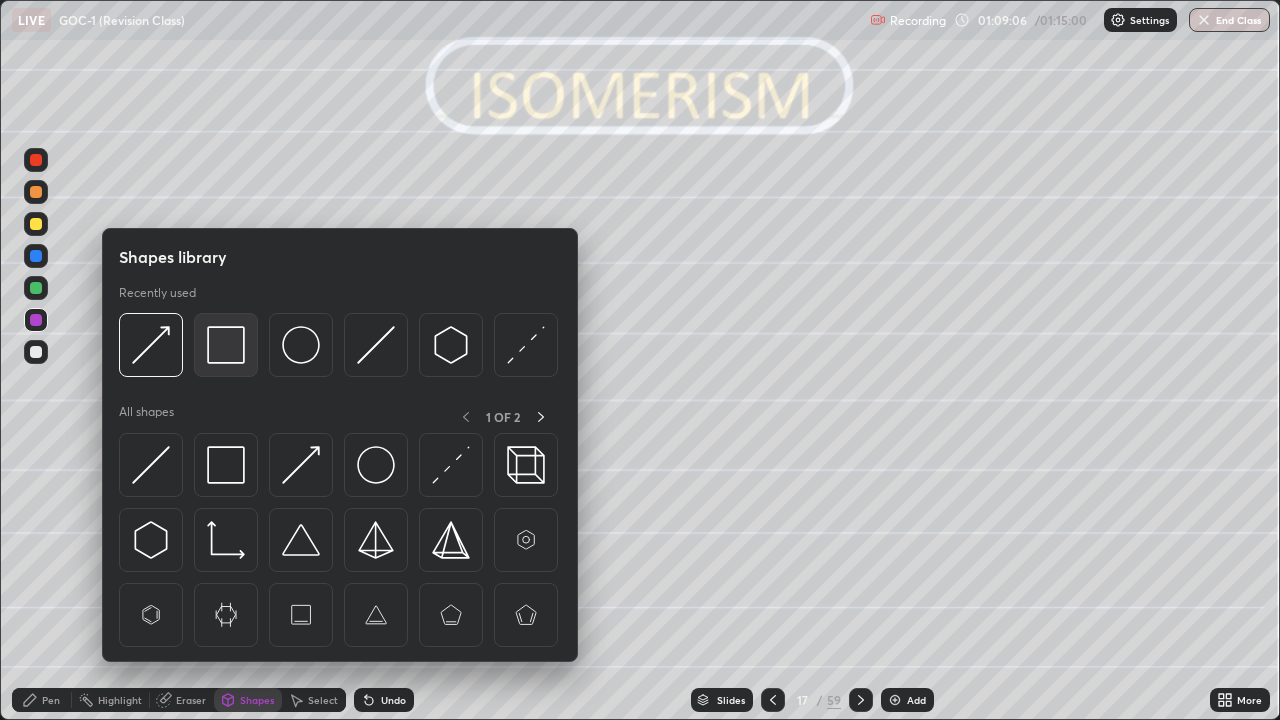 click at bounding box center [226, 345] 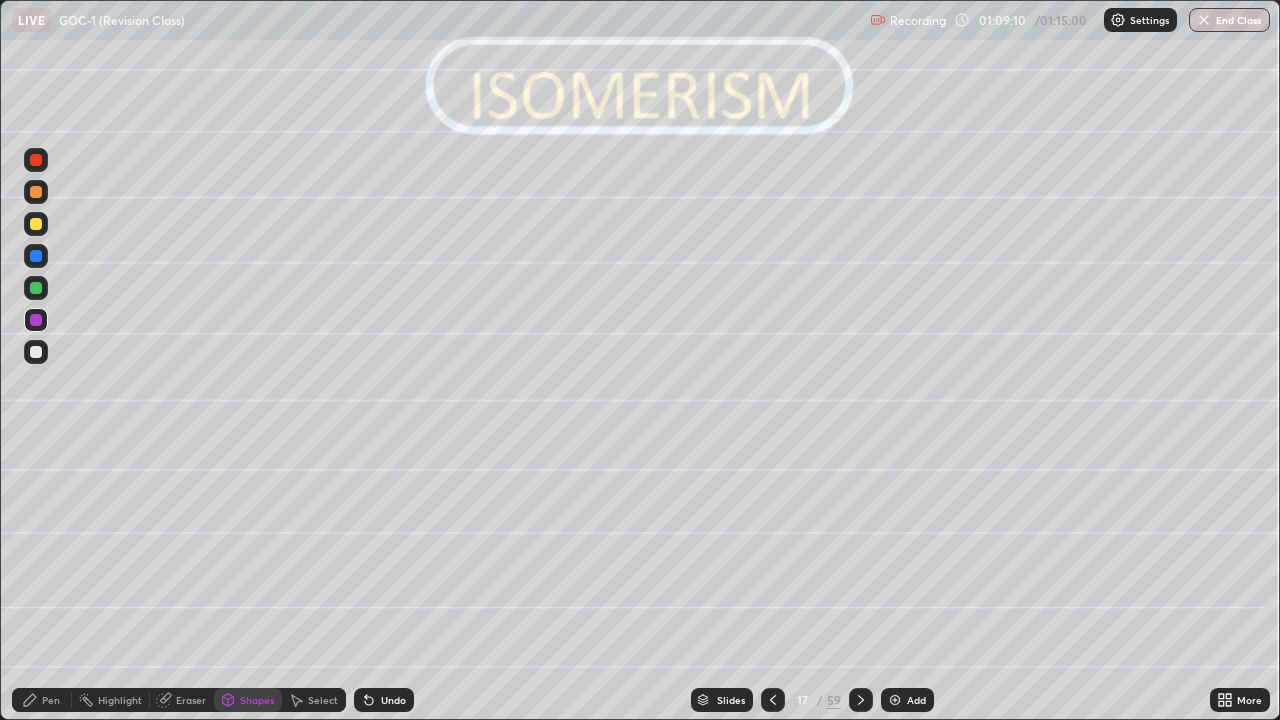 click on "Pen" at bounding box center (42, 700) 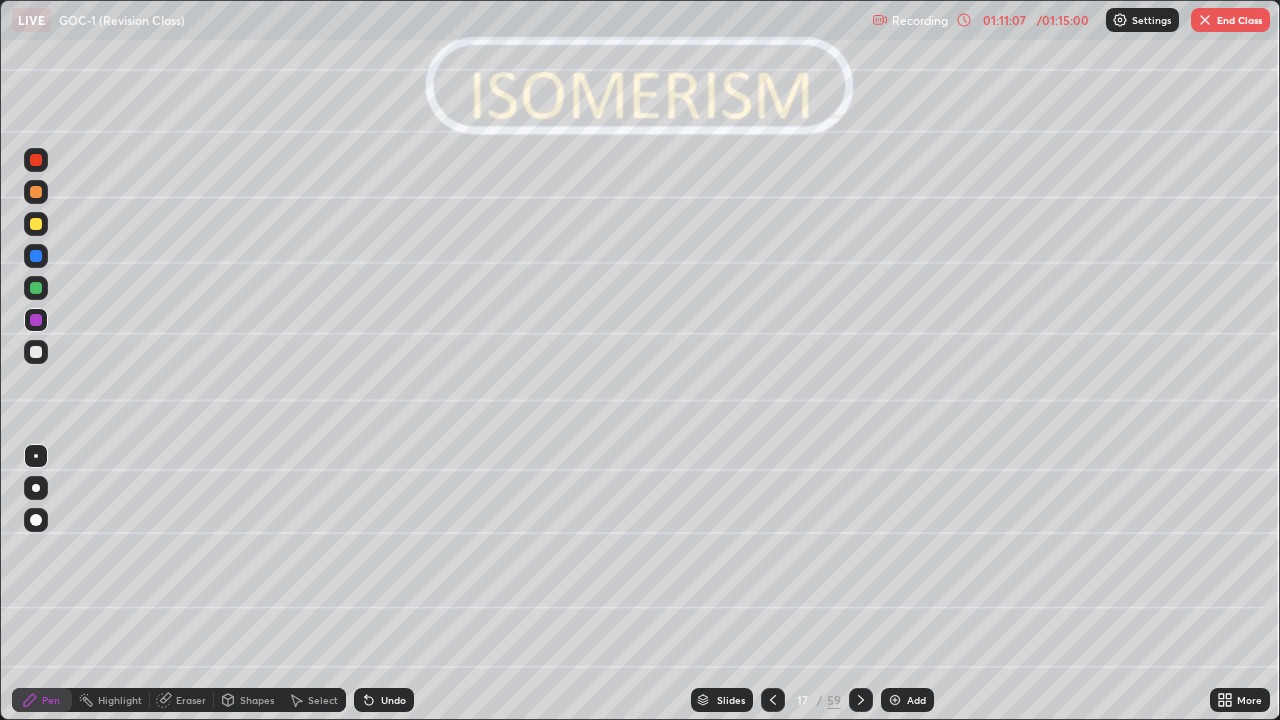 click on "Eraser" at bounding box center (191, 700) 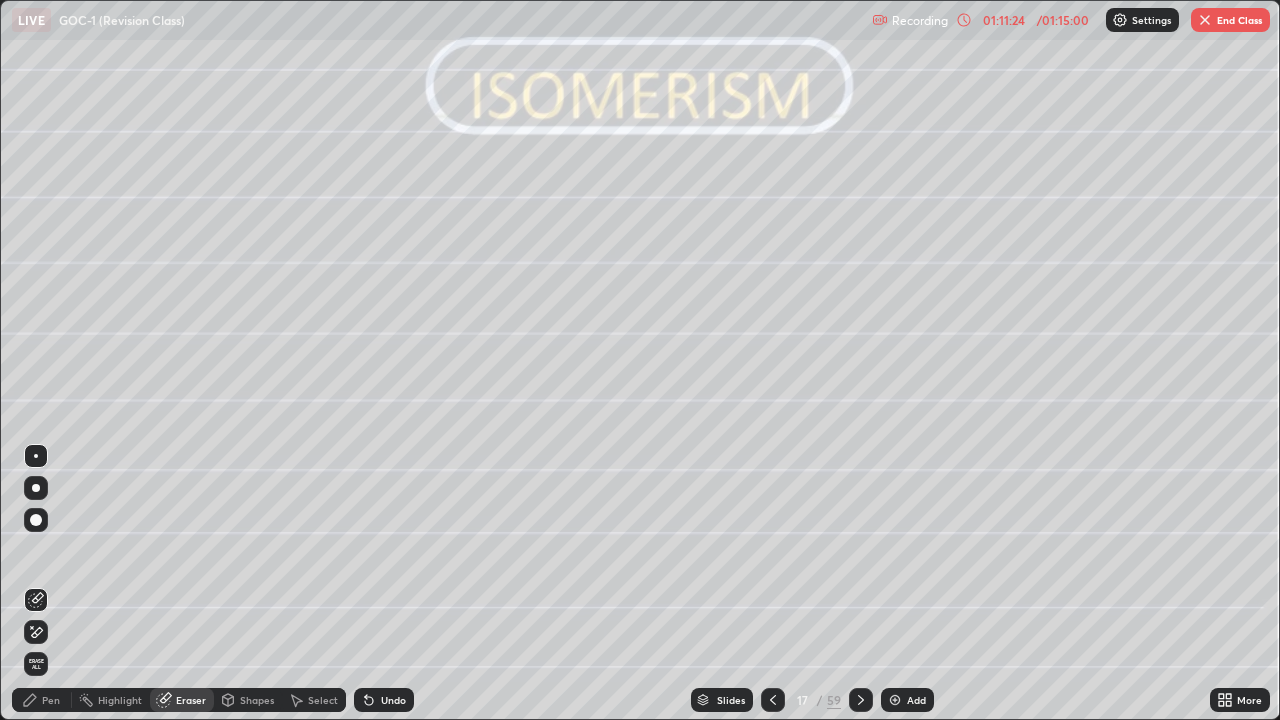 click on "Pen" at bounding box center (51, 700) 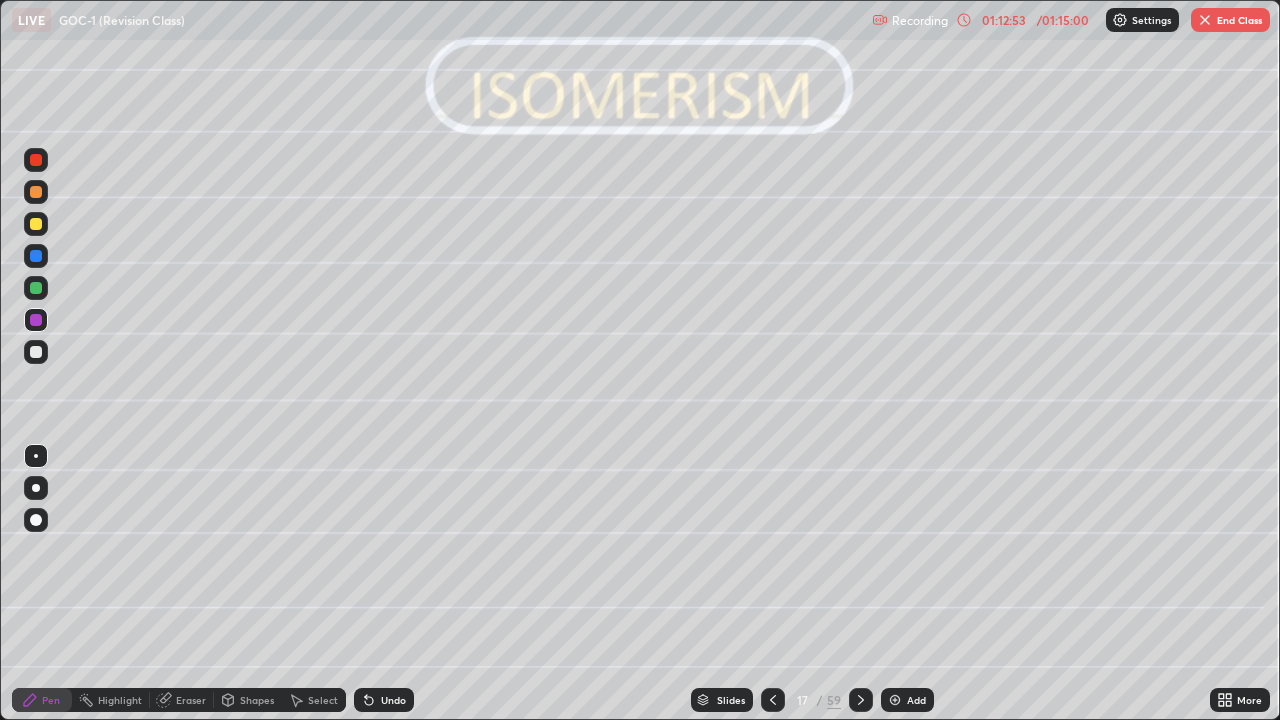 click 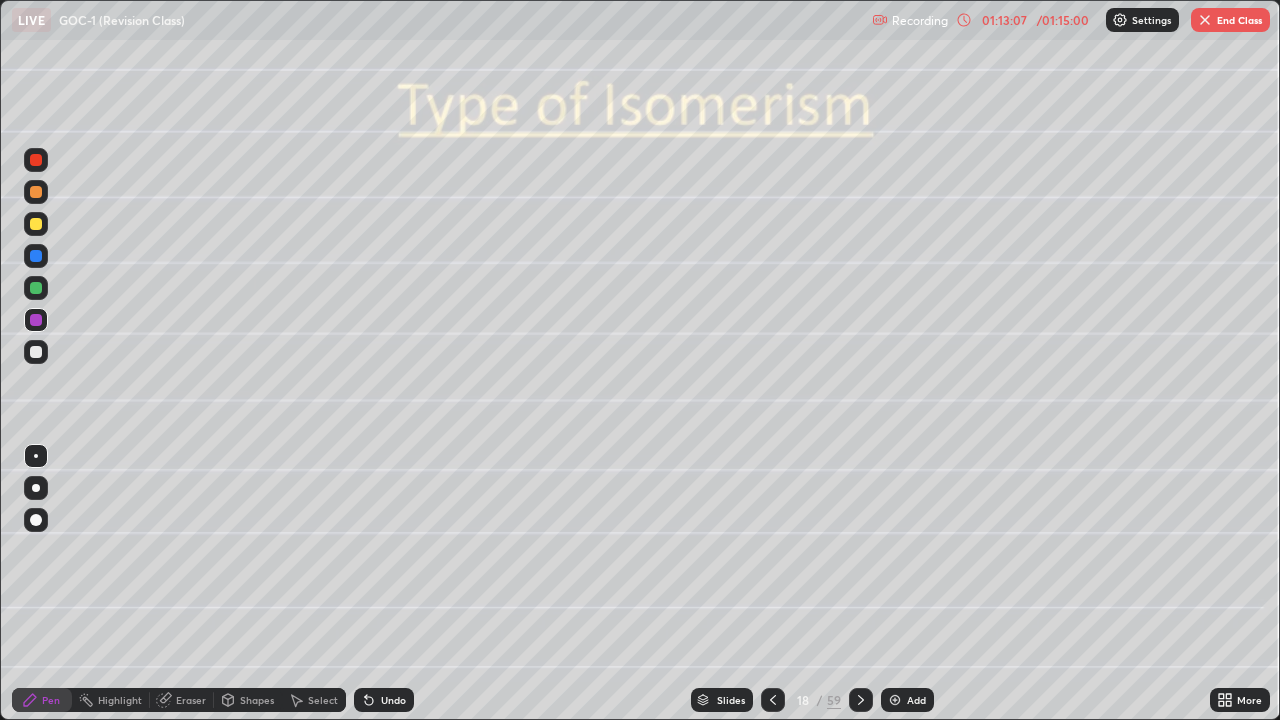 click on "Shapes" at bounding box center [248, 700] 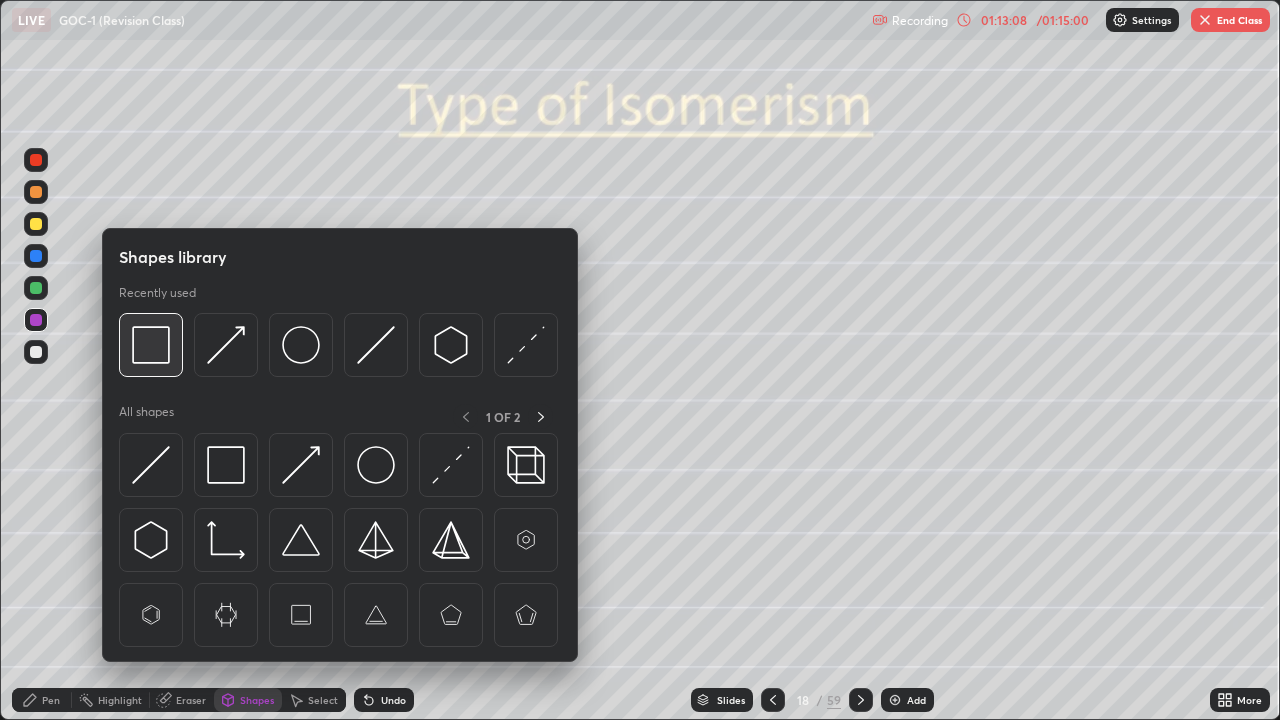 click at bounding box center [151, 345] 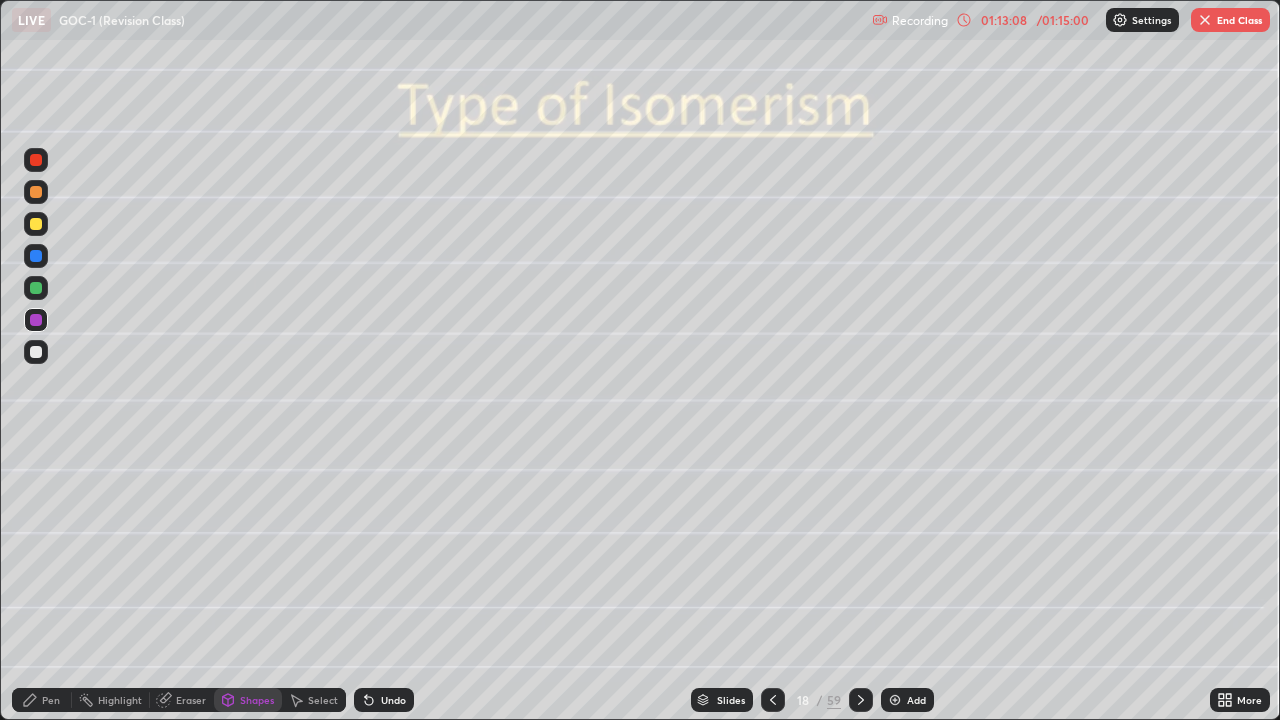 click at bounding box center (36, 352) 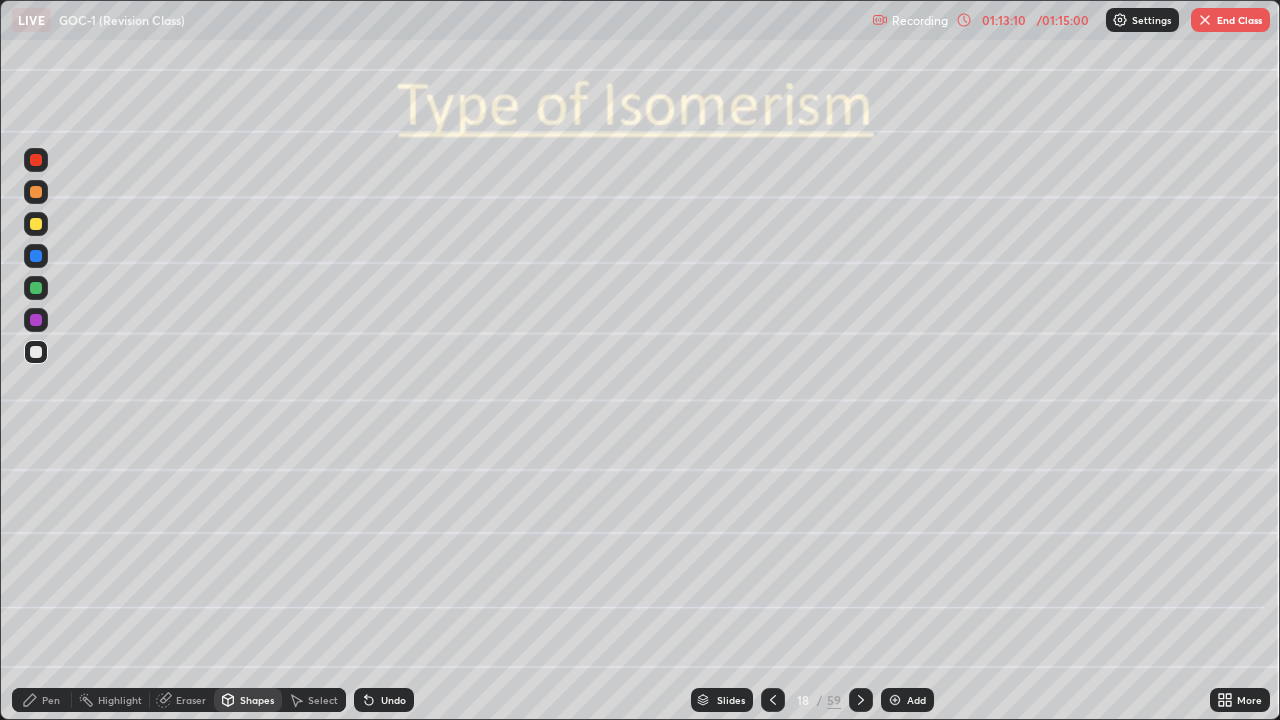 click on "Pen" at bounding box center [42, 700] 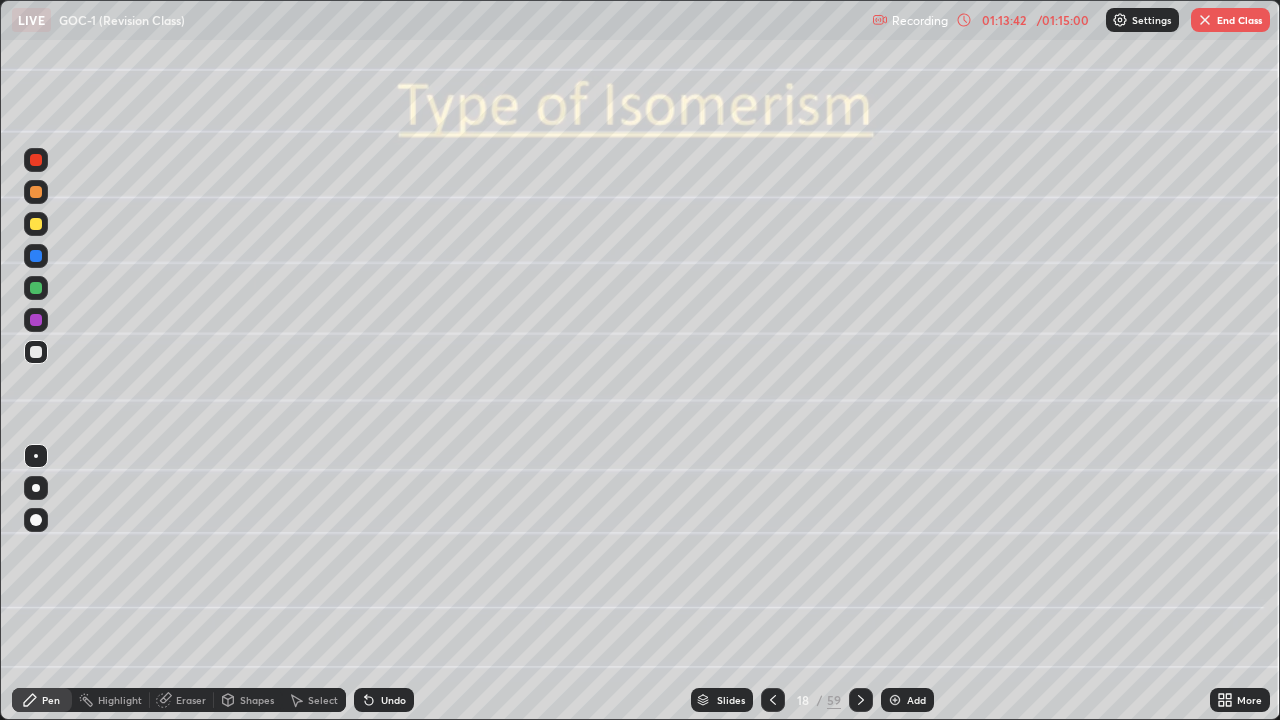click at bounding box center (36, 320) 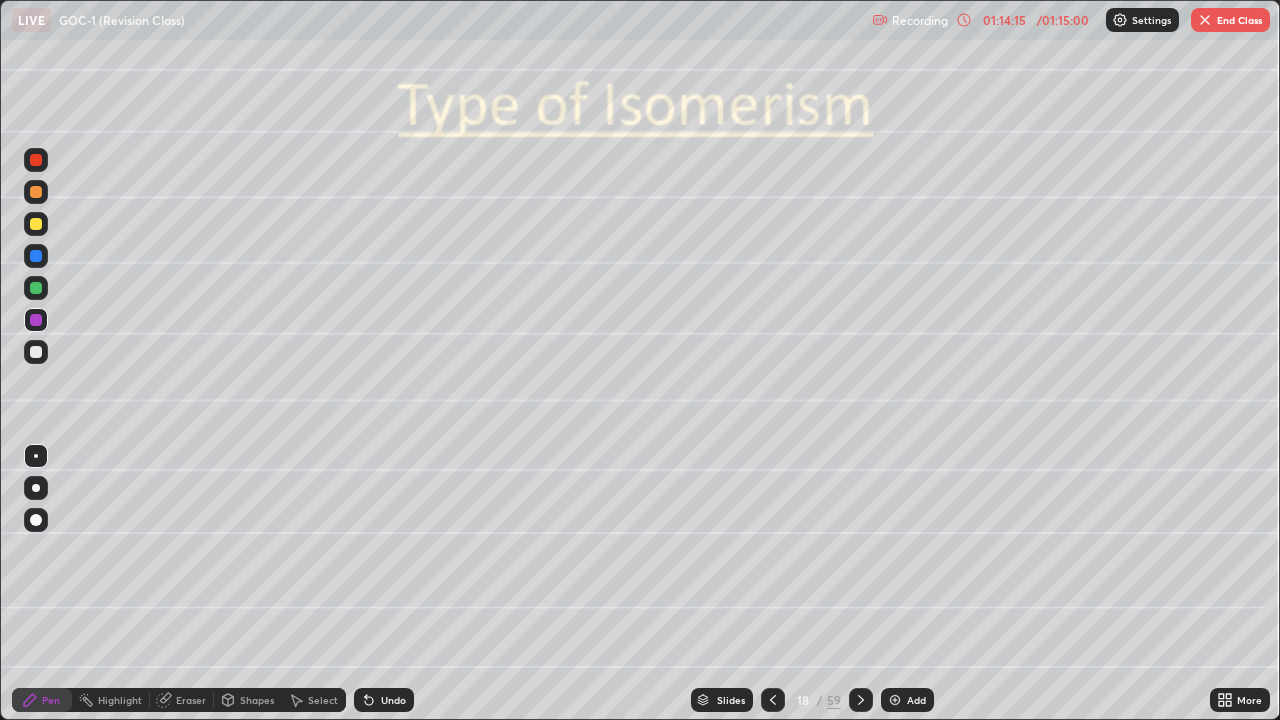 click on "Eraser" at bounding box center [191, 700] 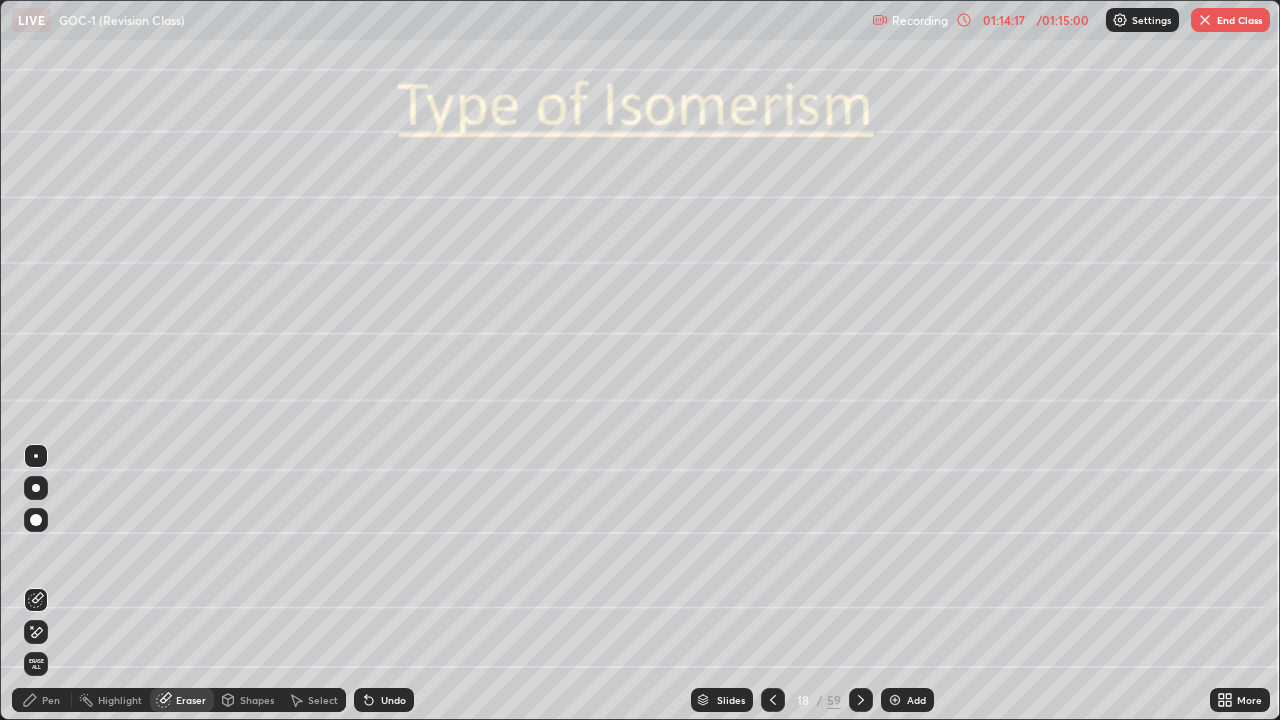 click on "Pen" at bounding box center (42, 700) 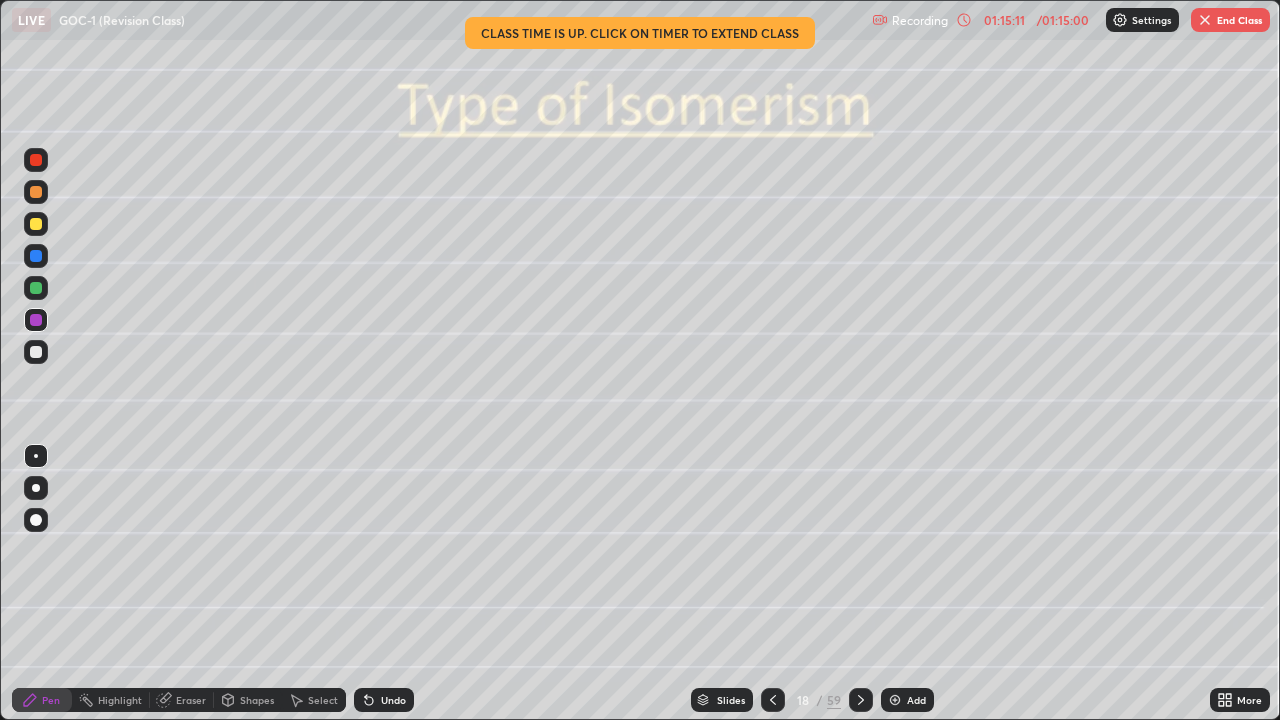 click on "End Class" at bounding box center (1230, 20) 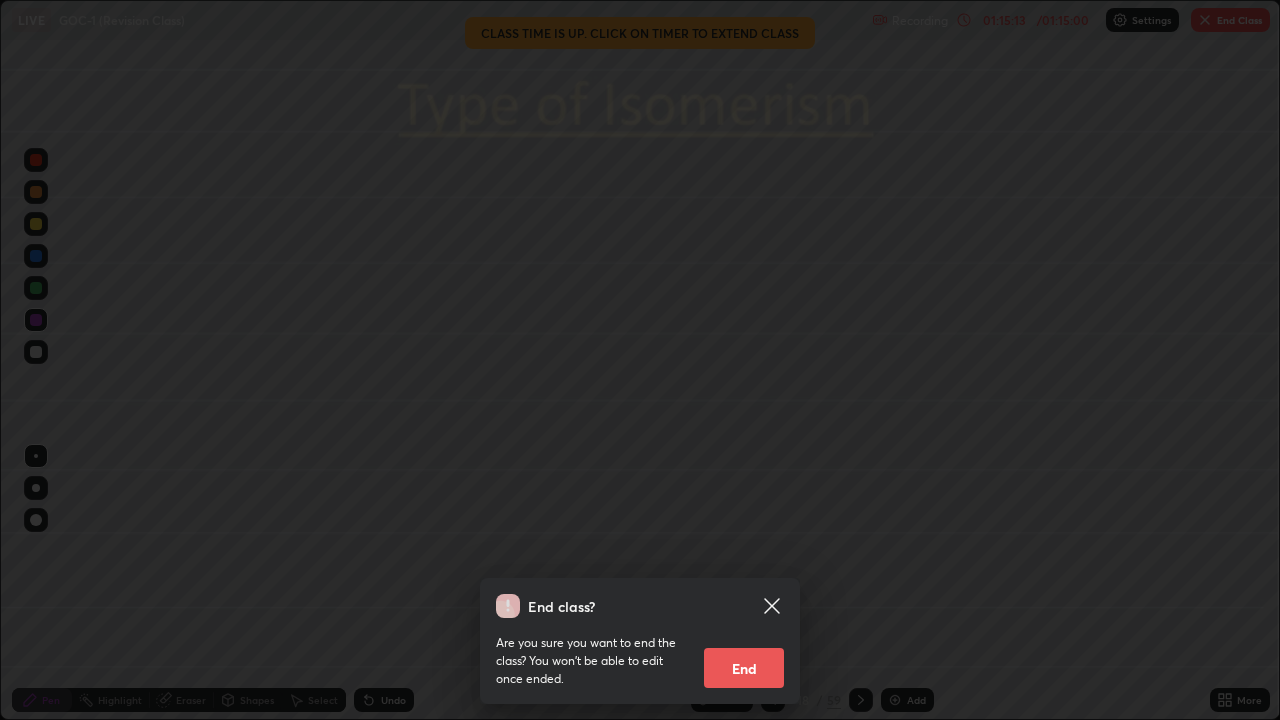 click on "End" at bounding box center (744, 668) 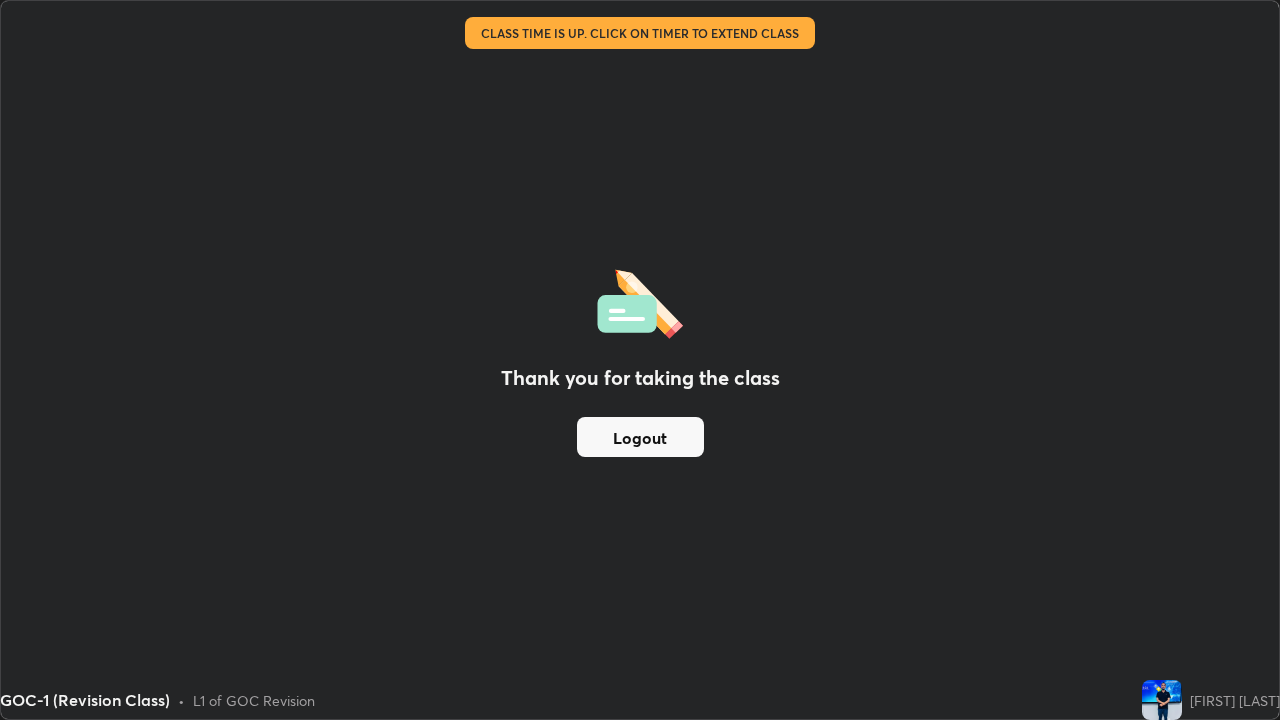 click on "Logout" at bounding box center [640, 437] 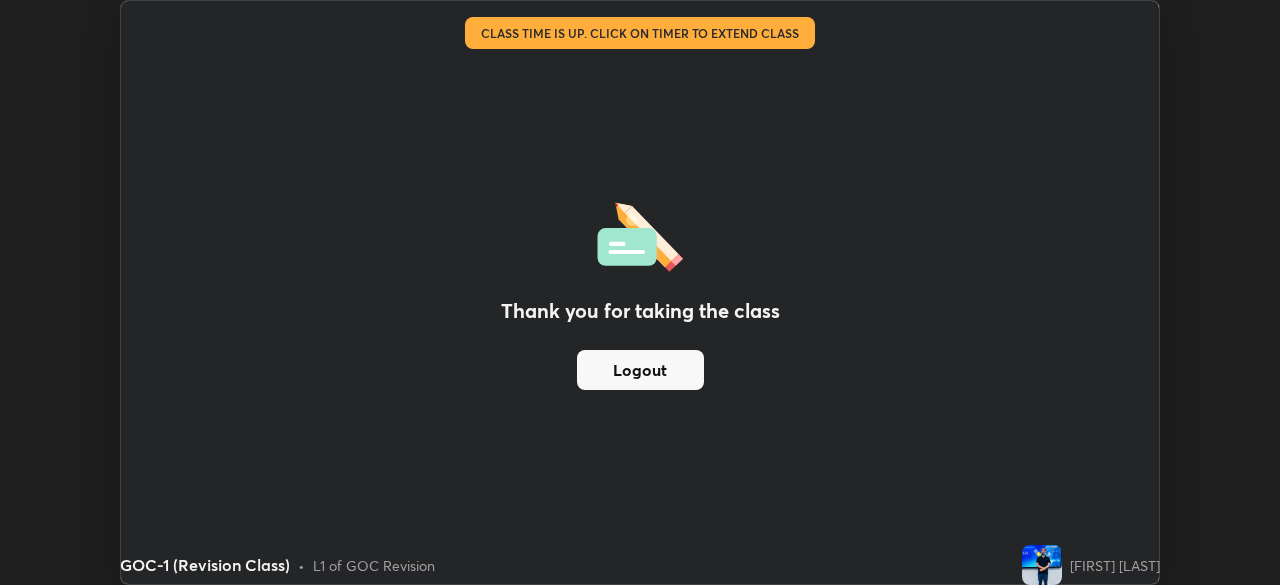 scroll, scrollTop: 585, scrollLeft: 1280, axis: both 